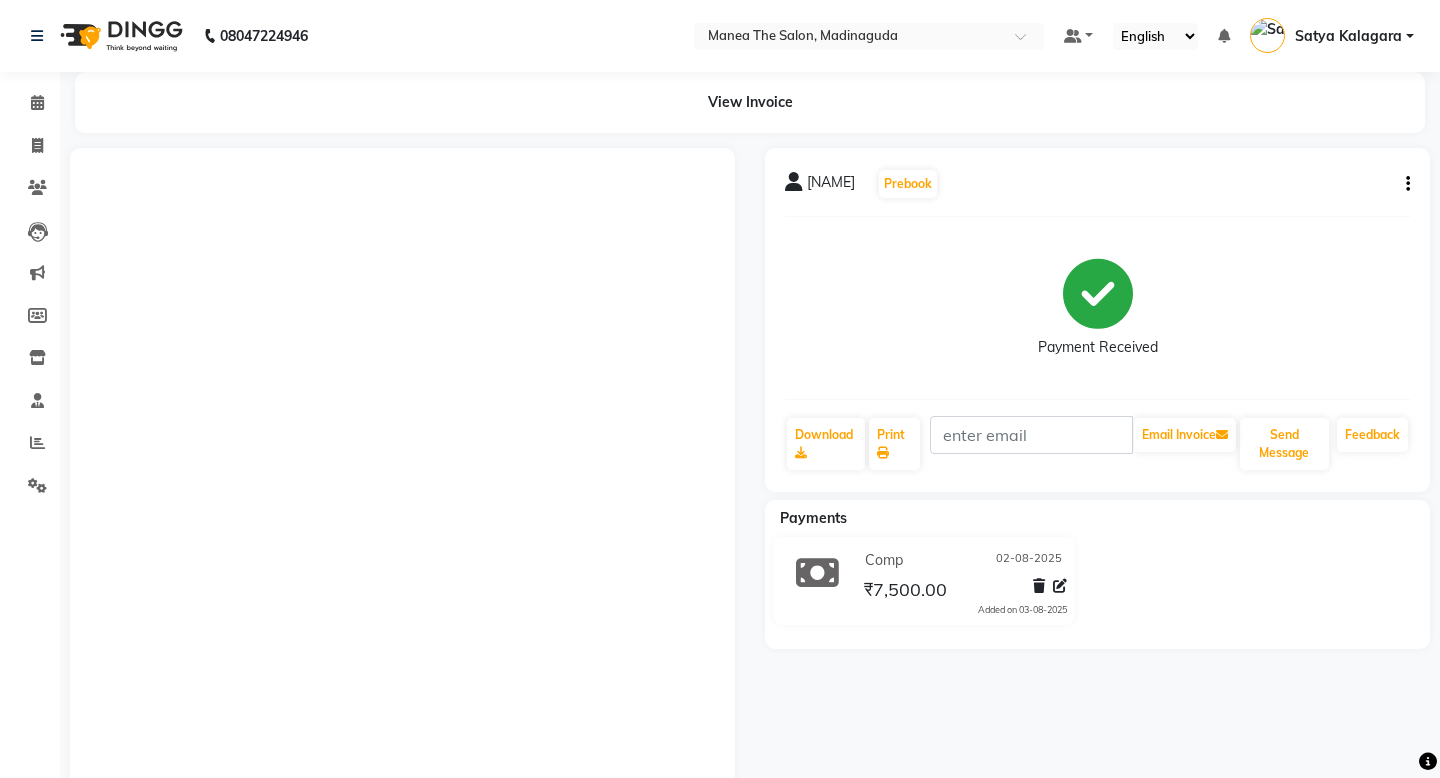 scroll, scrollTop: 0, scrollLeft: 0, axis: both 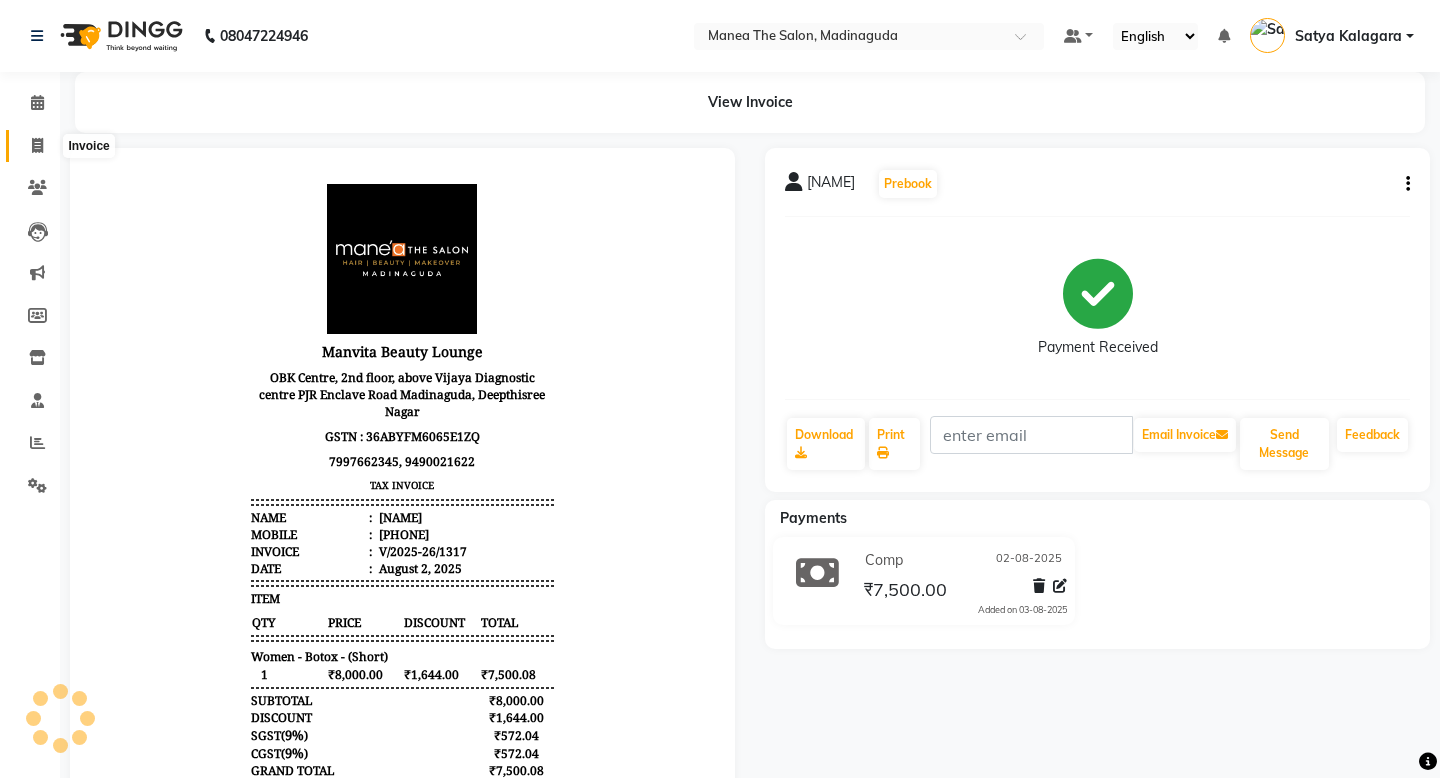 click 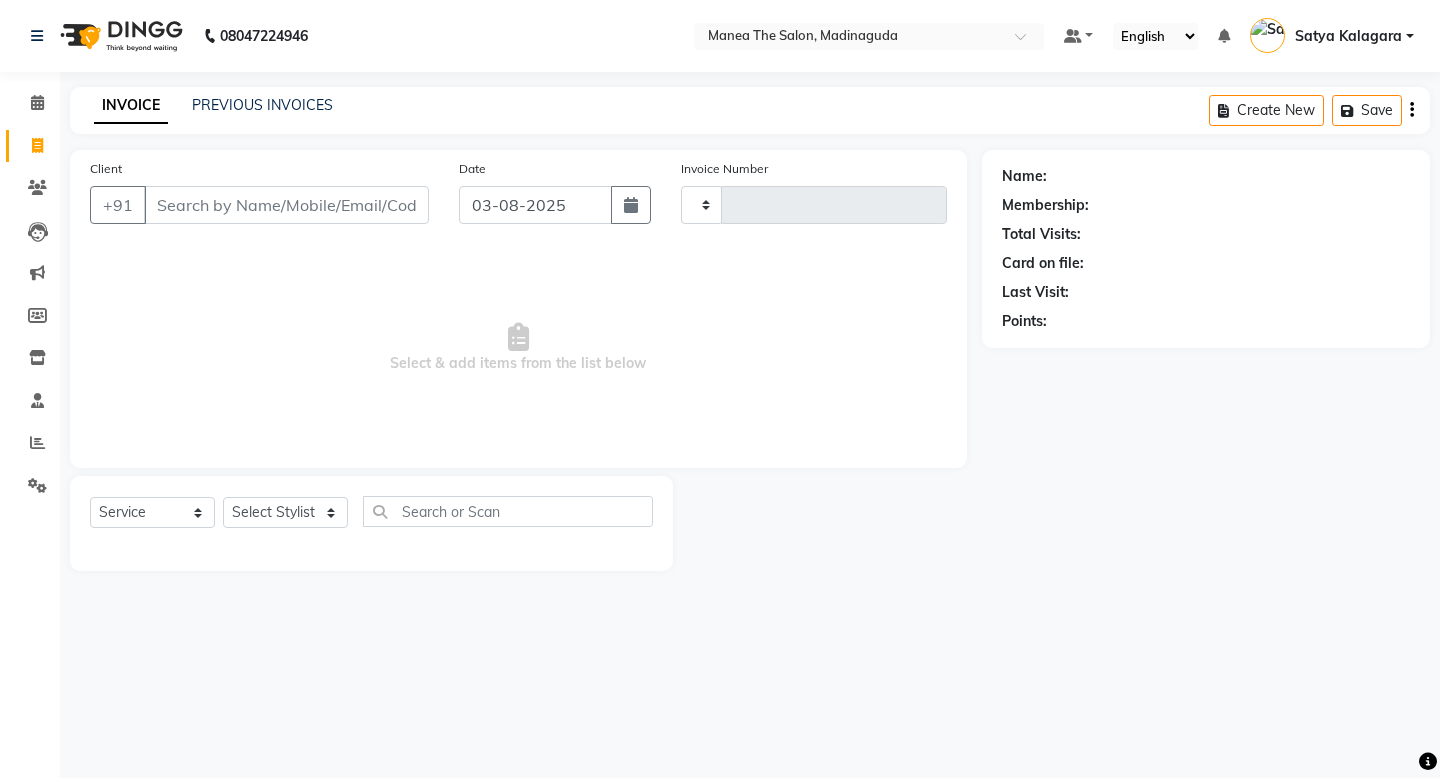 type on "1324" 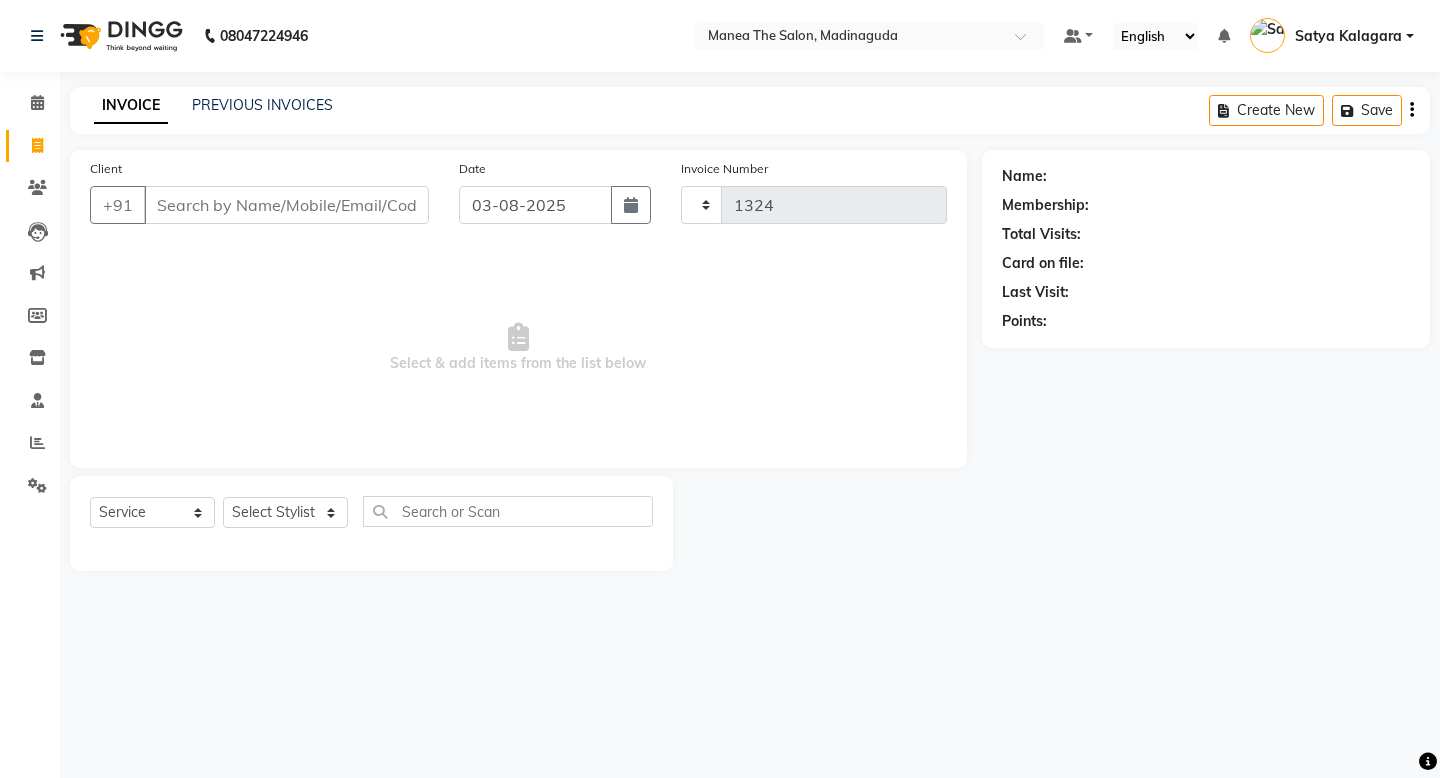 select on "5514" 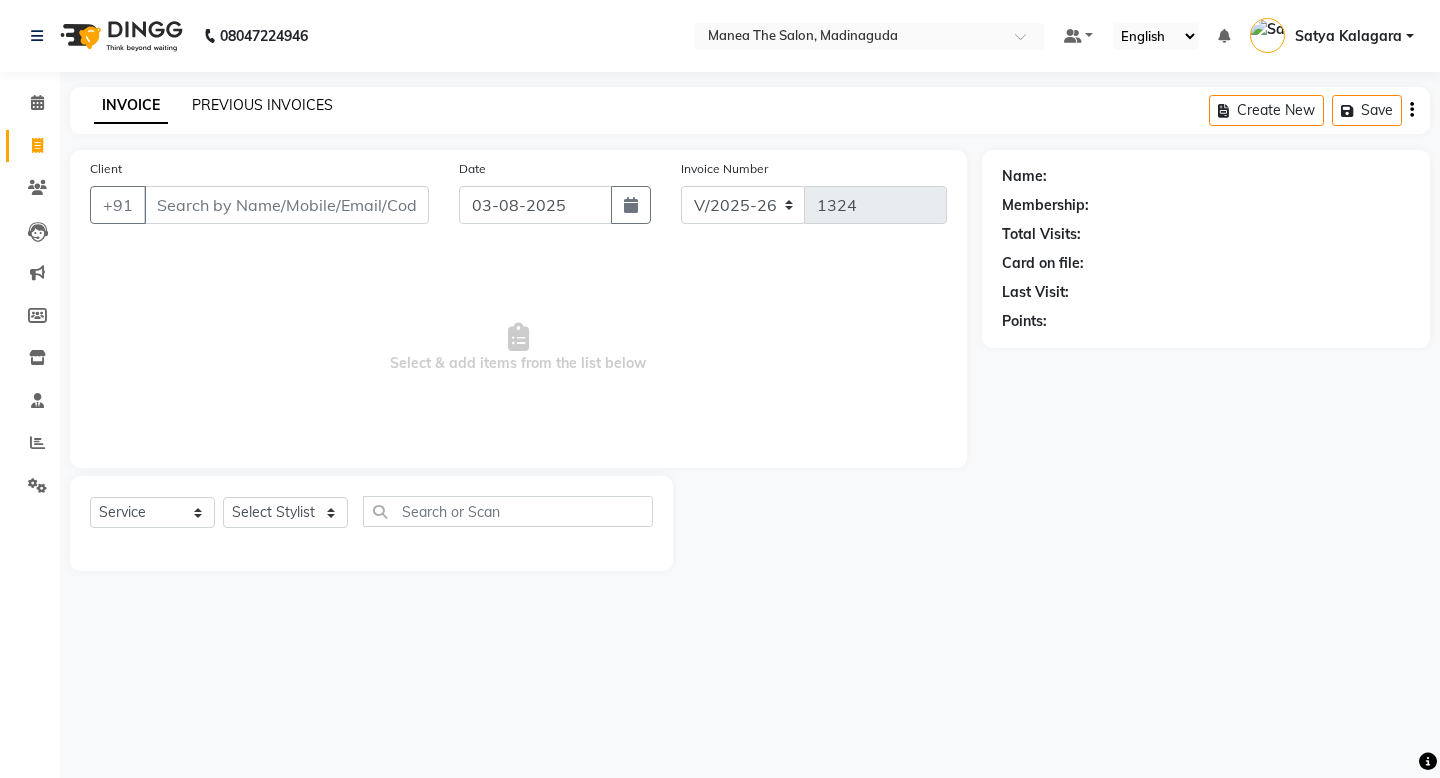click on "PREVIOUS INVOICES" 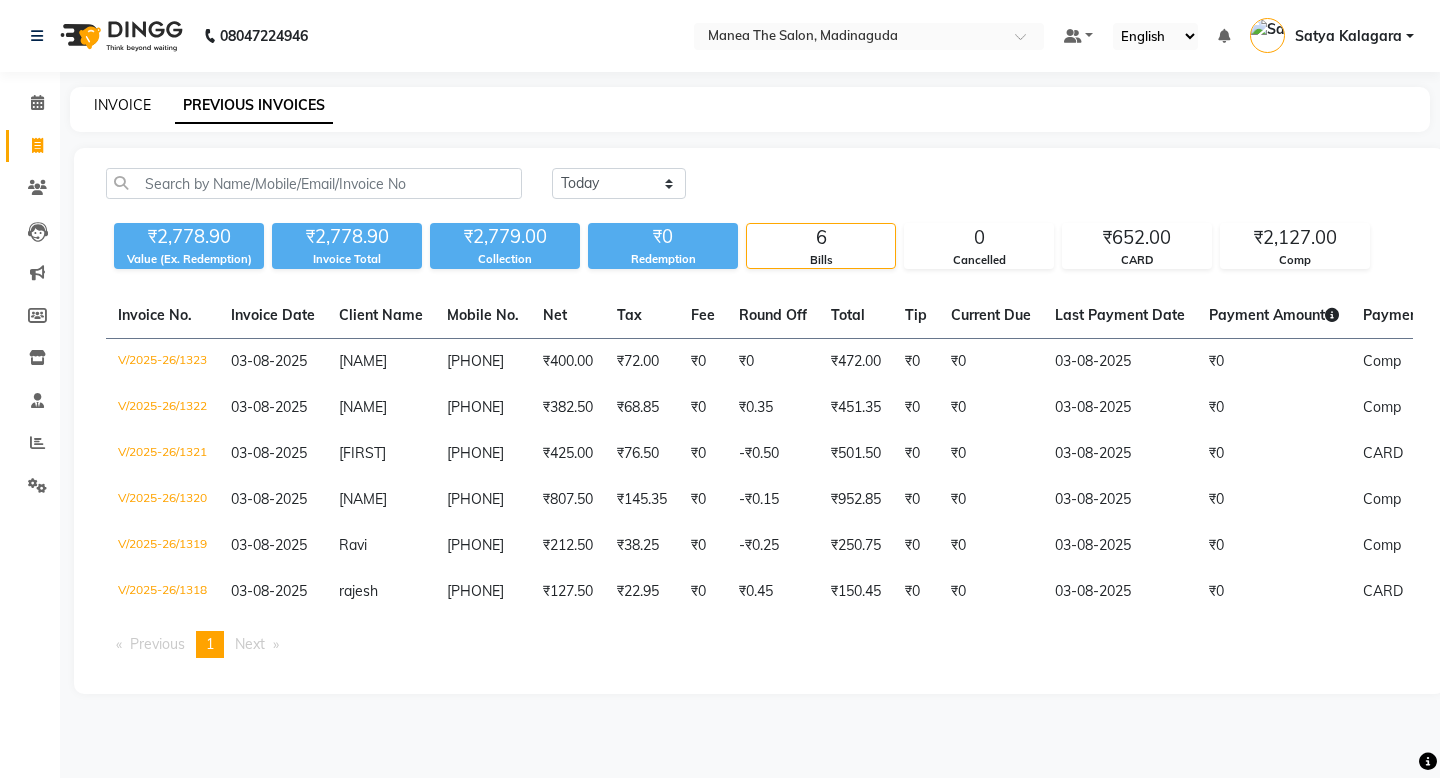 click on "INVOICE" 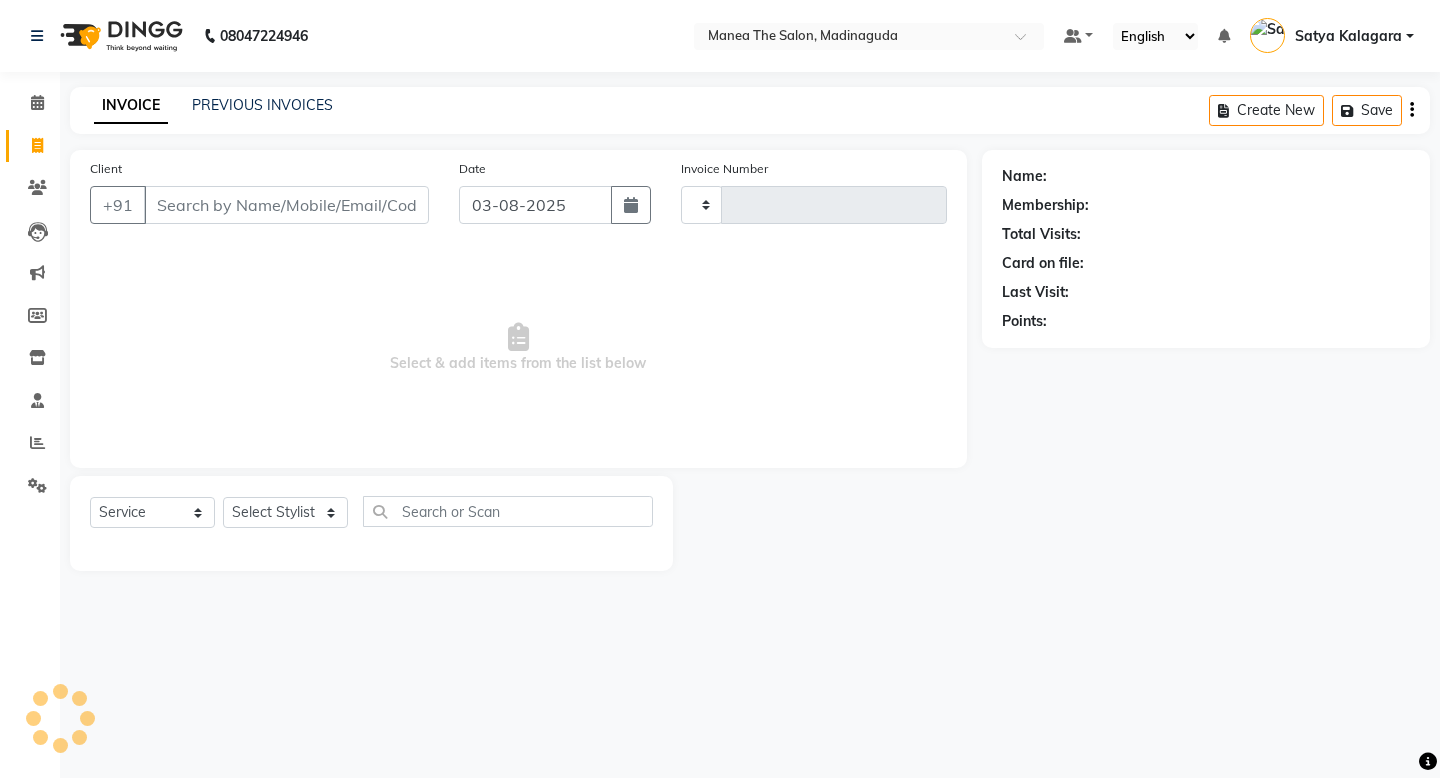 type on "1324" 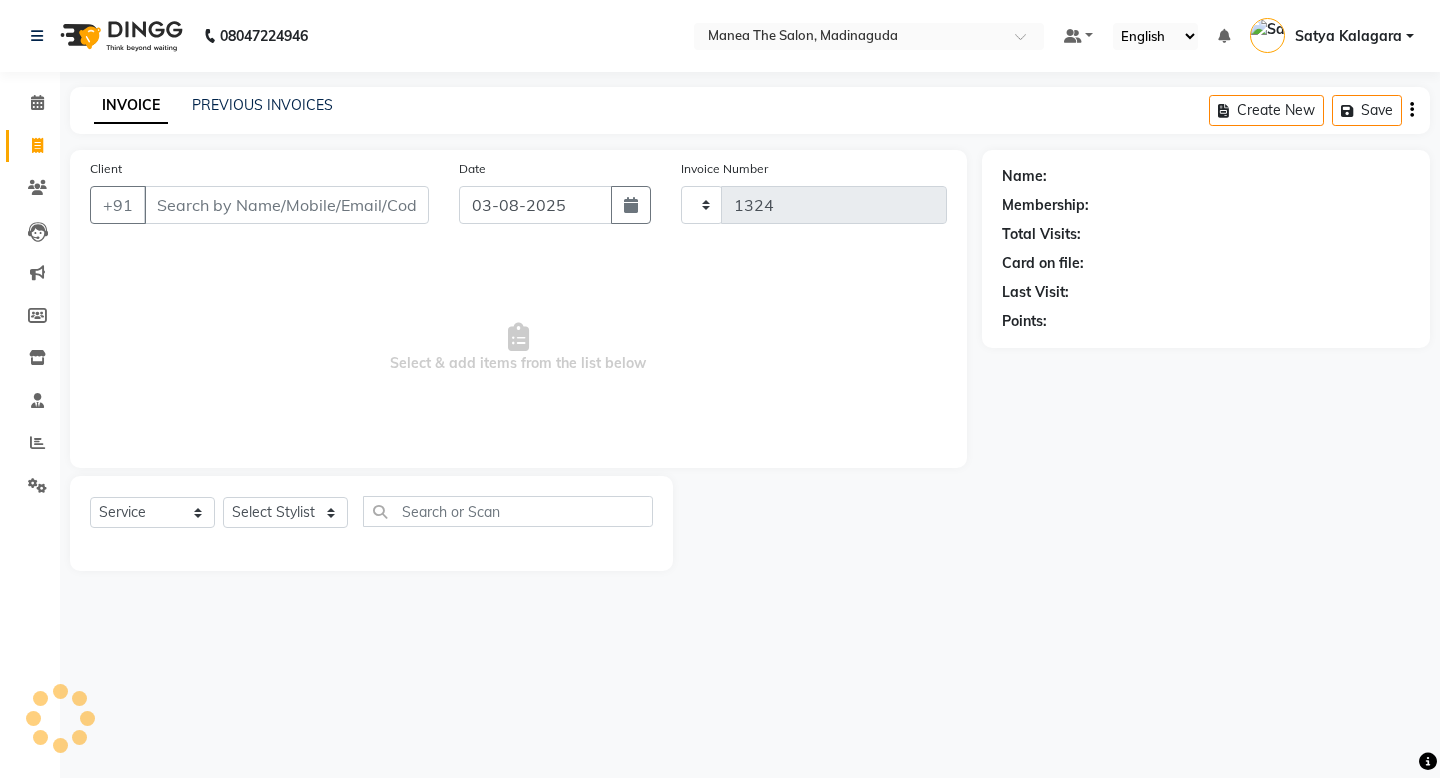 select on "5514" 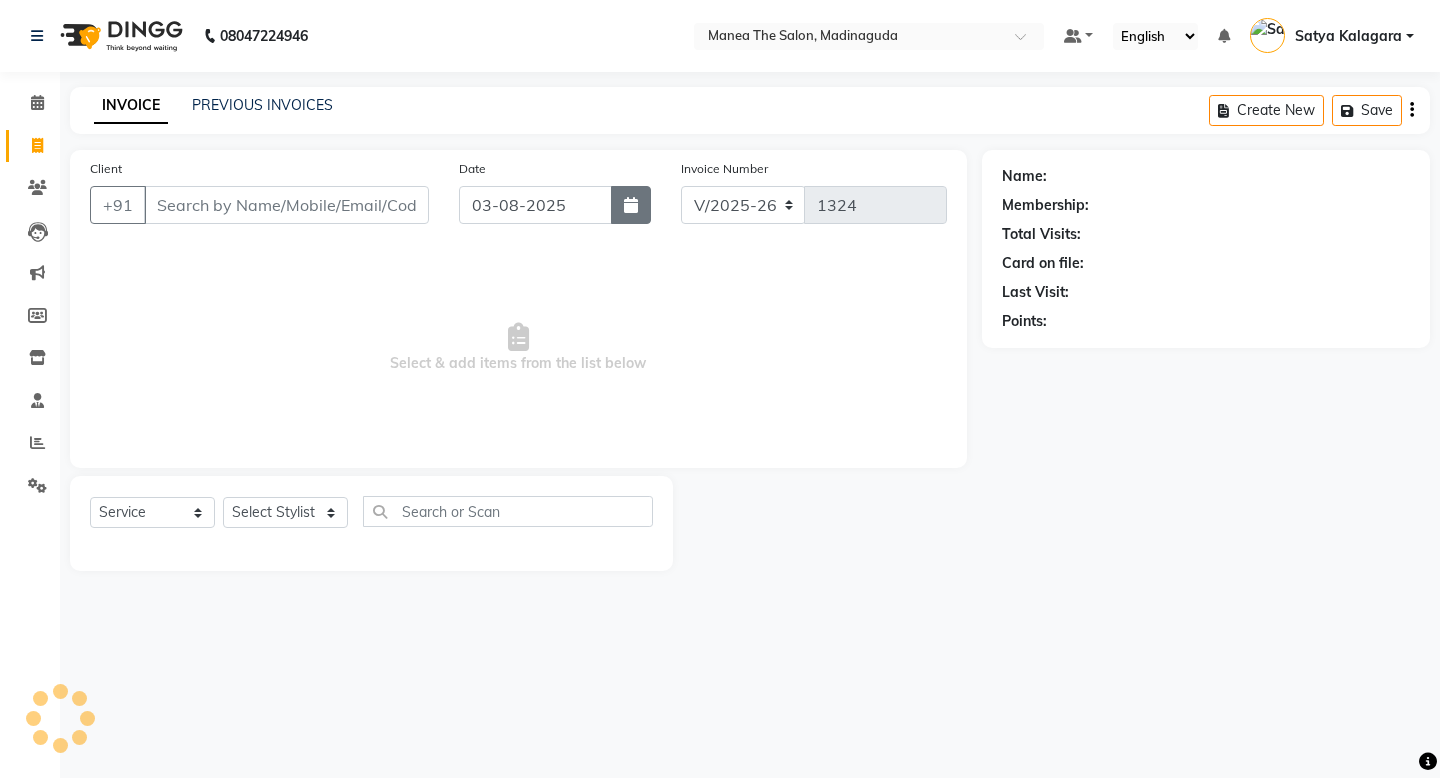 click 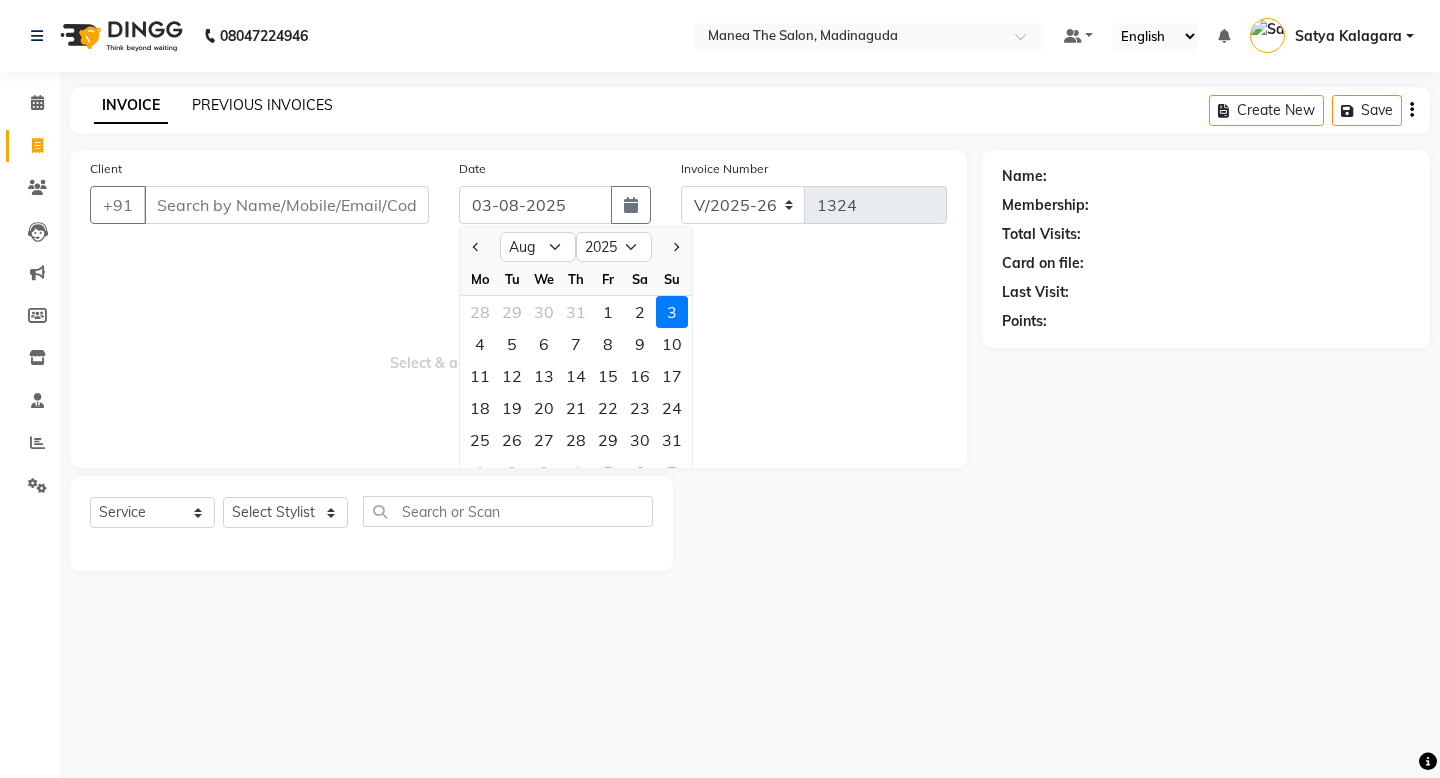 click on "PREVIOUS INVOICES" 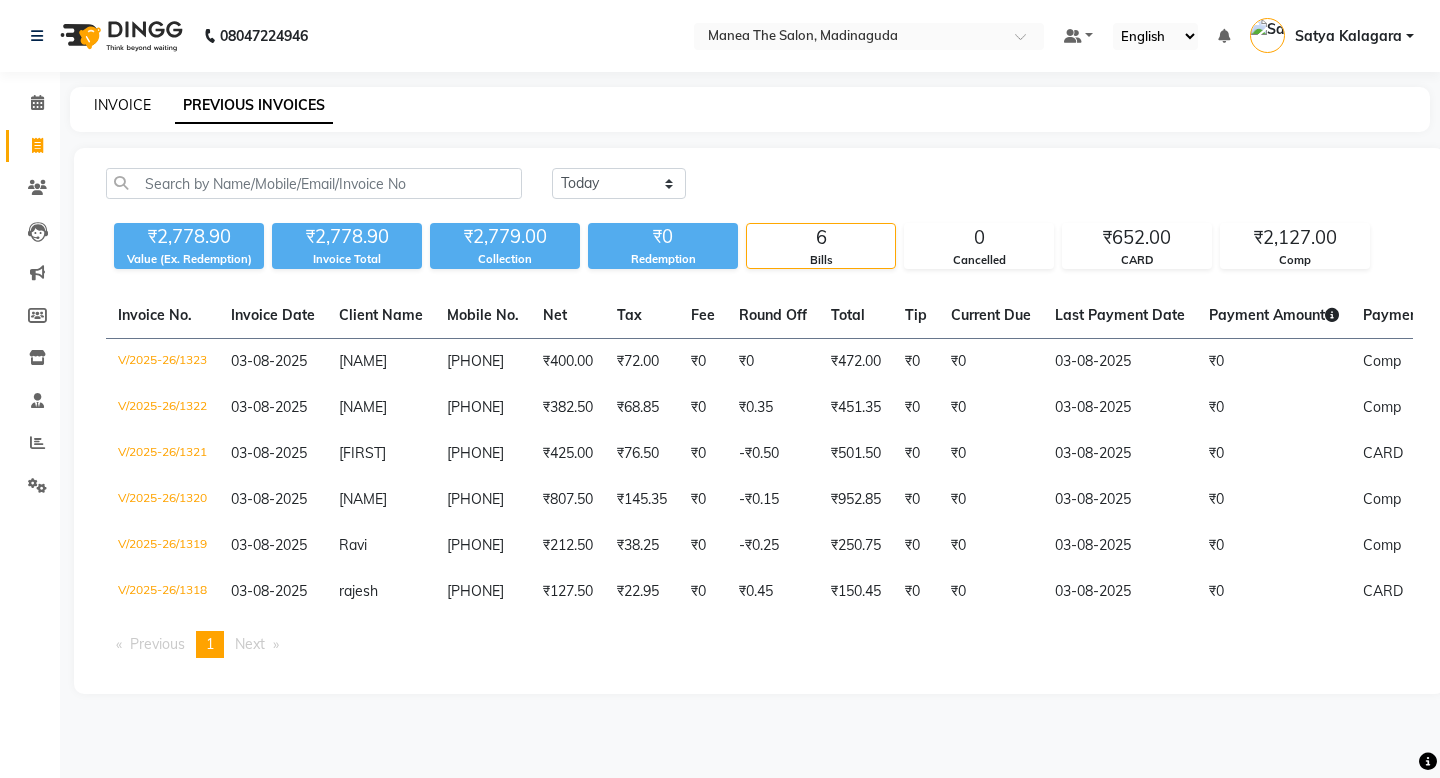 click on "INVOICE" 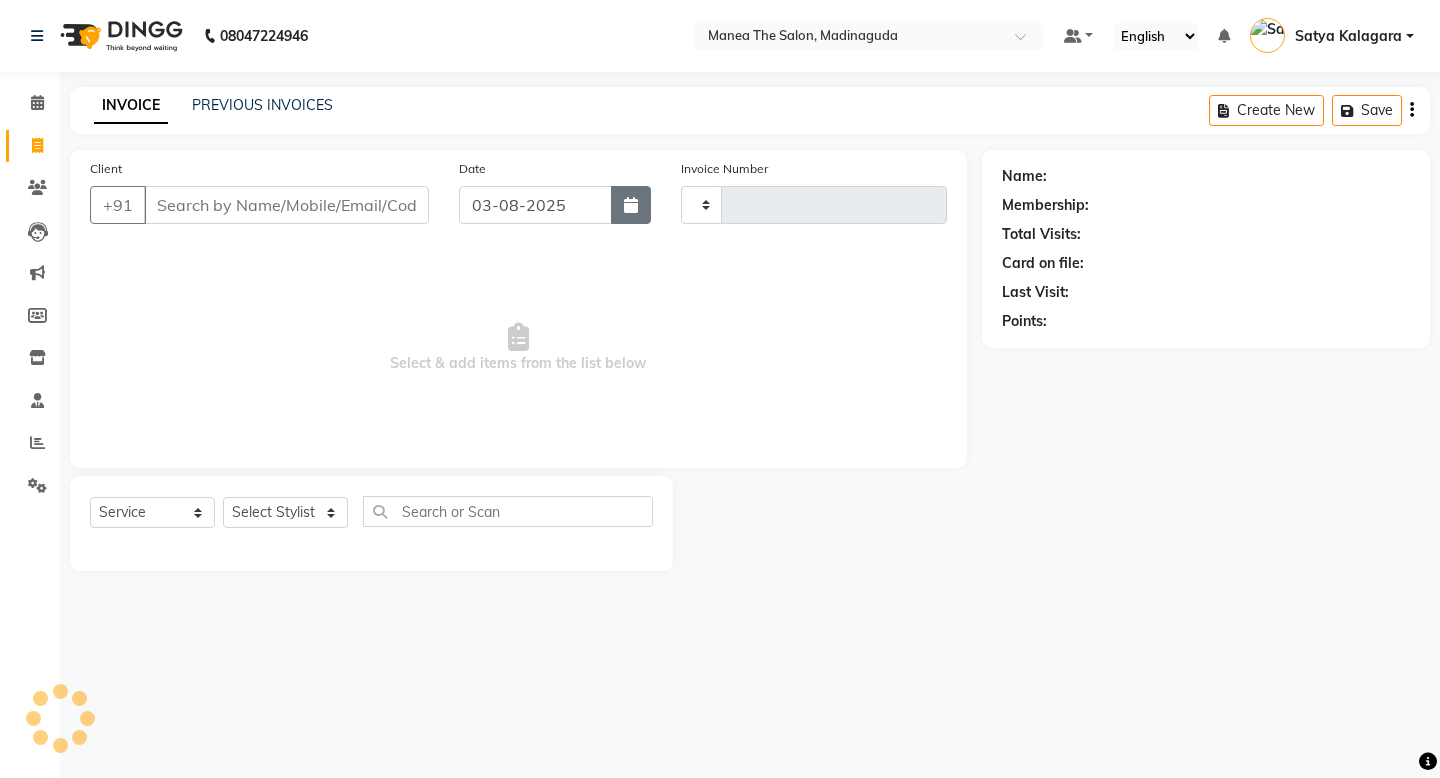 type on "1324" 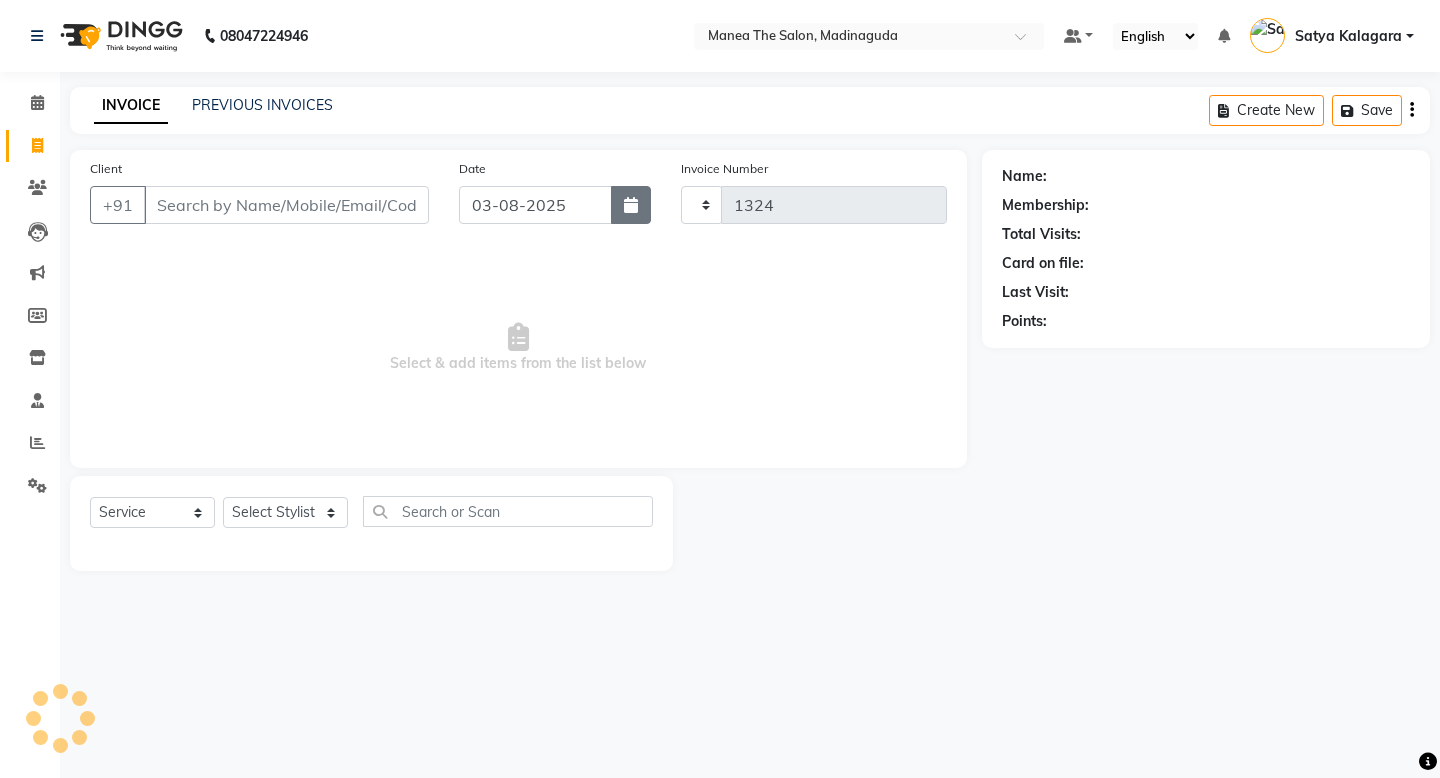 click 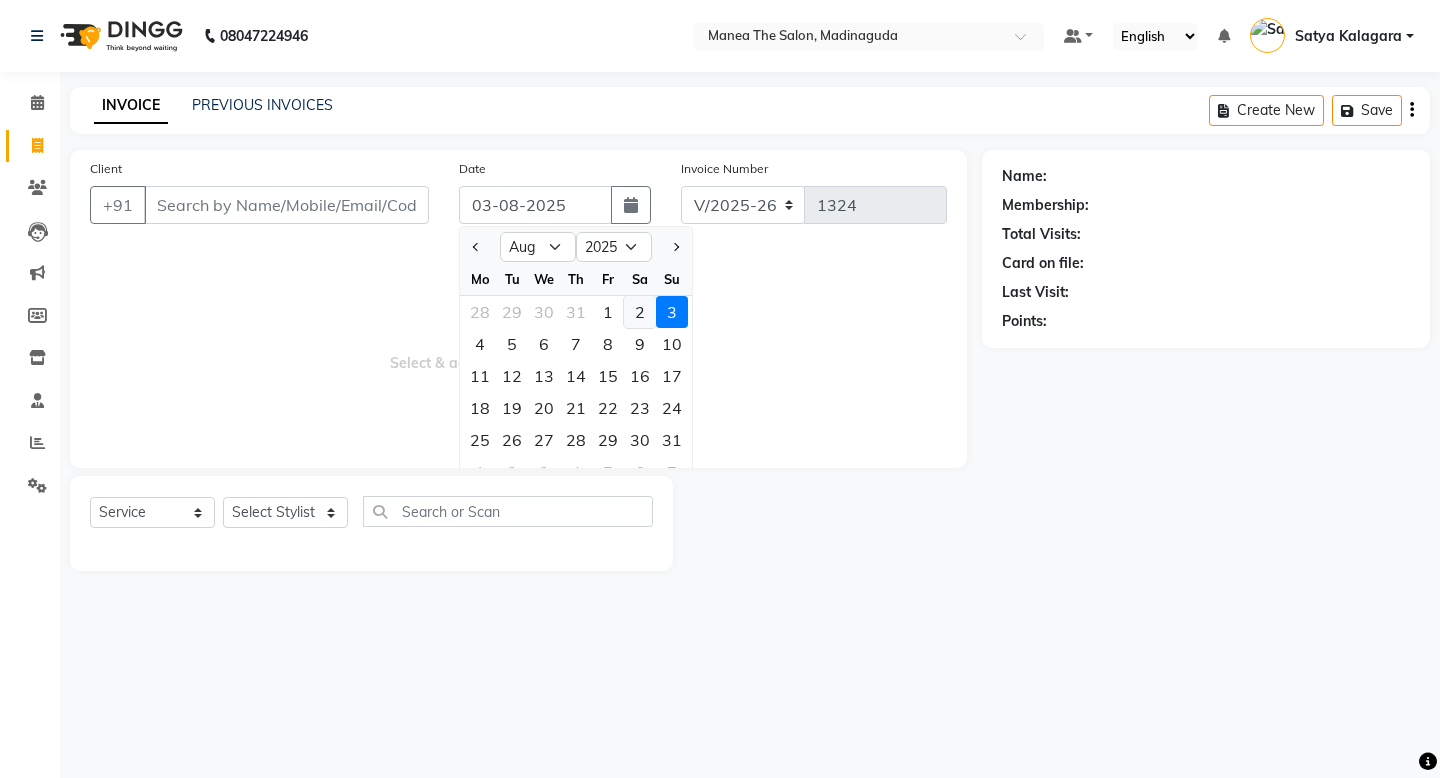 click on "2" 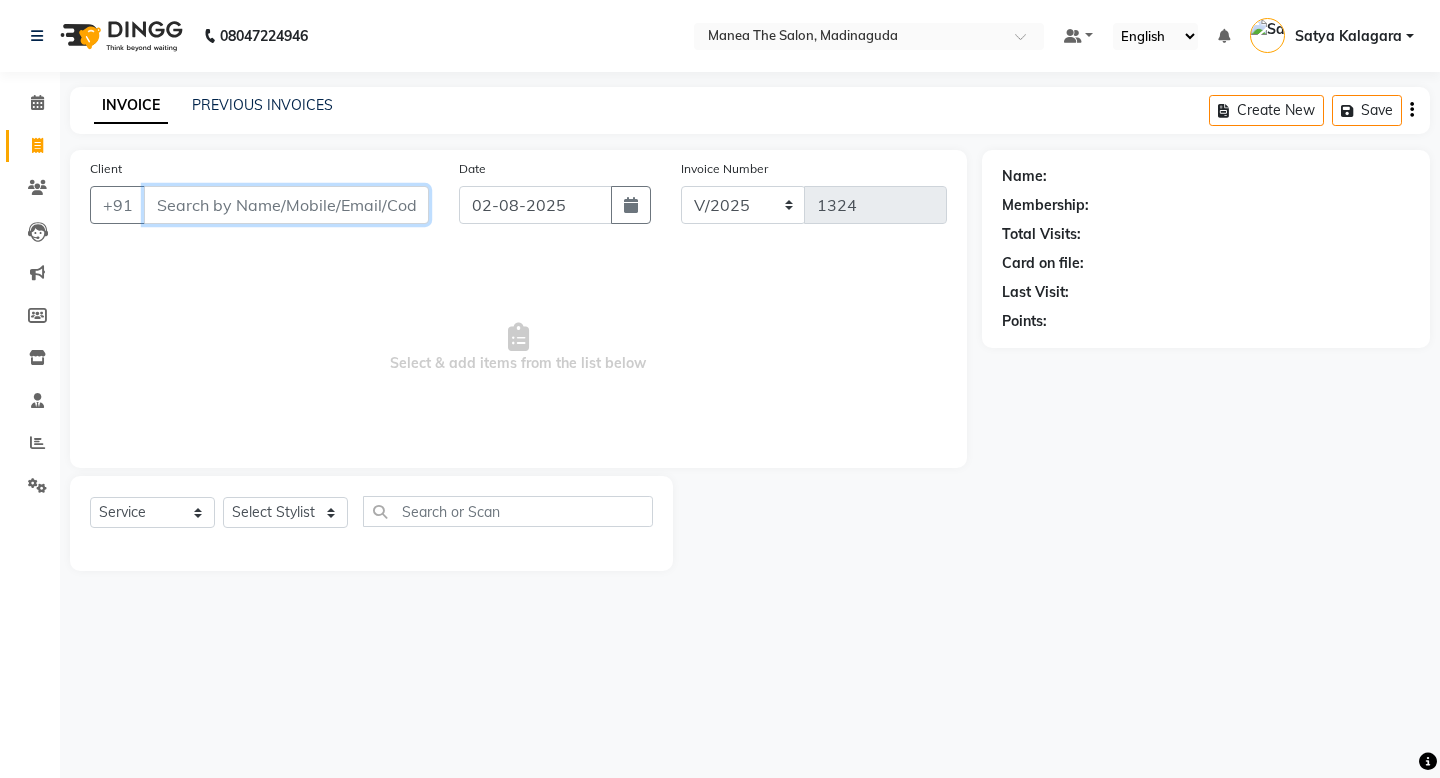 click on "Client" at bounding box center (286, 205) 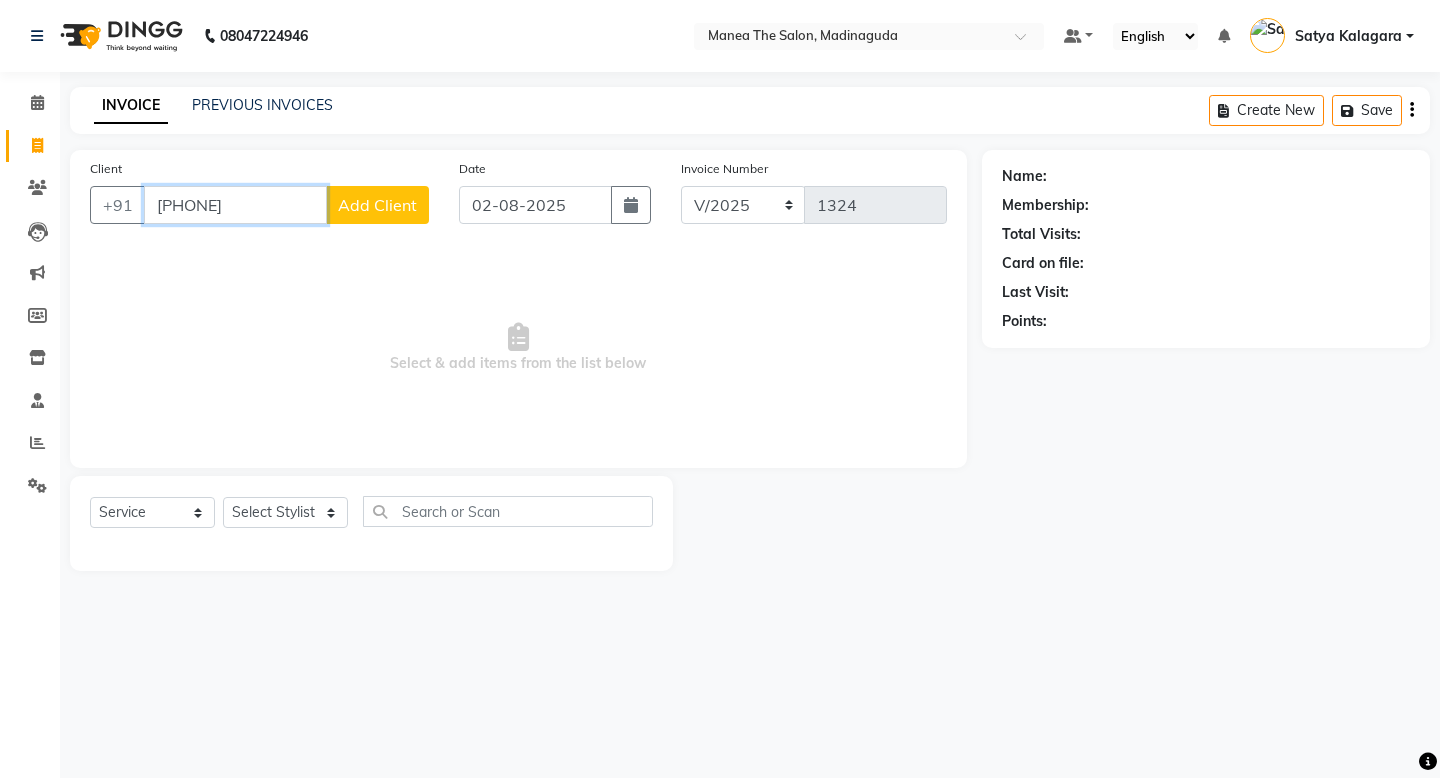 type on "[PHONE]" 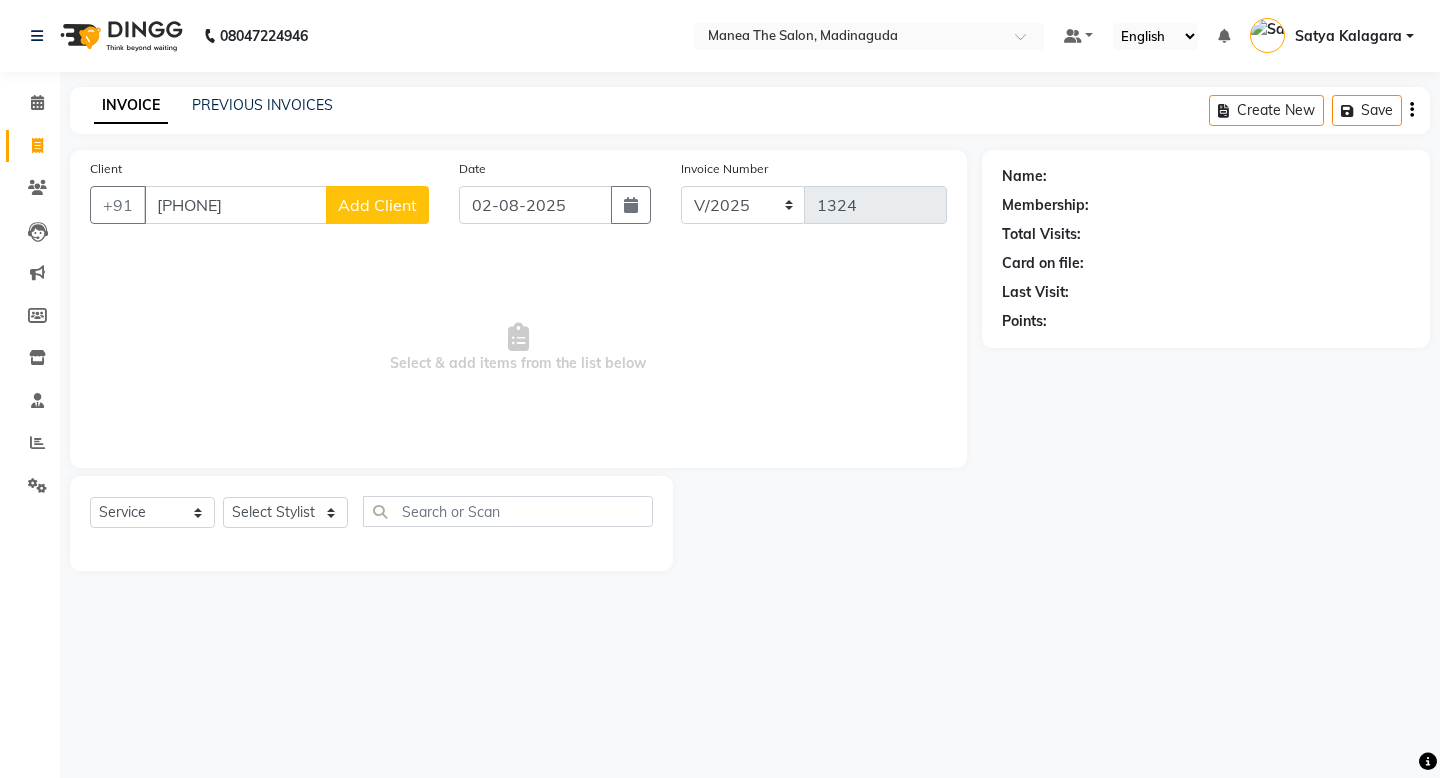 click on "Add Client" 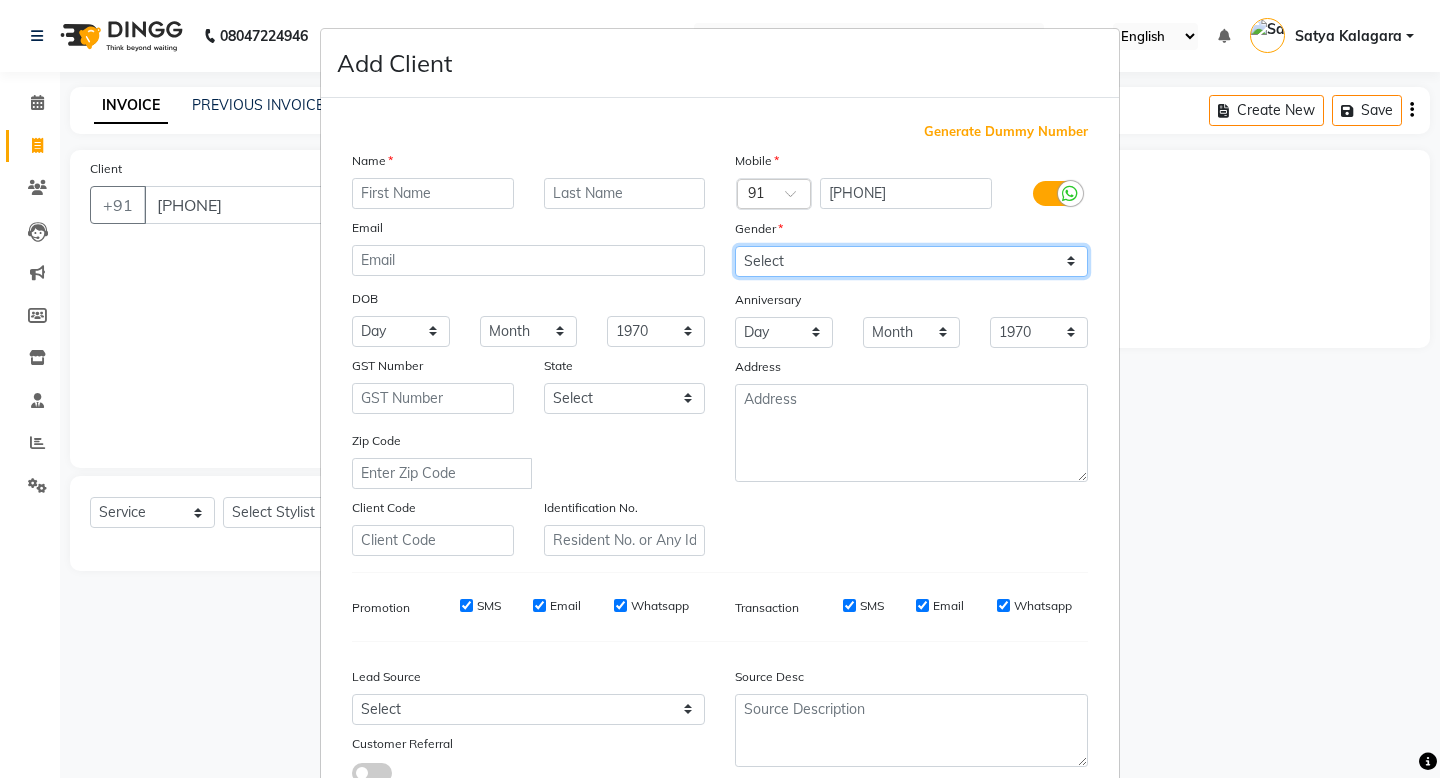 click on "Select Male Female Other Prefer Not To Say" at bounding box center (911, 261) 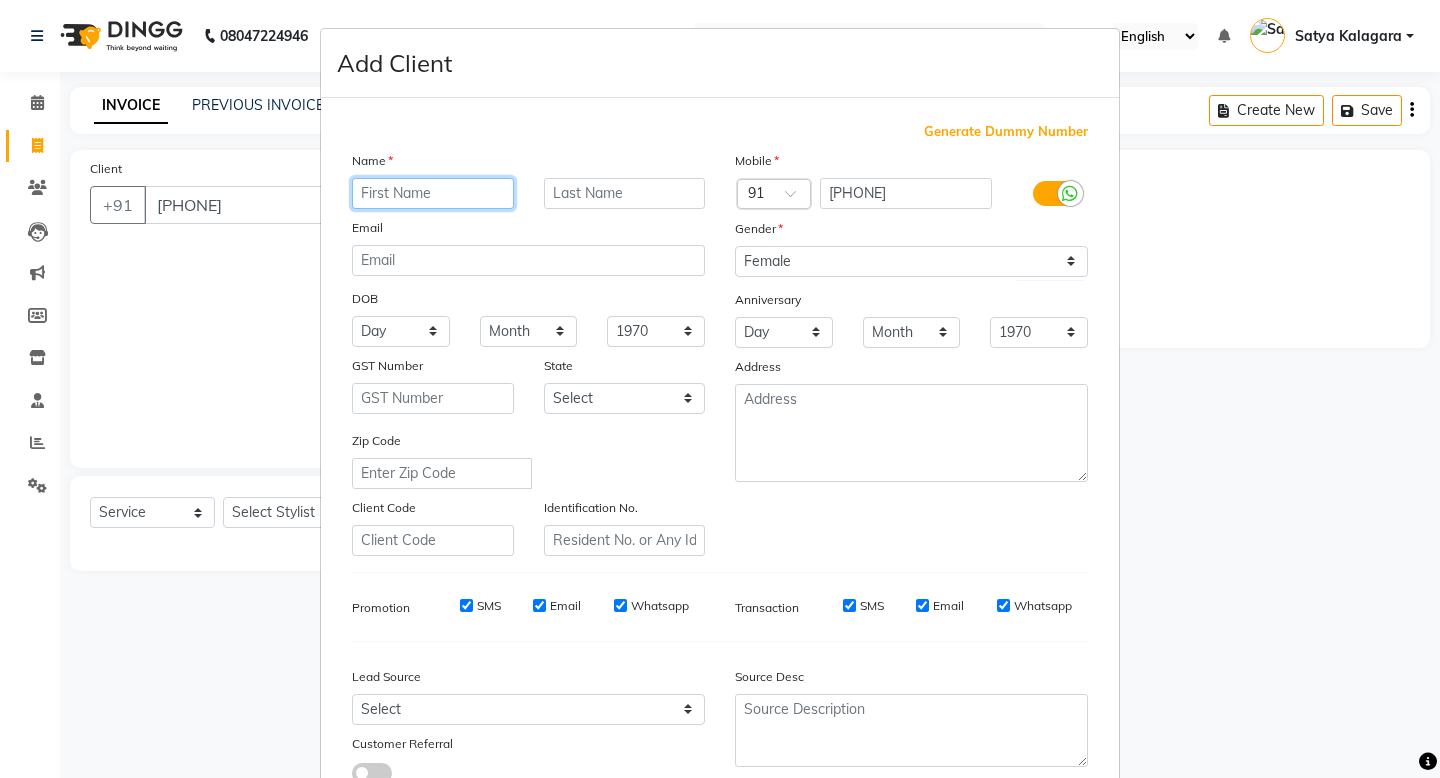 click at bounding box center (433, 193) 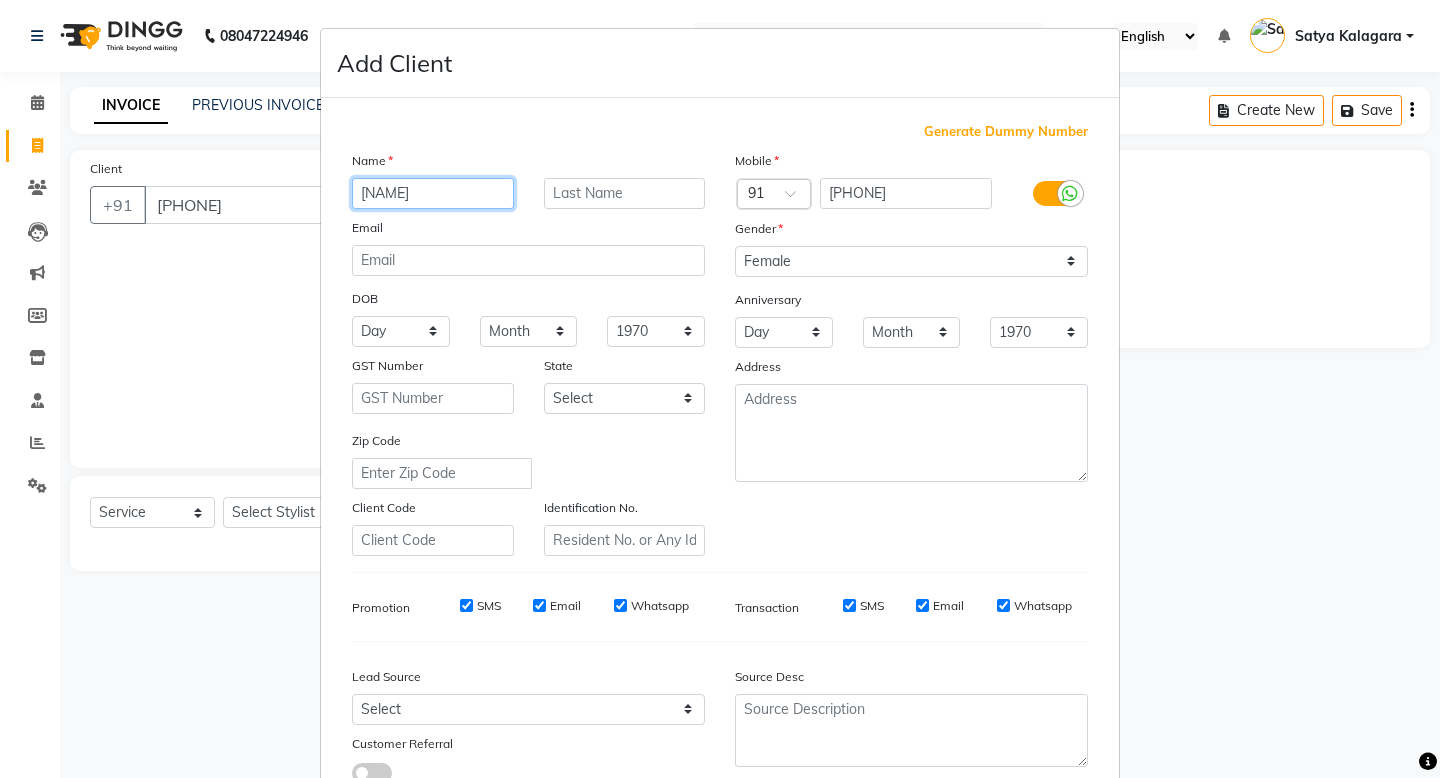 scroll, scrollTop: 144, scrollLeft: 0, axis: vertical 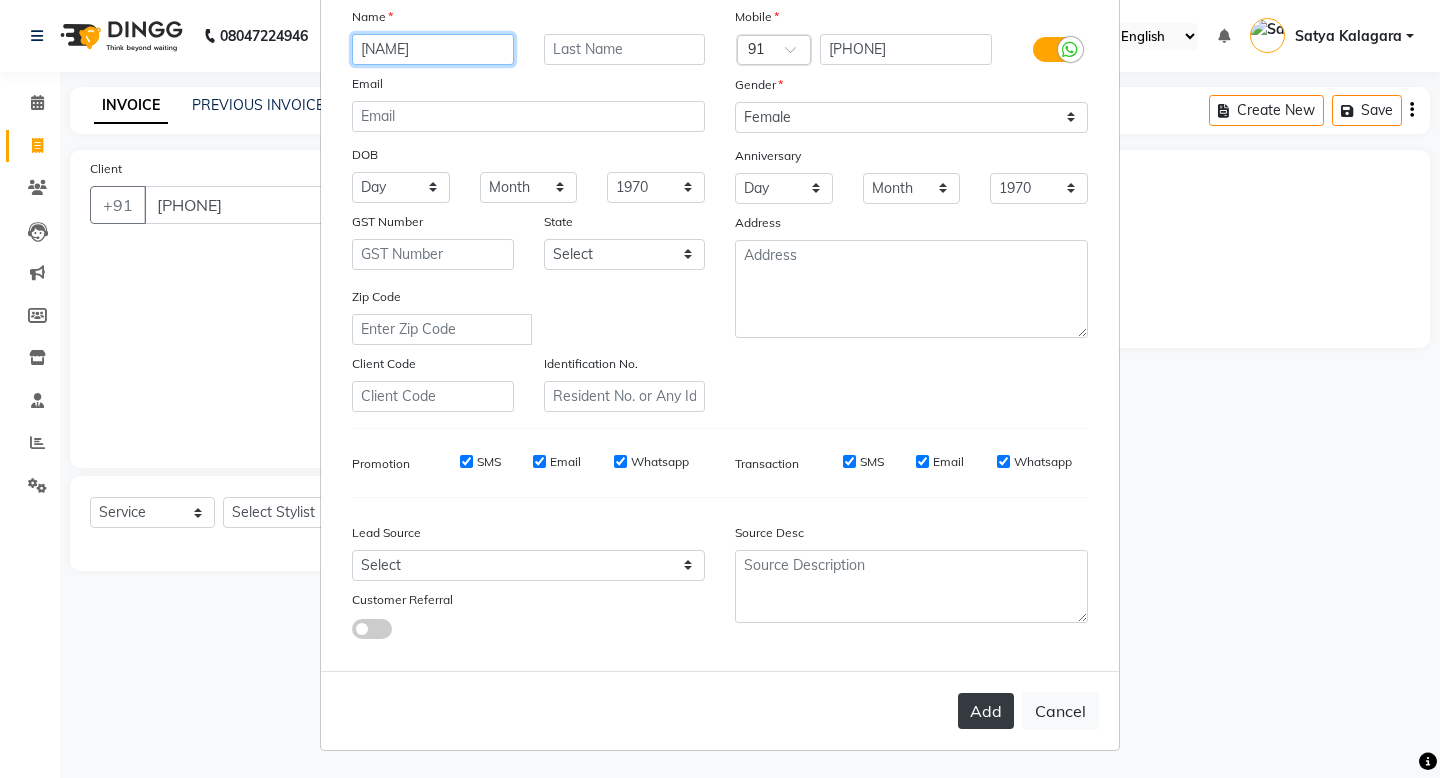 type on "[NAME]" 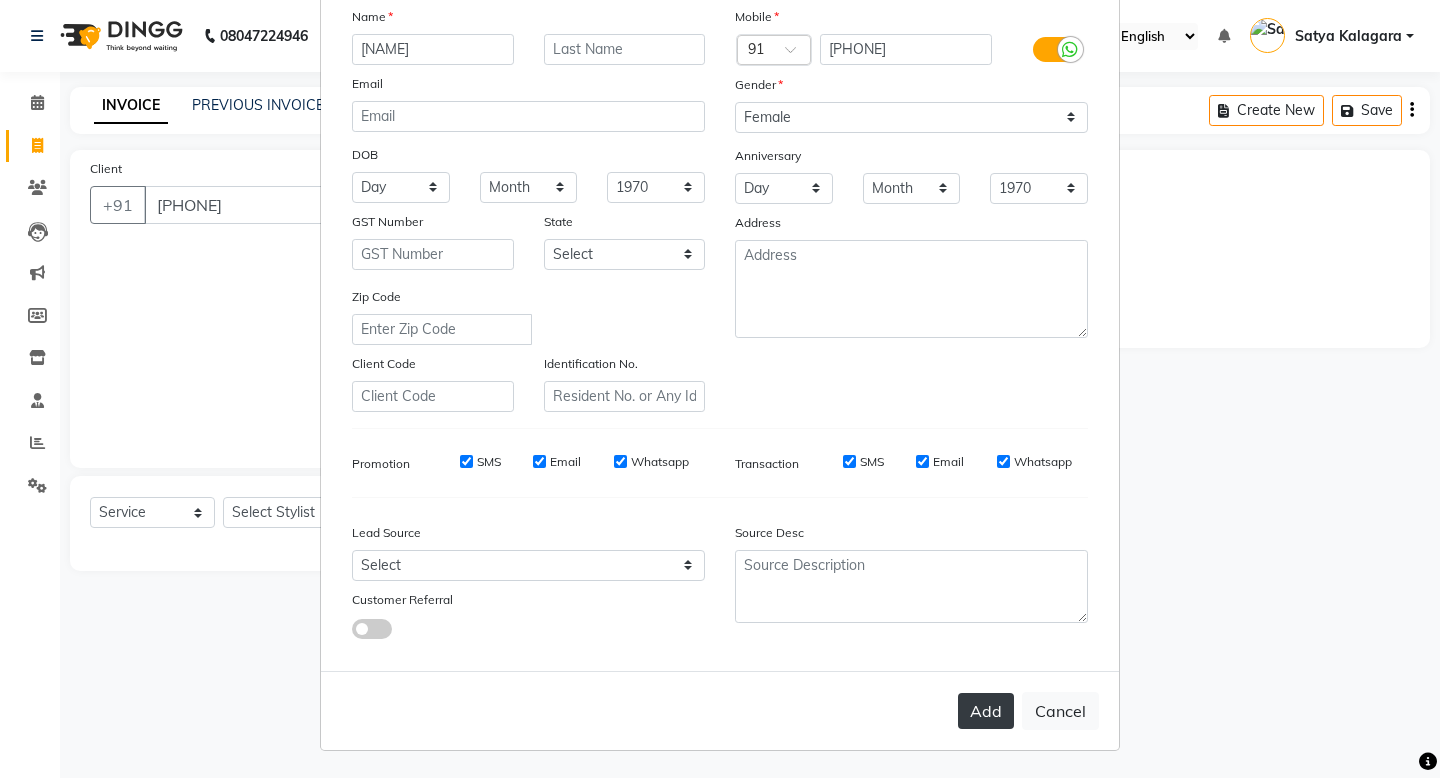 click on "Add" at bounding box center [986, 711] 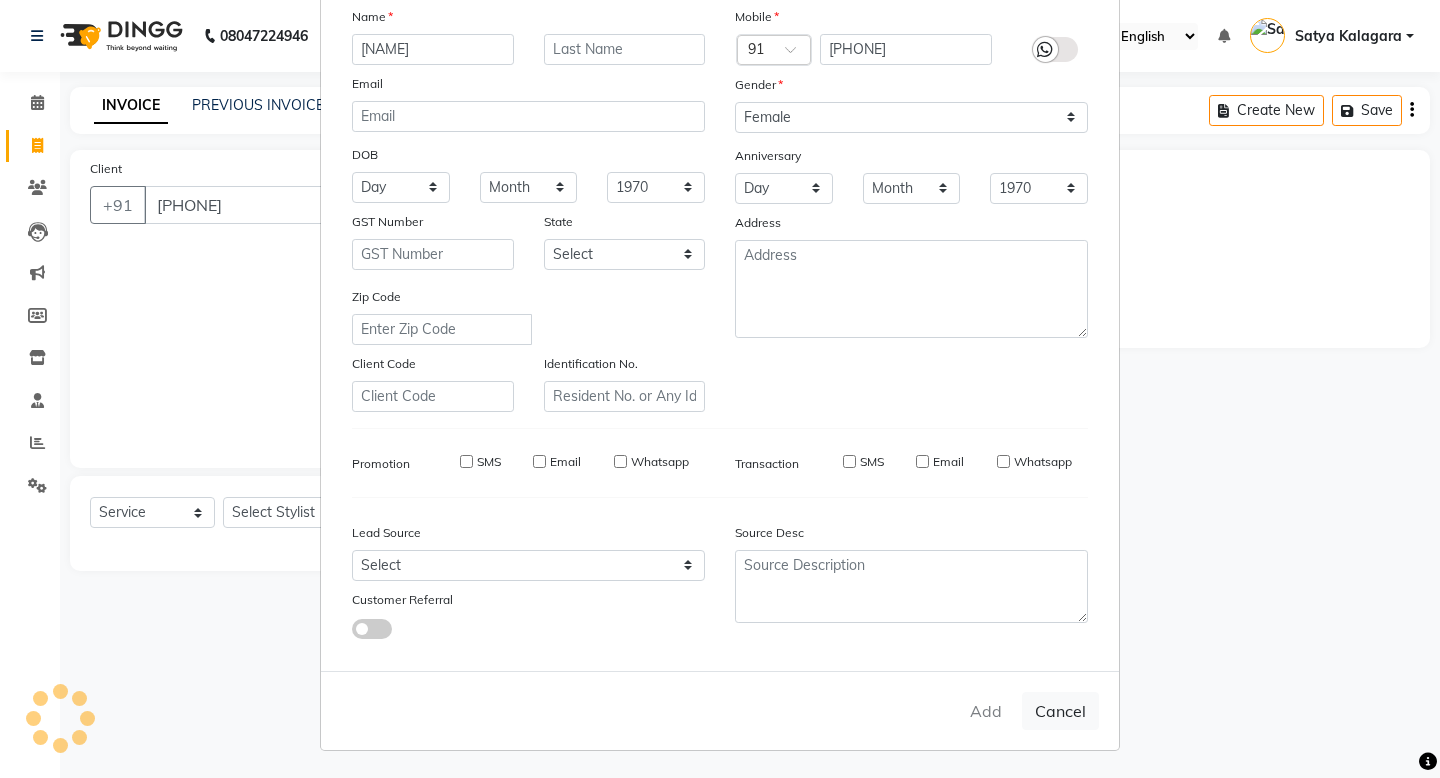 type 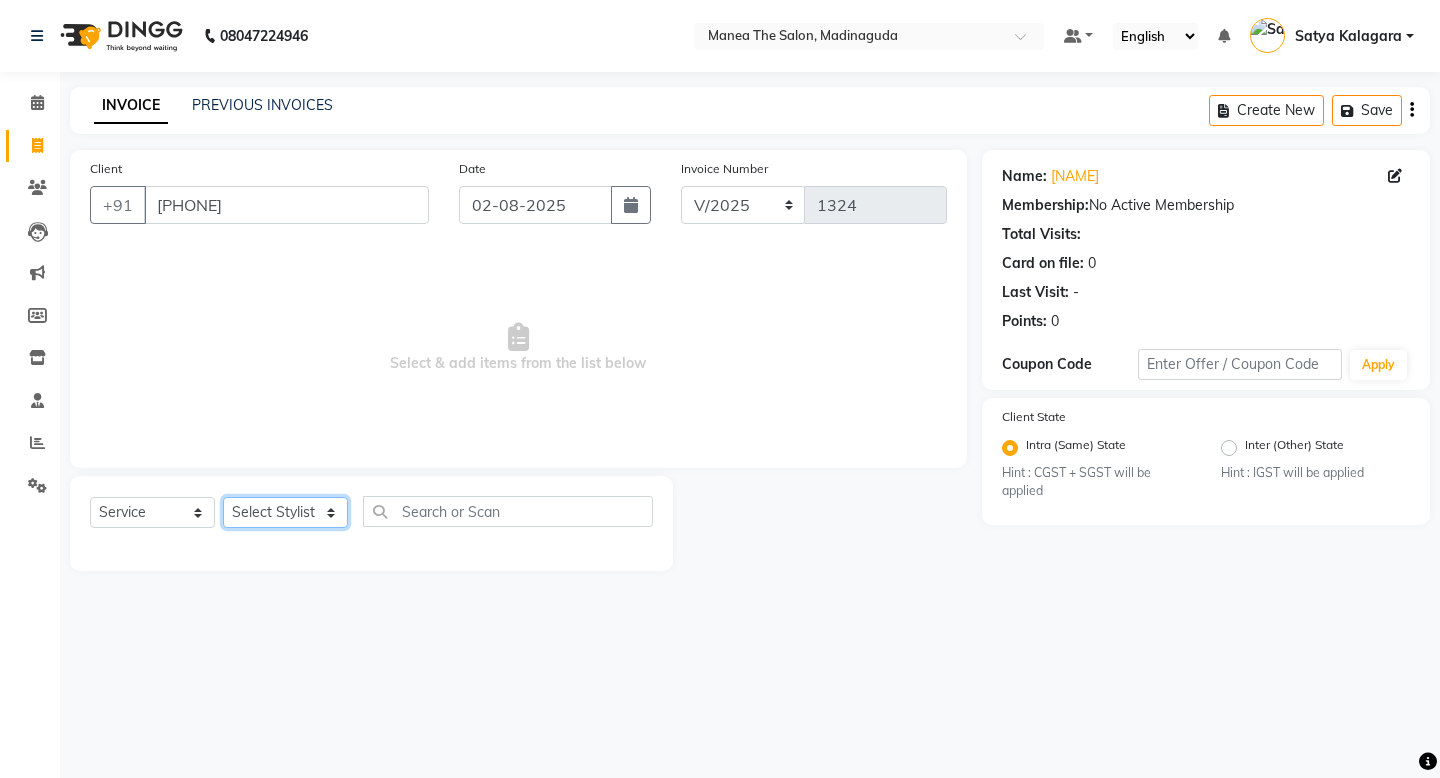 click on "Select Stylist LuvPreeth [LAST] Mamatha Monalika Mousim [LAST] Neethui Rehan [LAST] saanib [LAST] Satya Kalagara Sita [LAST]" 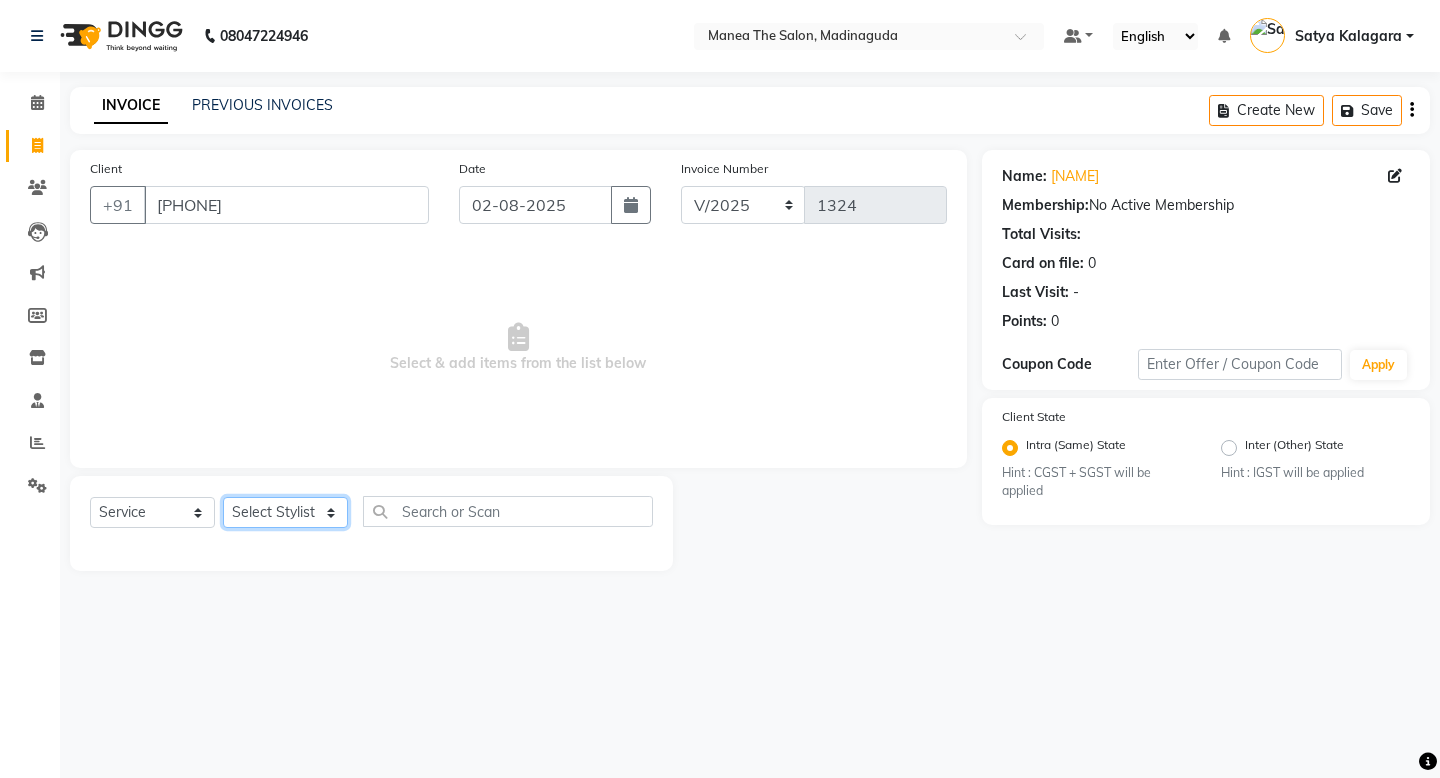 click on "Select Stylist LuvPreeth [LAST] Mamatha Monalika Mousim [LAST] Neethui Rehan [LAST] saanib [LAST] Satya Kalagara Sita [LAST]" 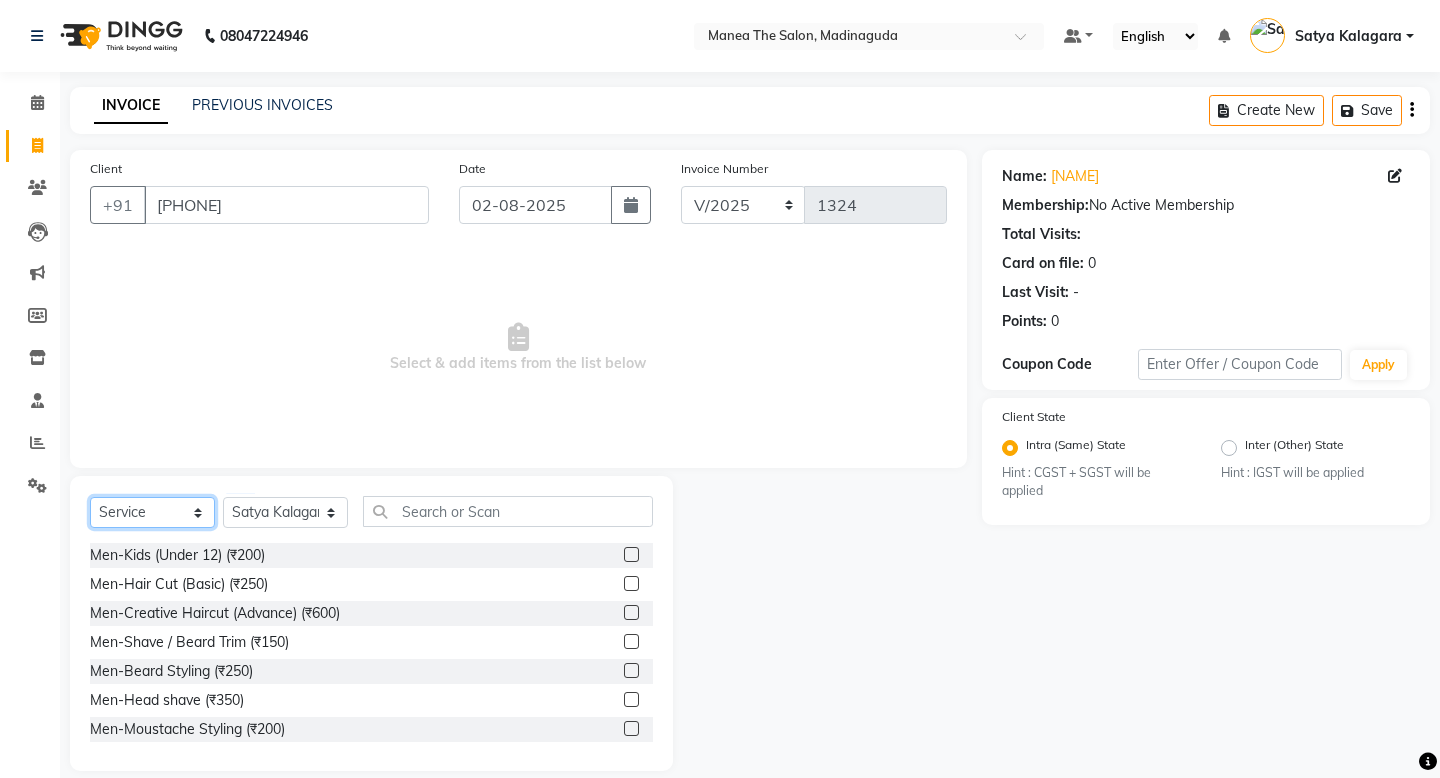 click on "Select  Service  Product  Membership  Package Voucher Prepaid Gift Card" 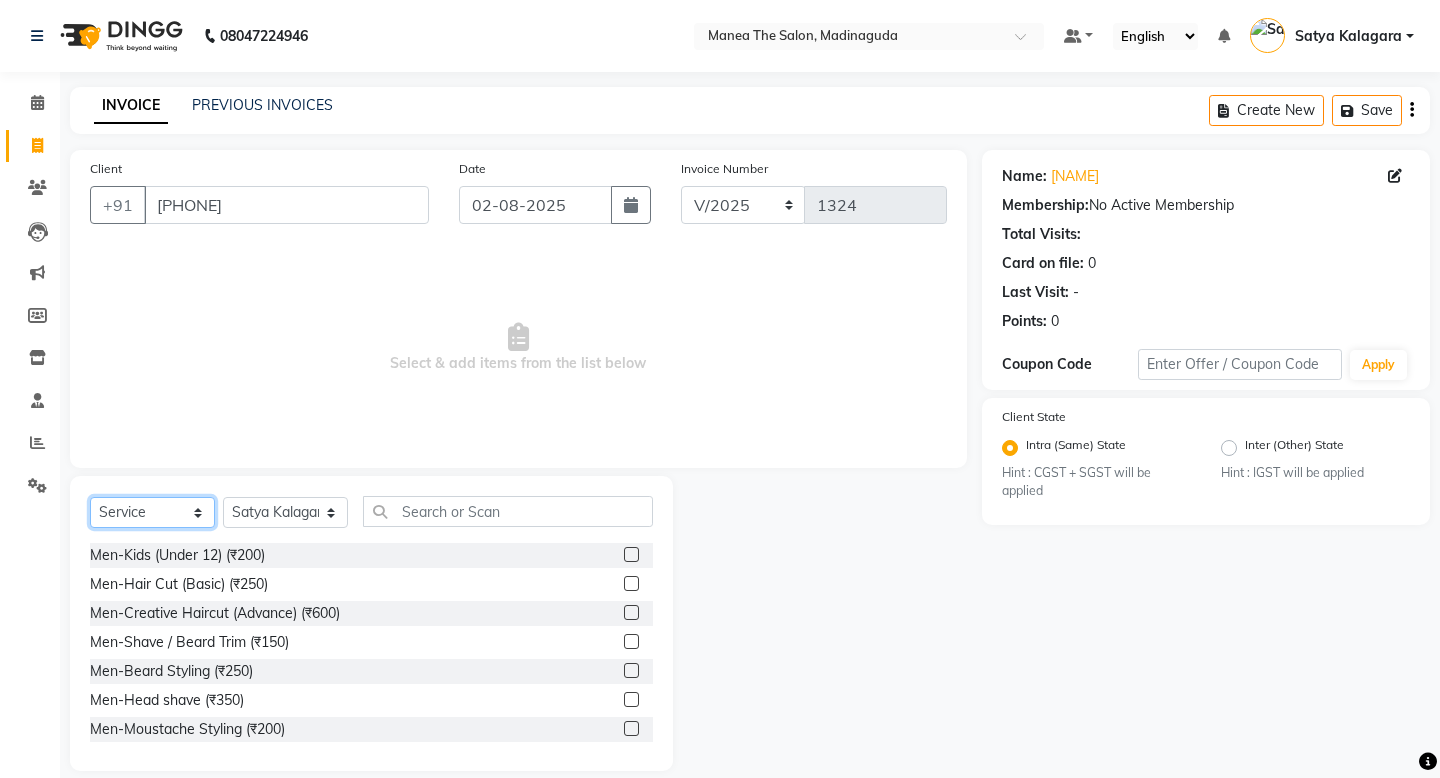 select on "membership" 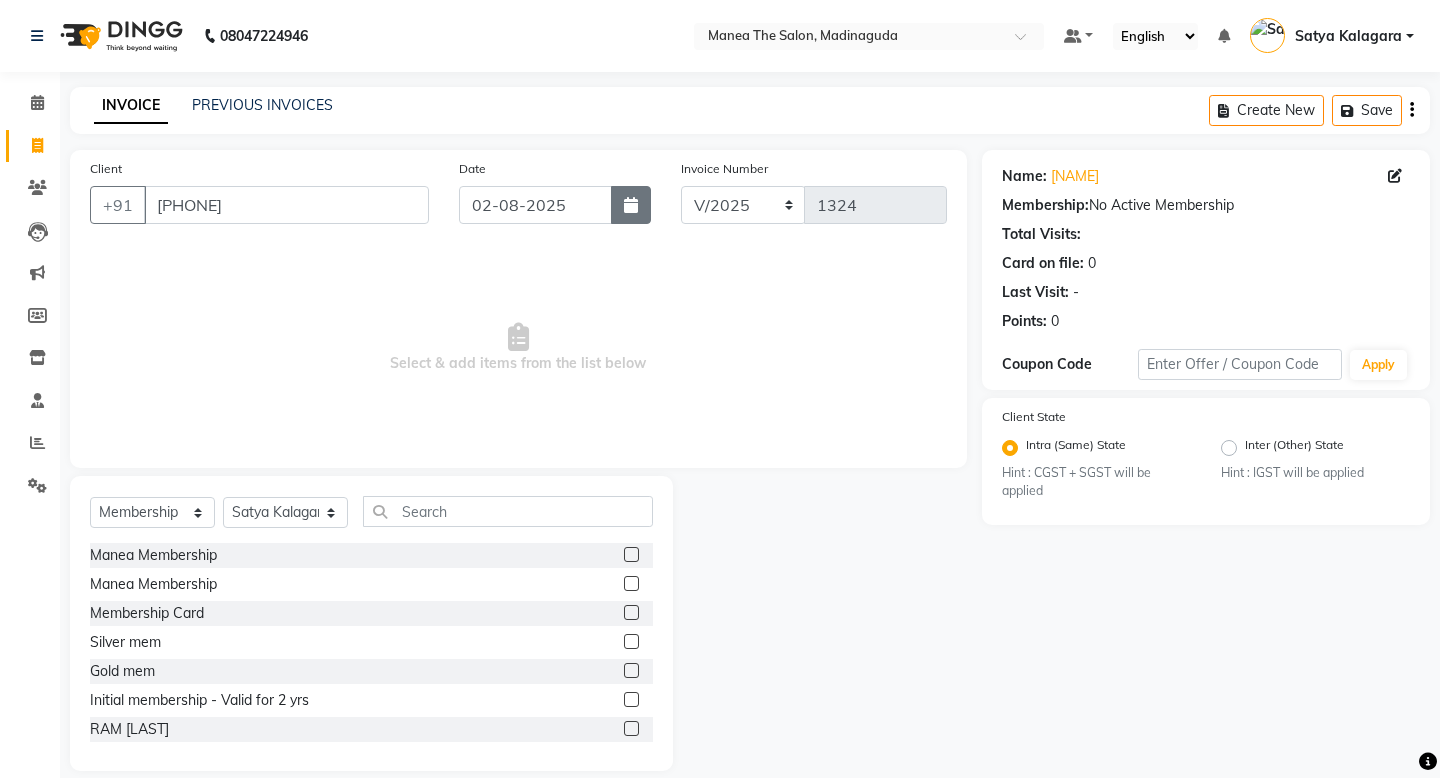 click 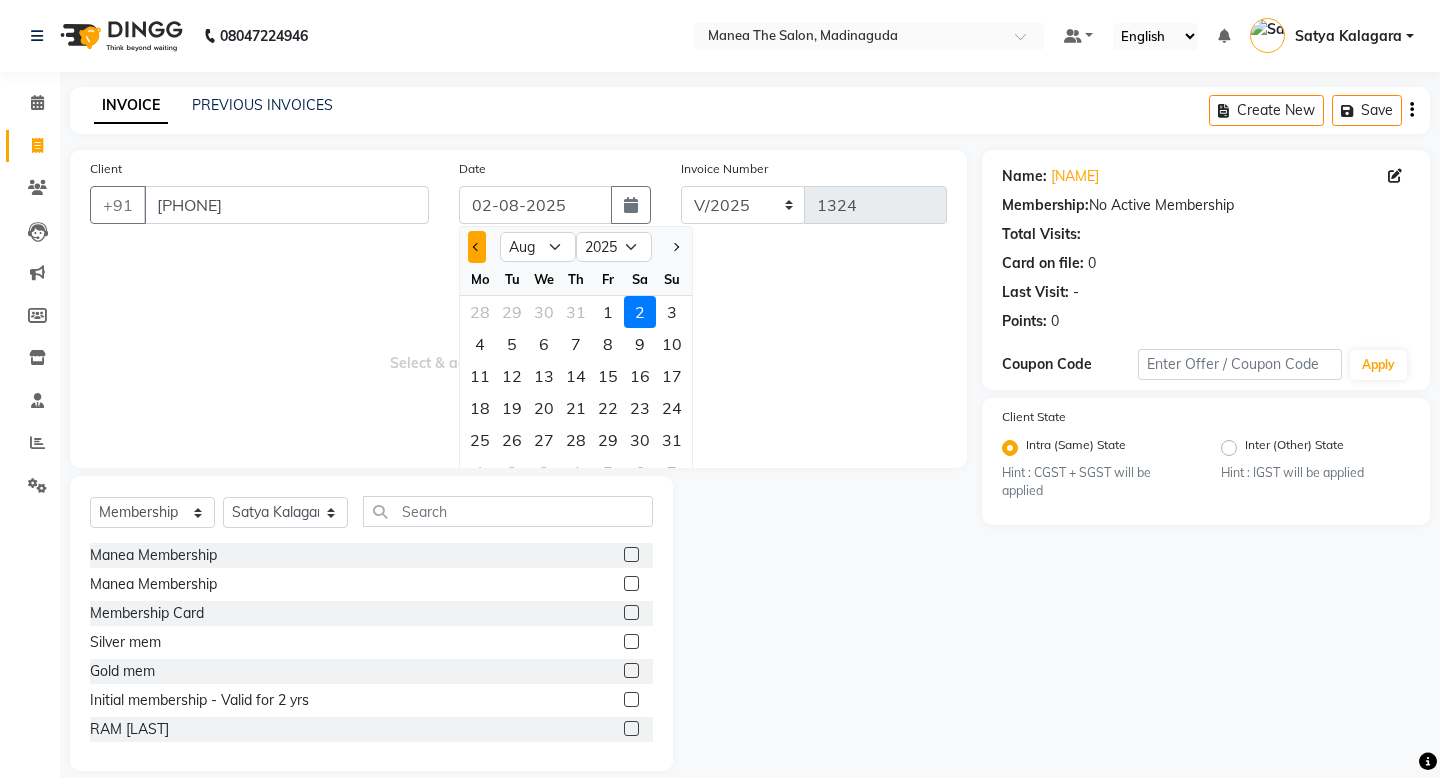 click 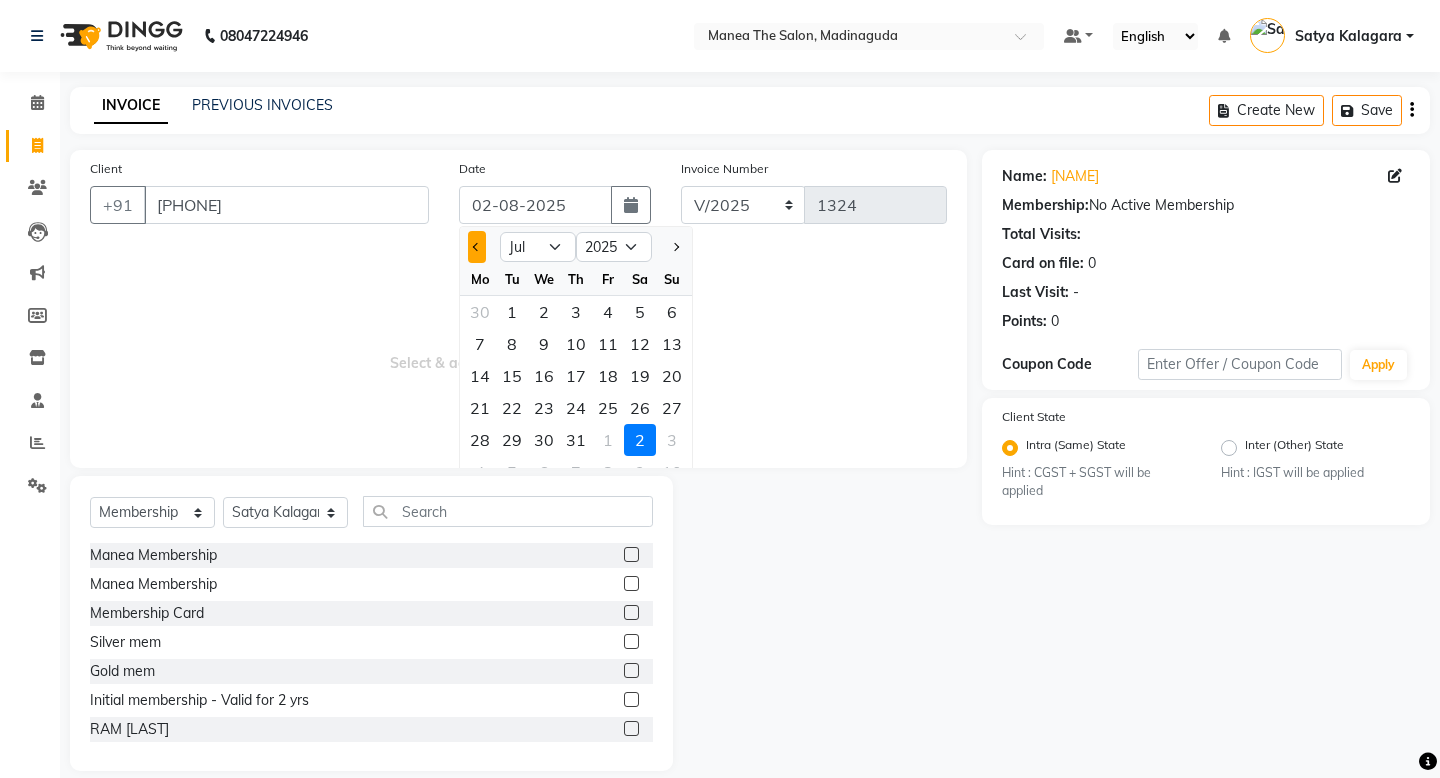 click 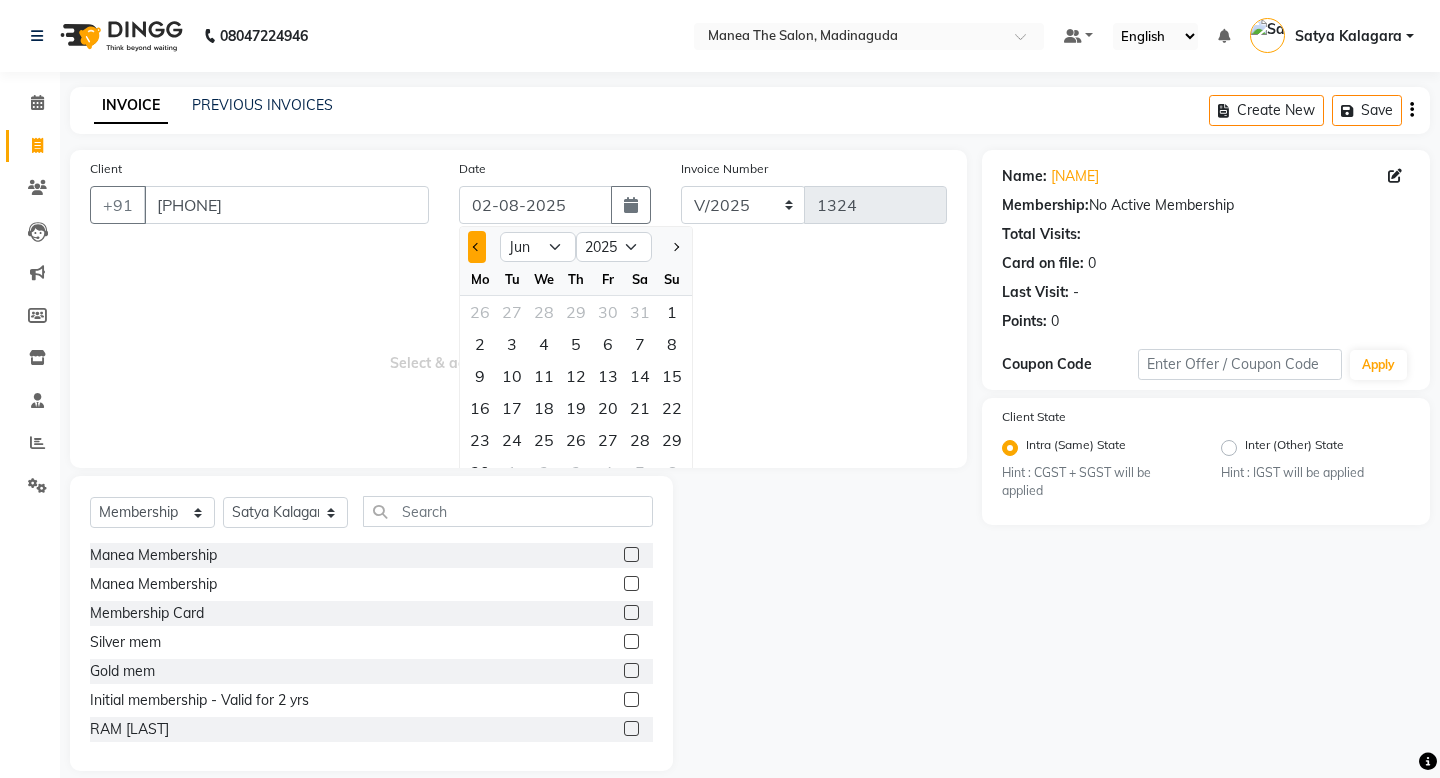 click 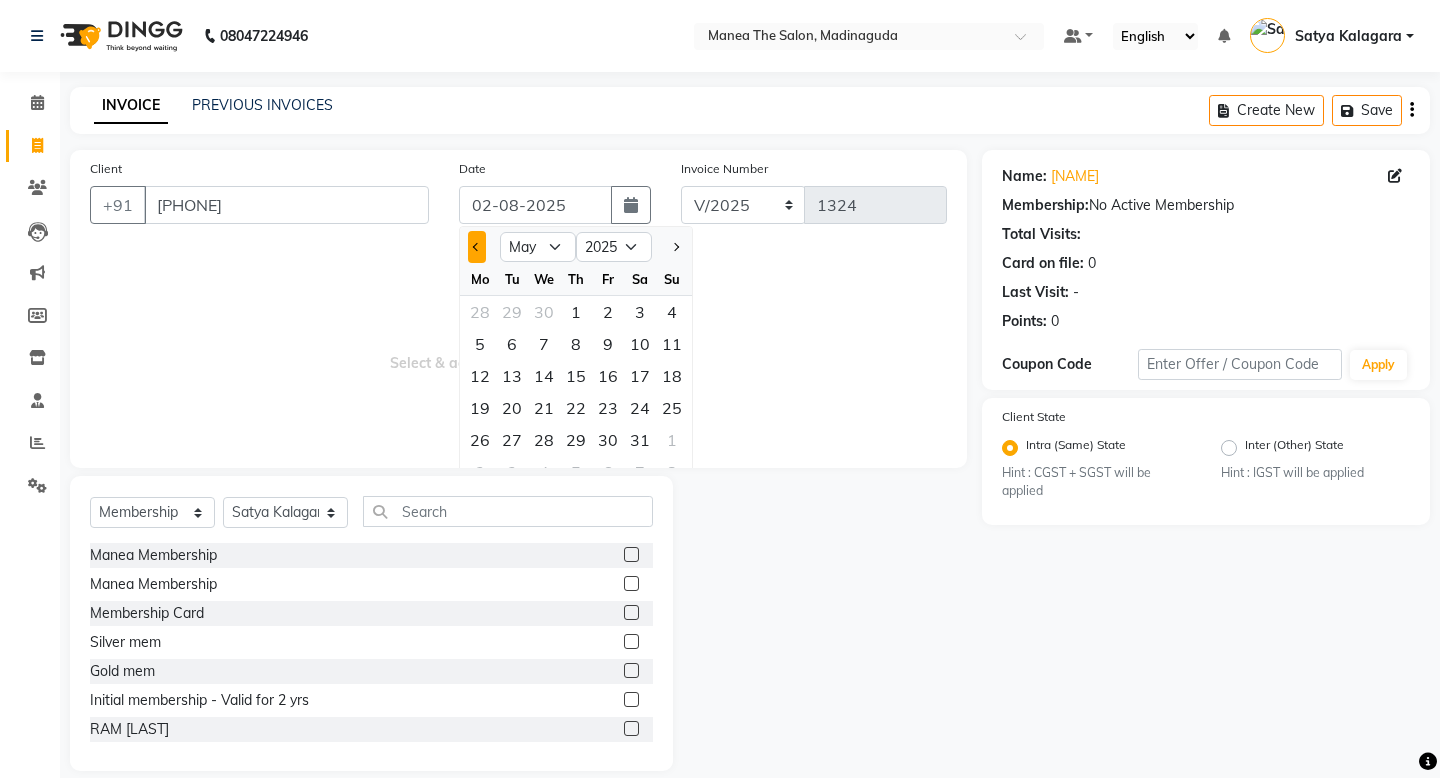 click 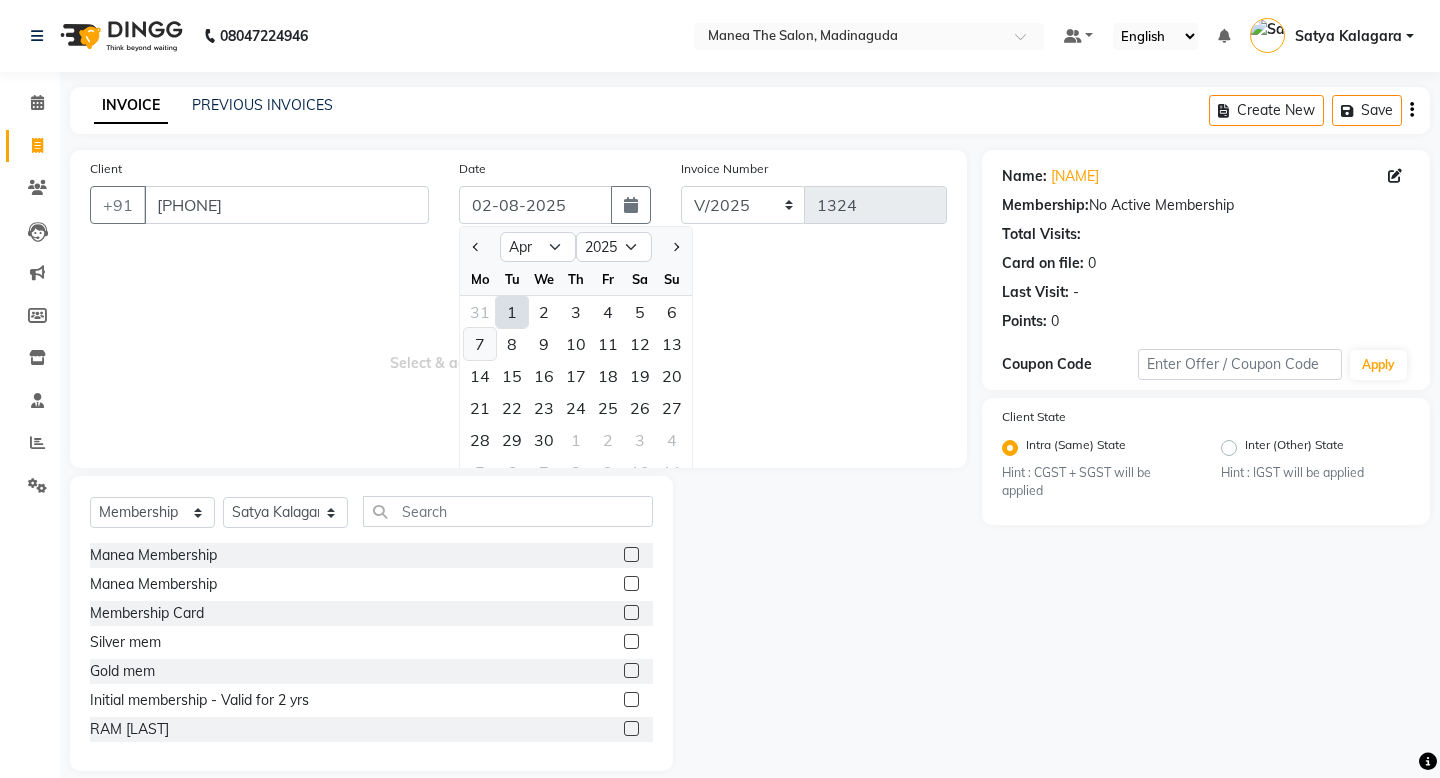 click on "7" 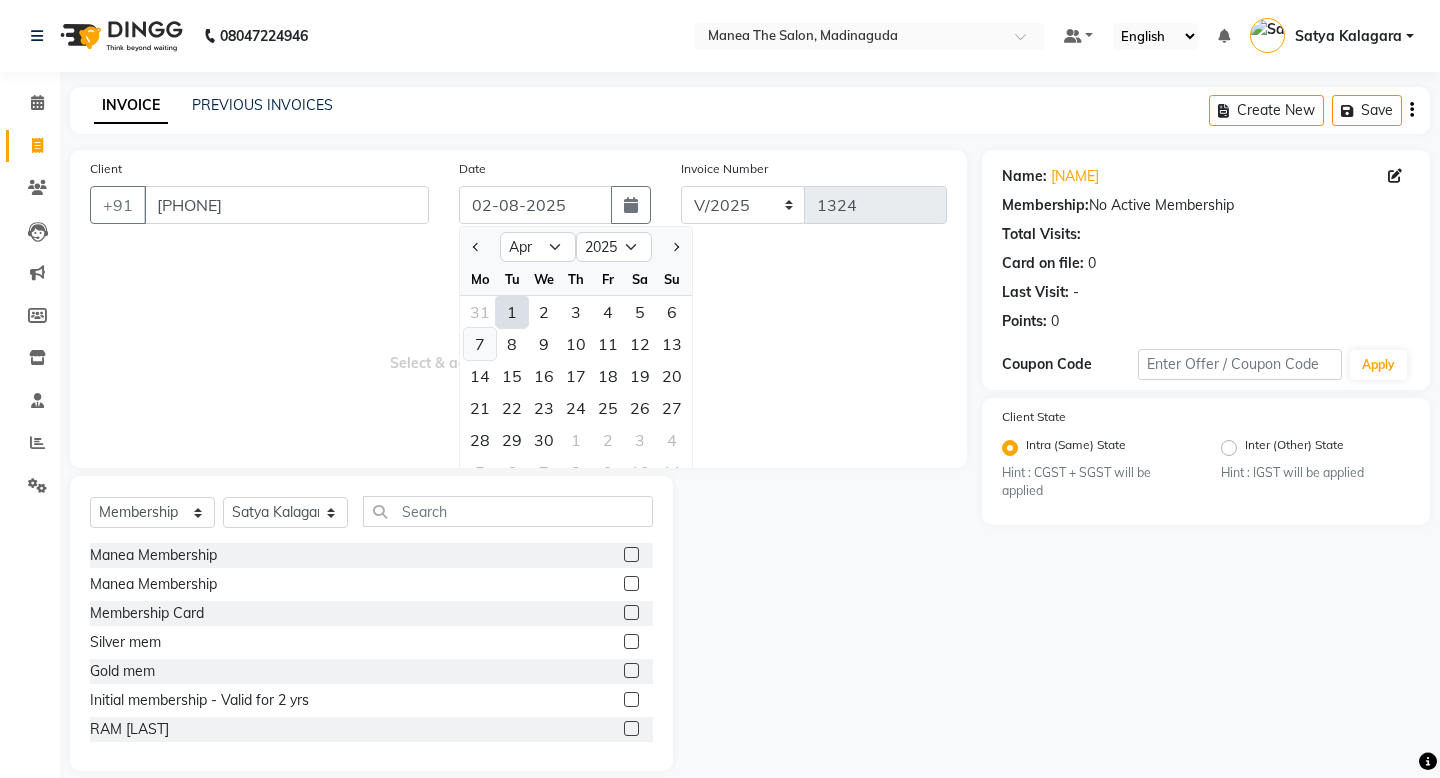 type on "[DAY]-[MONTH]-[YEAR]" 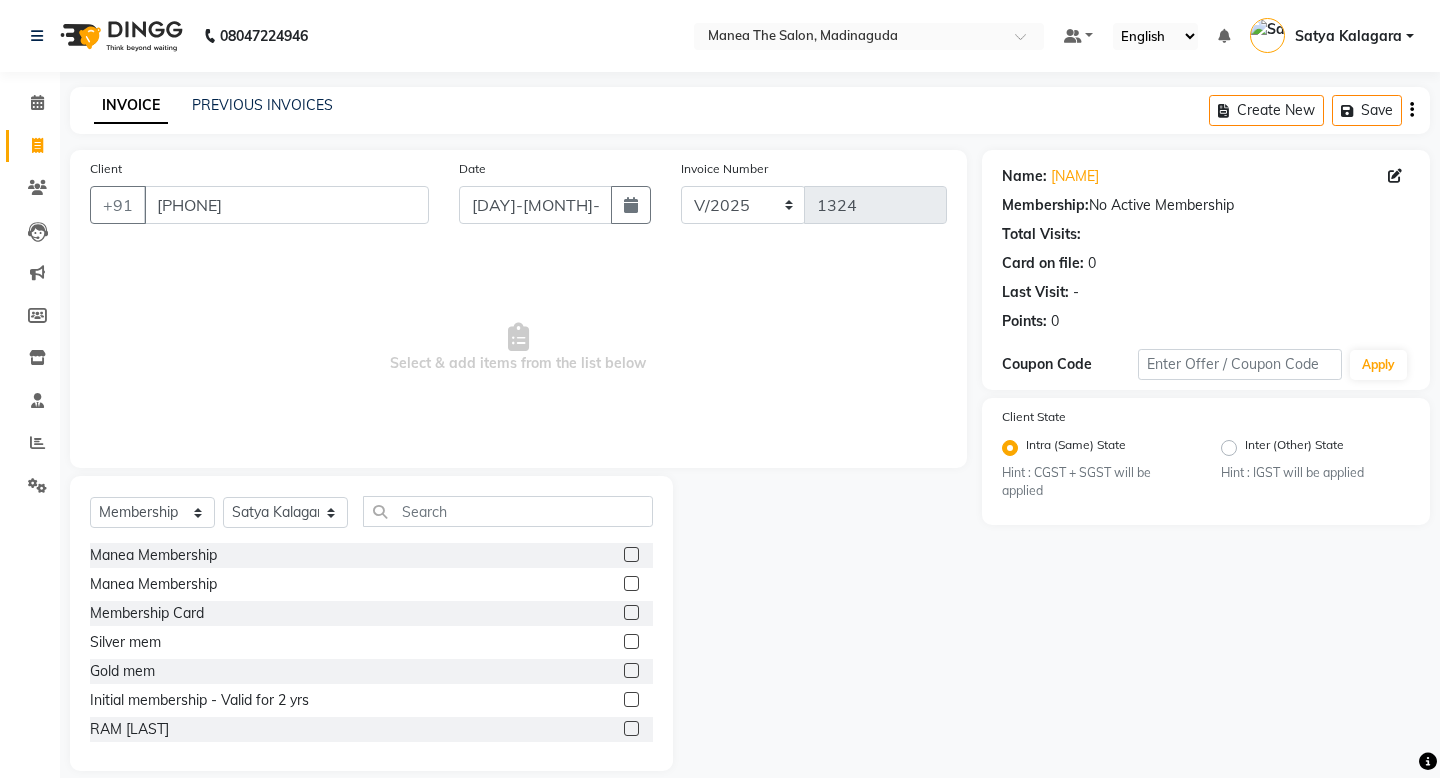 click 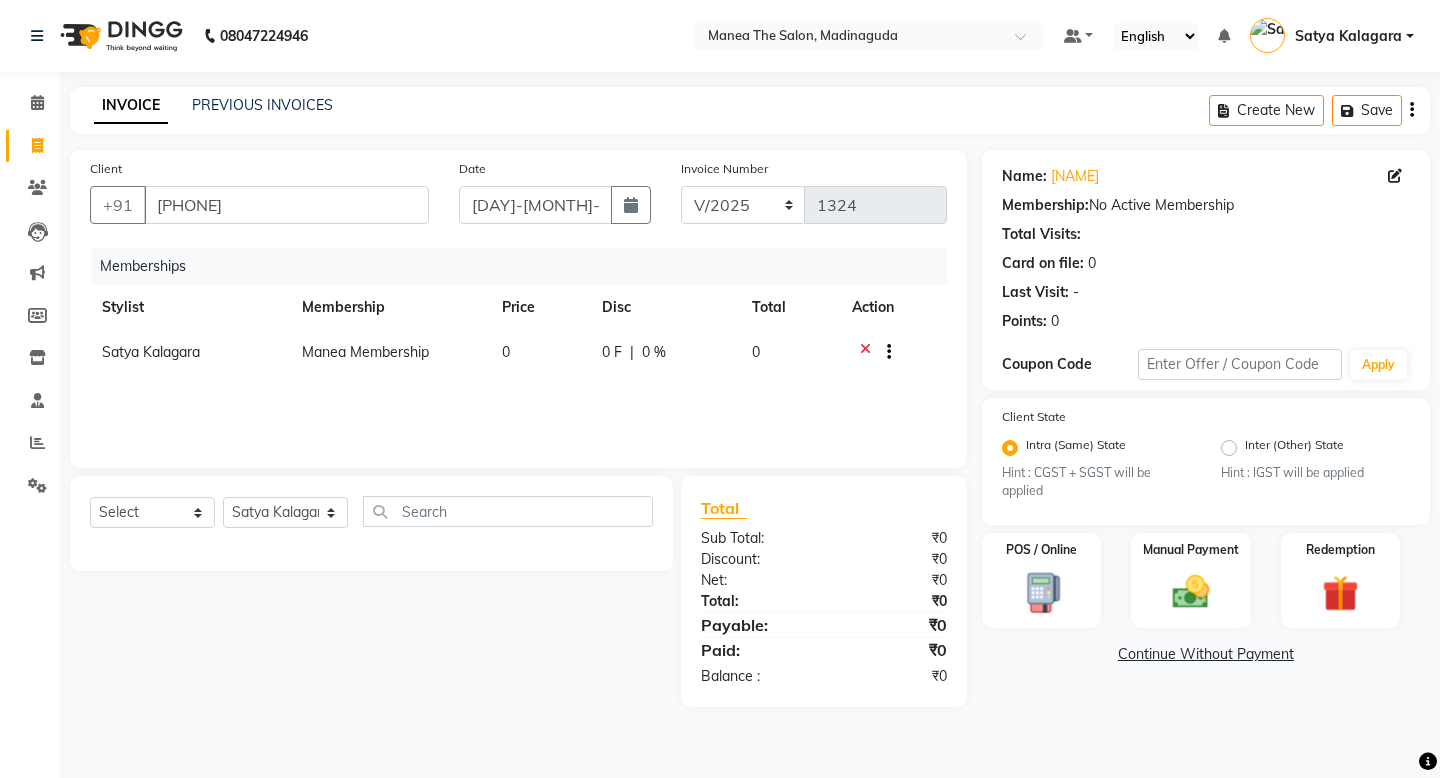 click 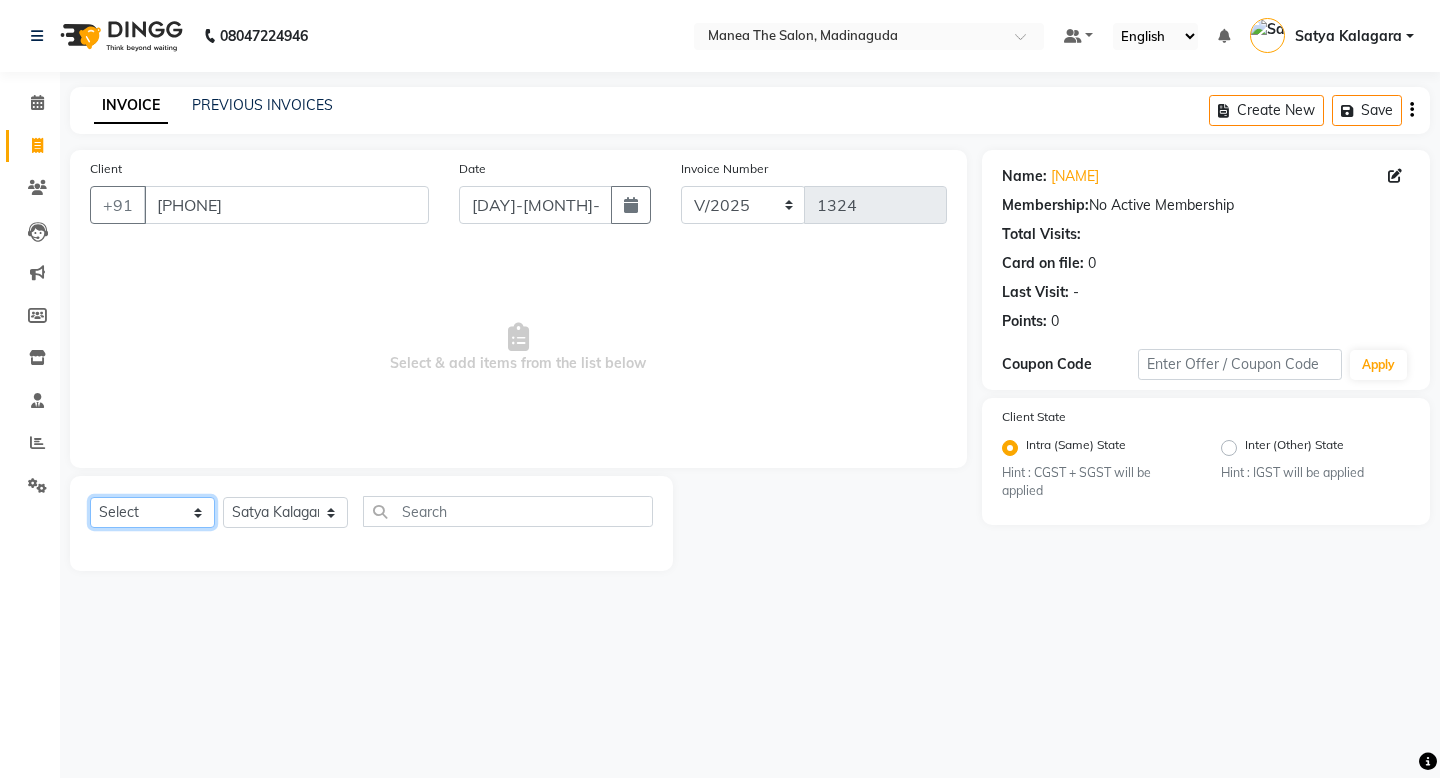 click on "Select  Service  Product  Membership  Package Voucher Prepaid Gift Card" 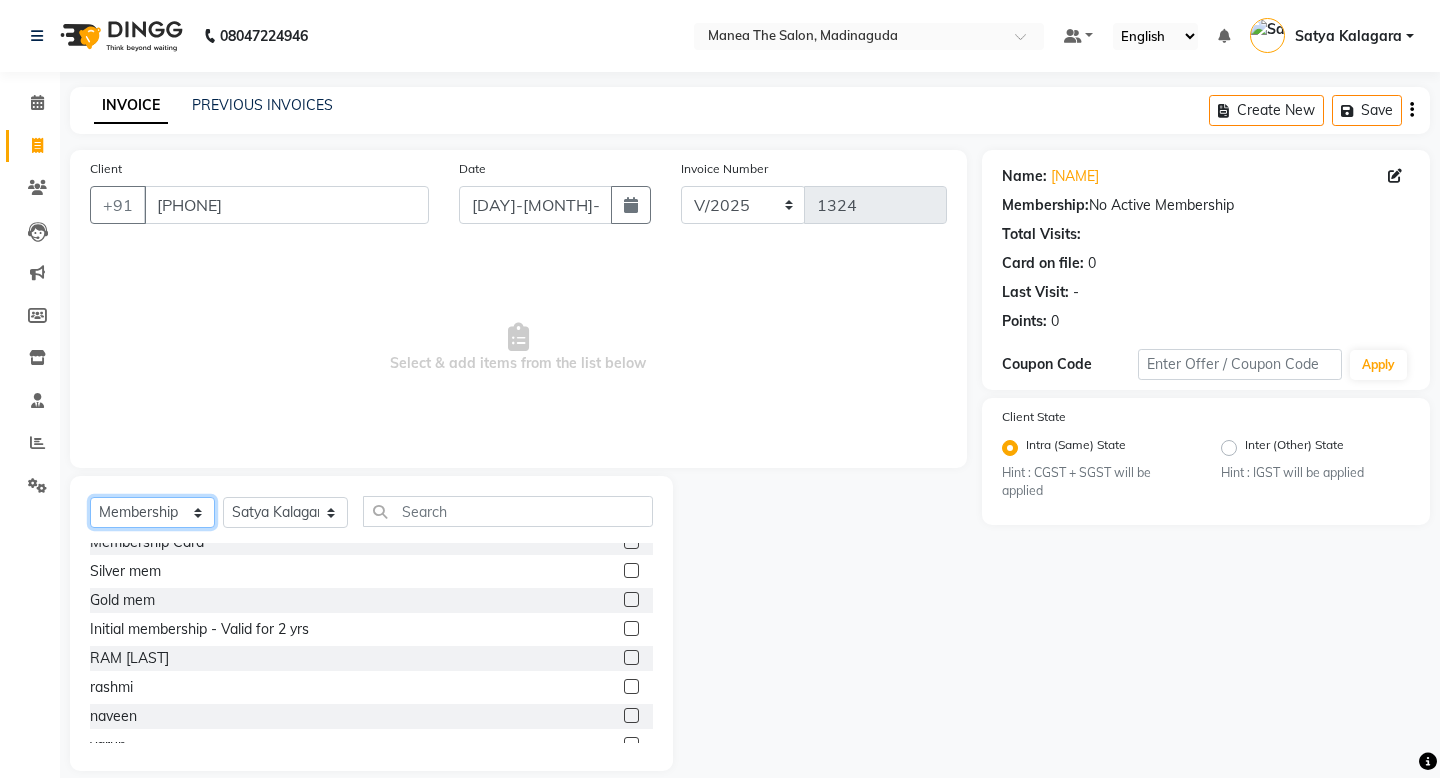 scroll, scrollTop: 119, scrollLeft: 0, axis: vertical 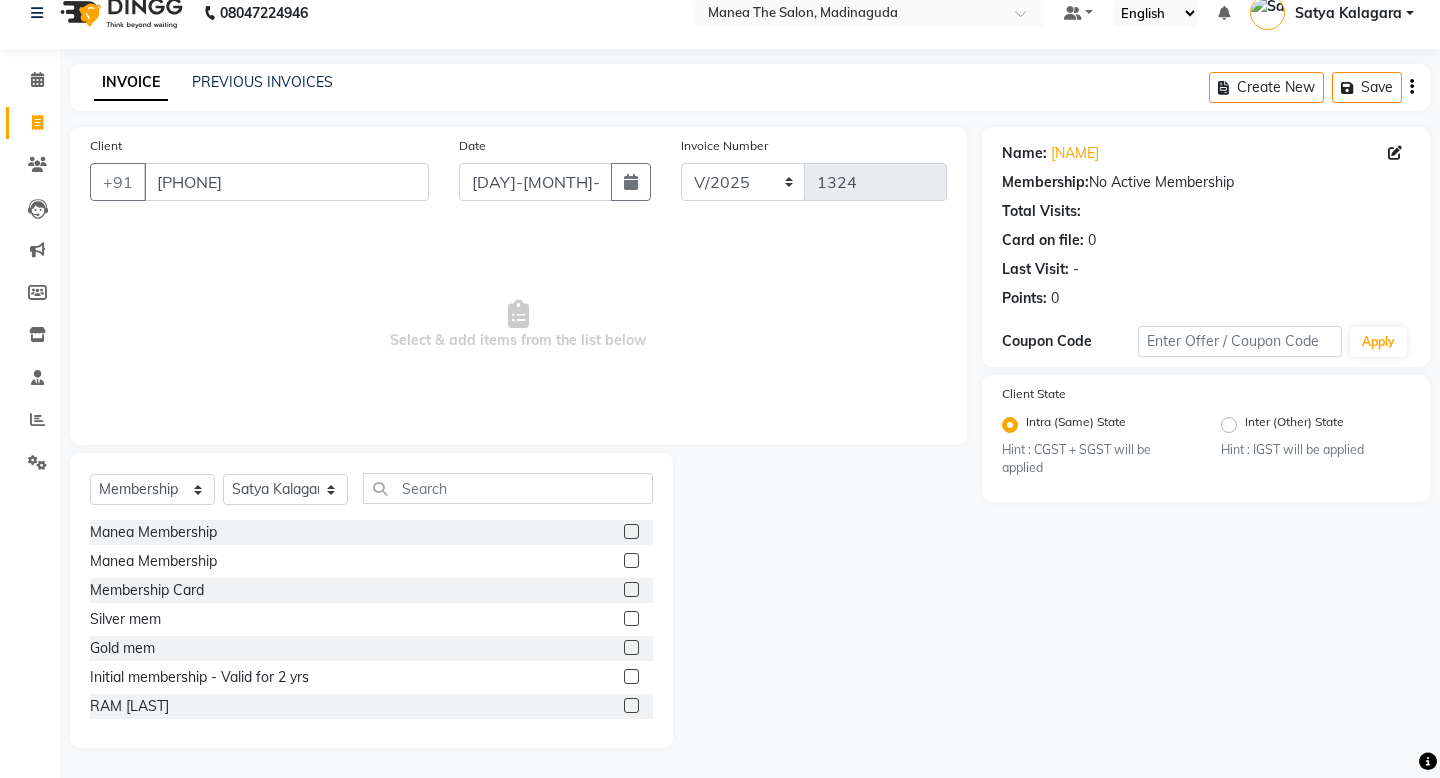click 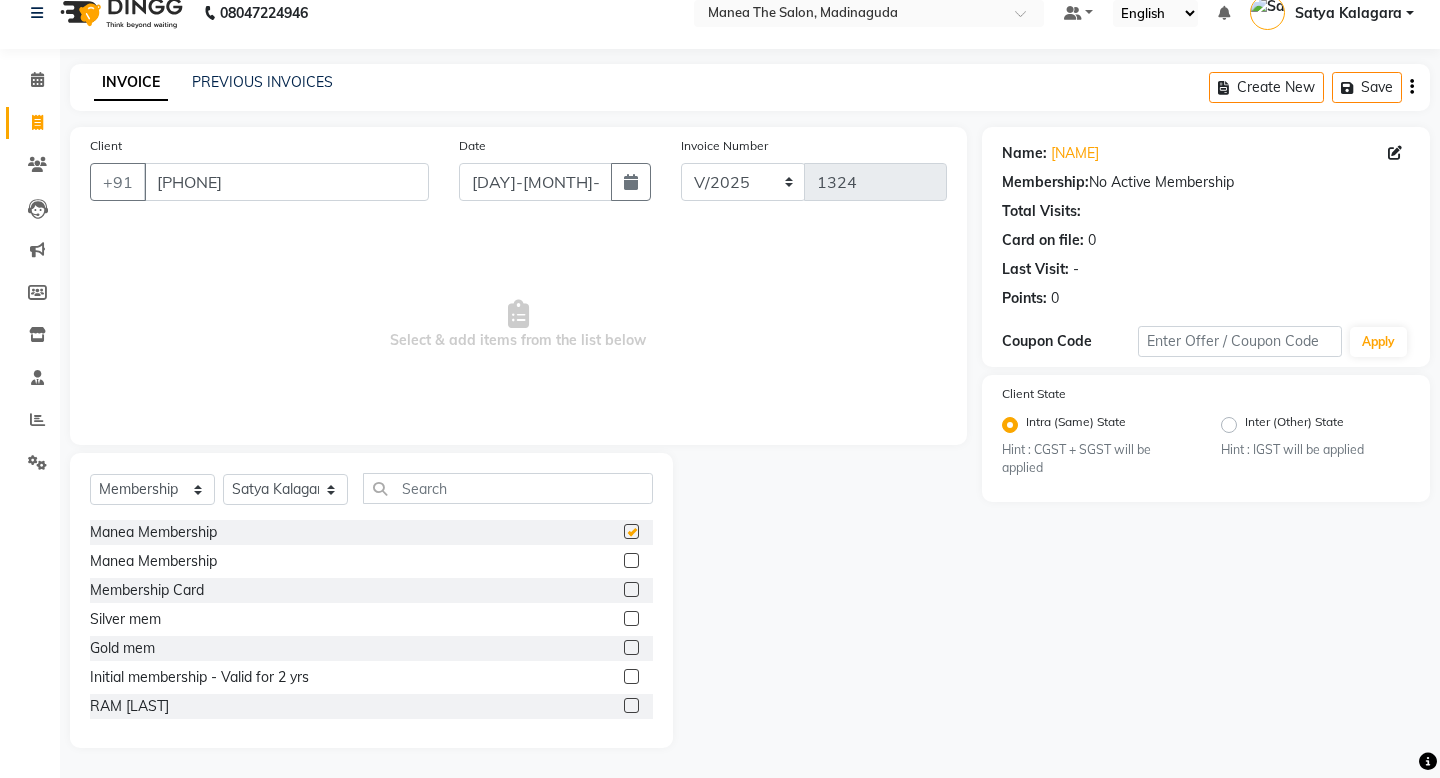 select on "select" 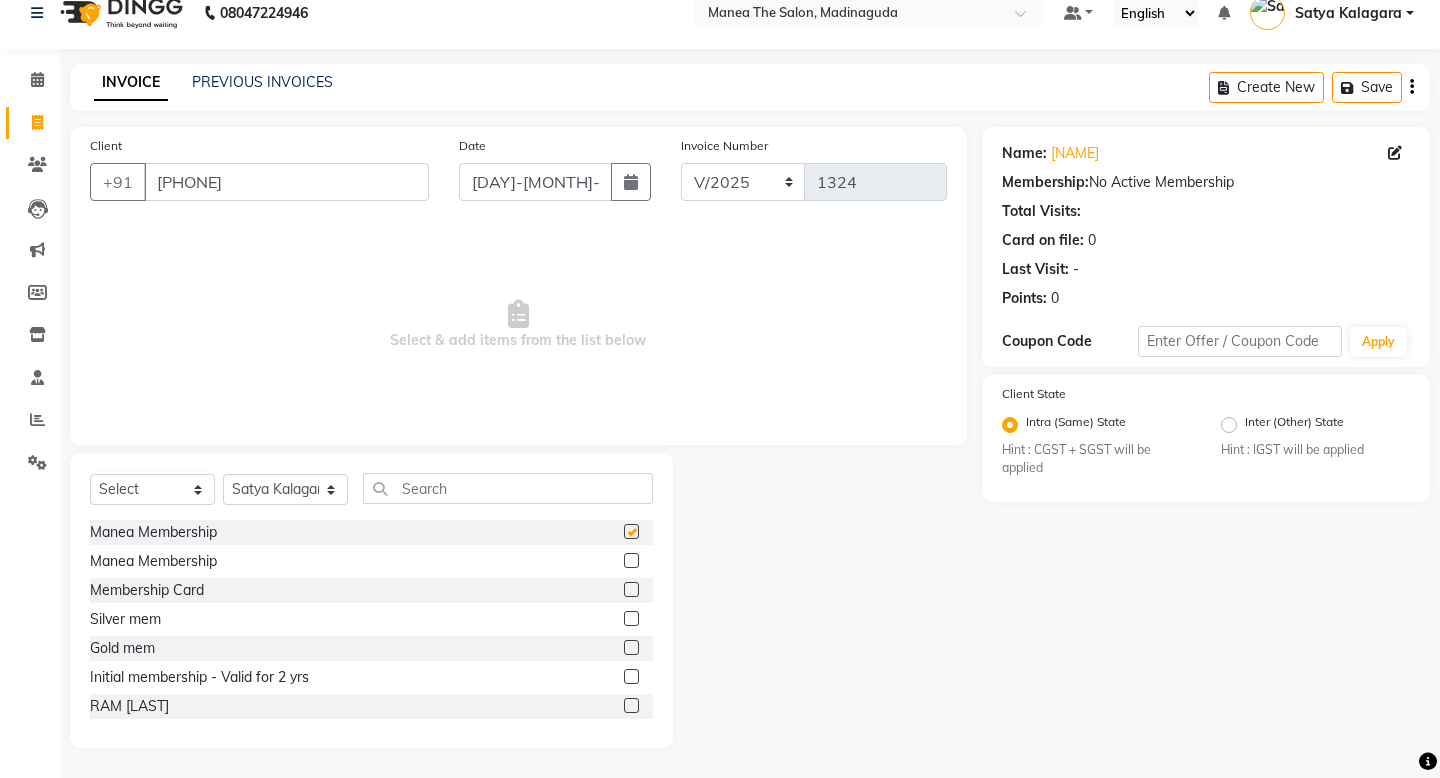 scroll, scrollTop: 0, scrollLeft: 0, axis: both 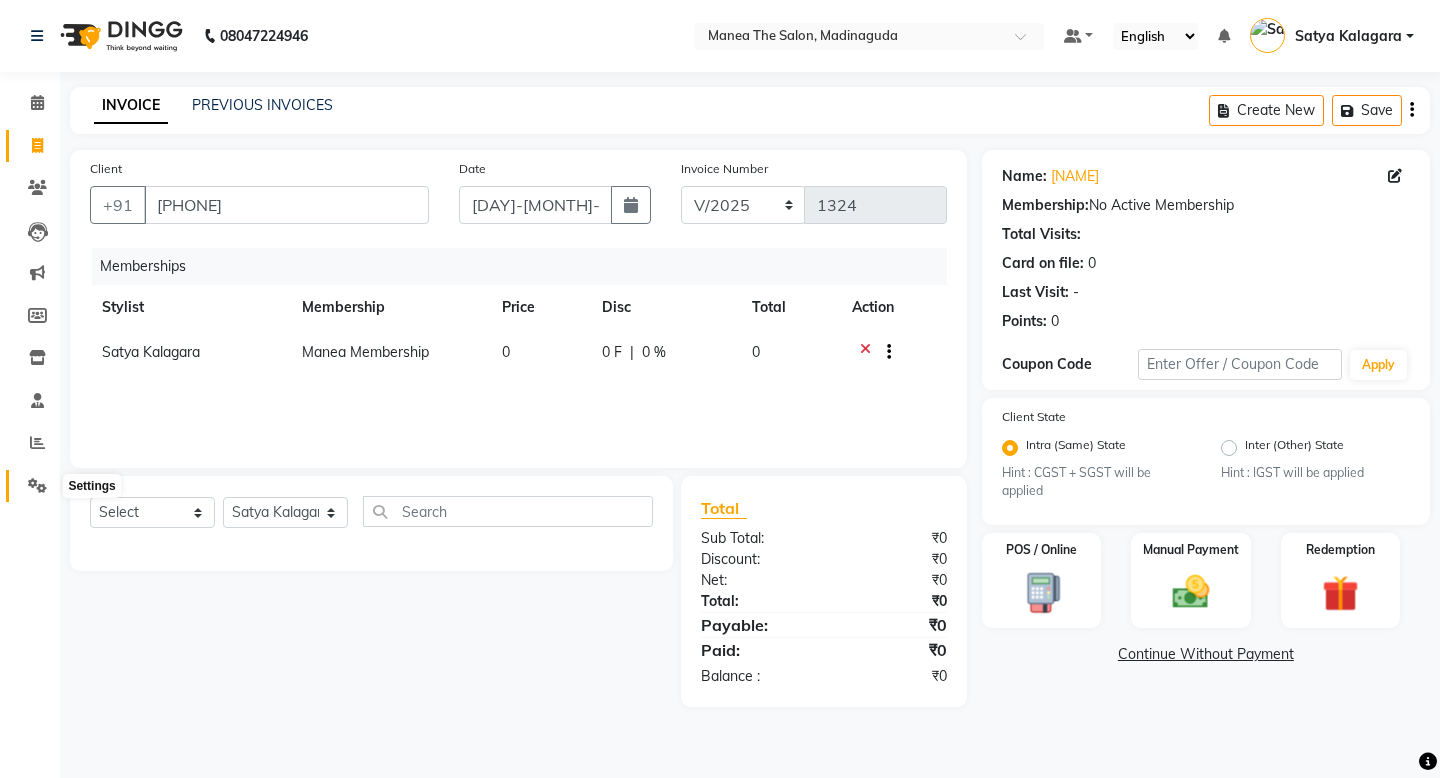 click 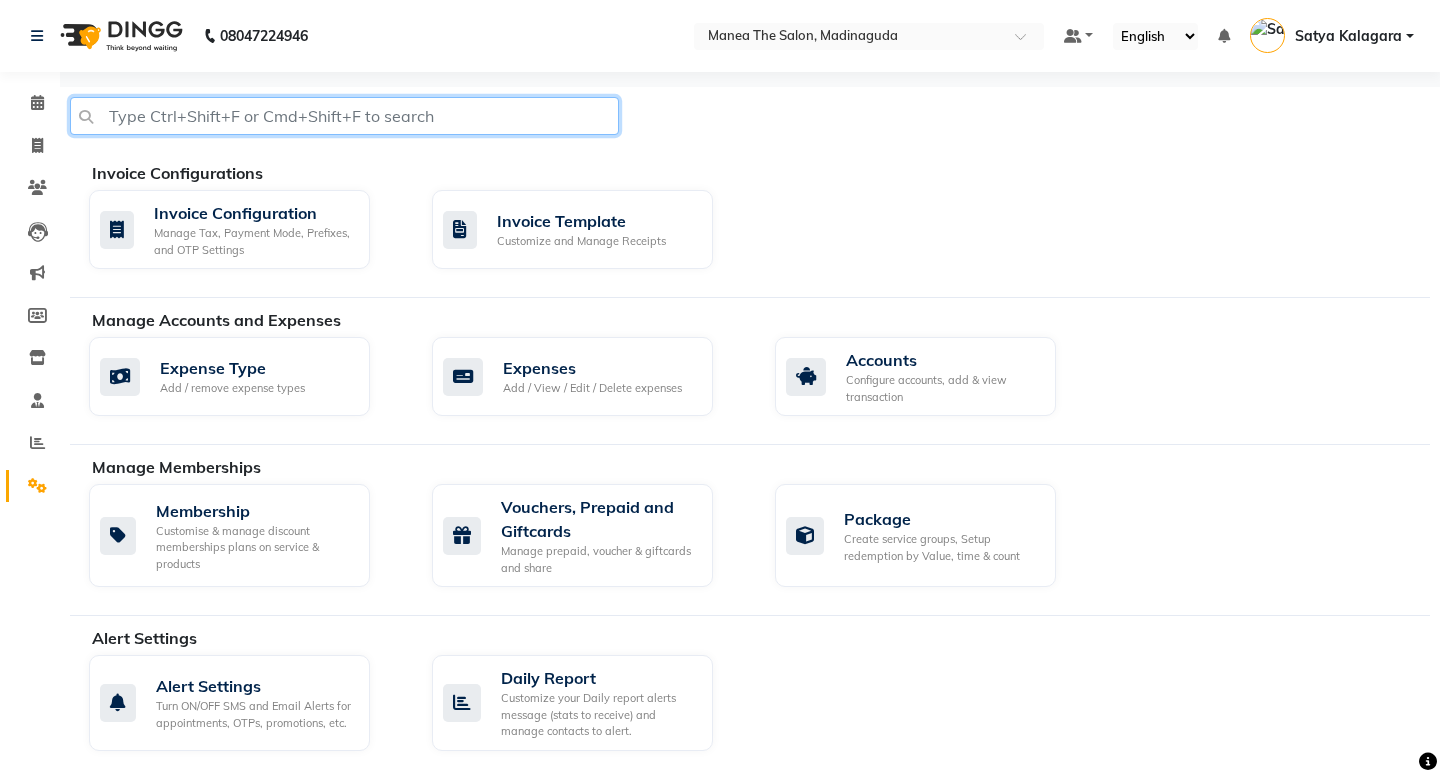click 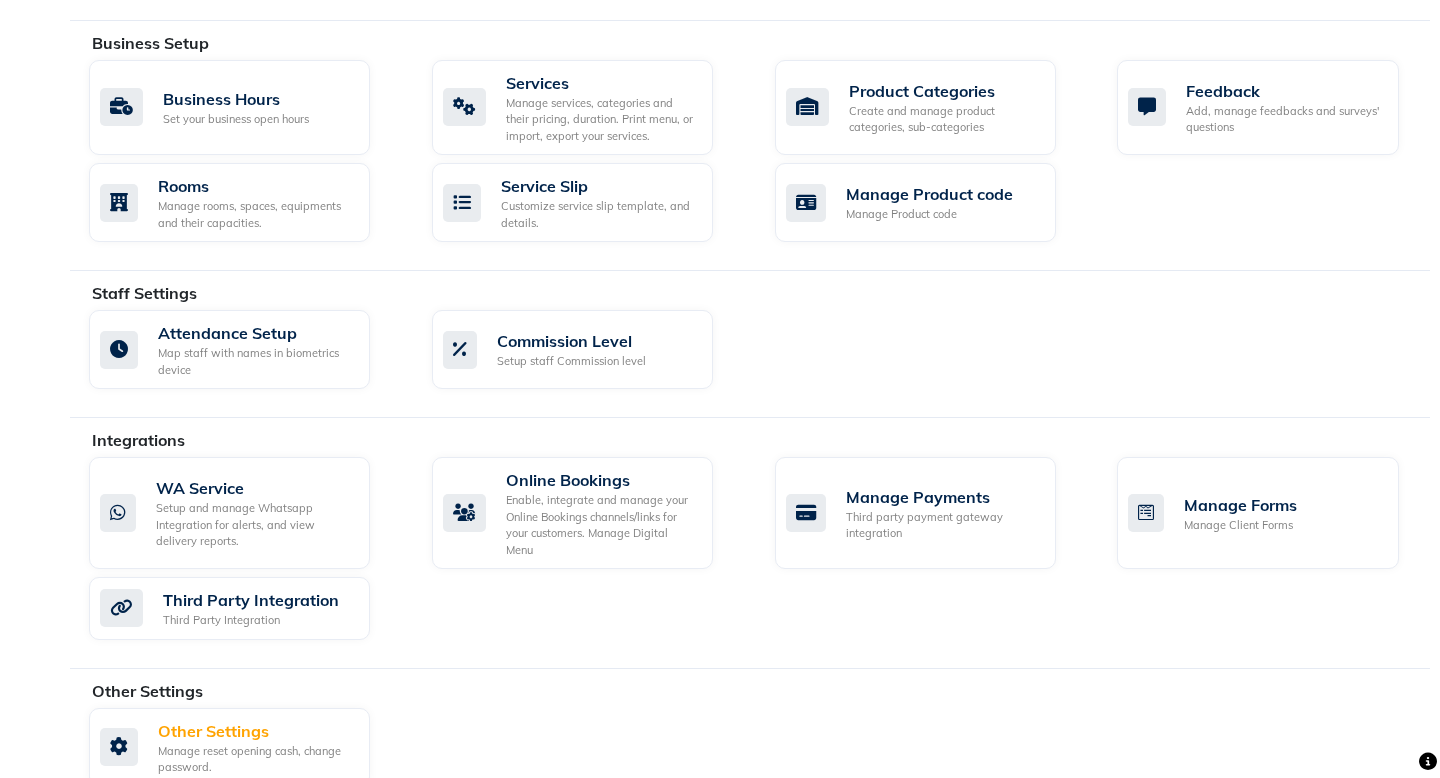 scroll, scrollTop: 779, scrollLeft: 0, axis: vertical 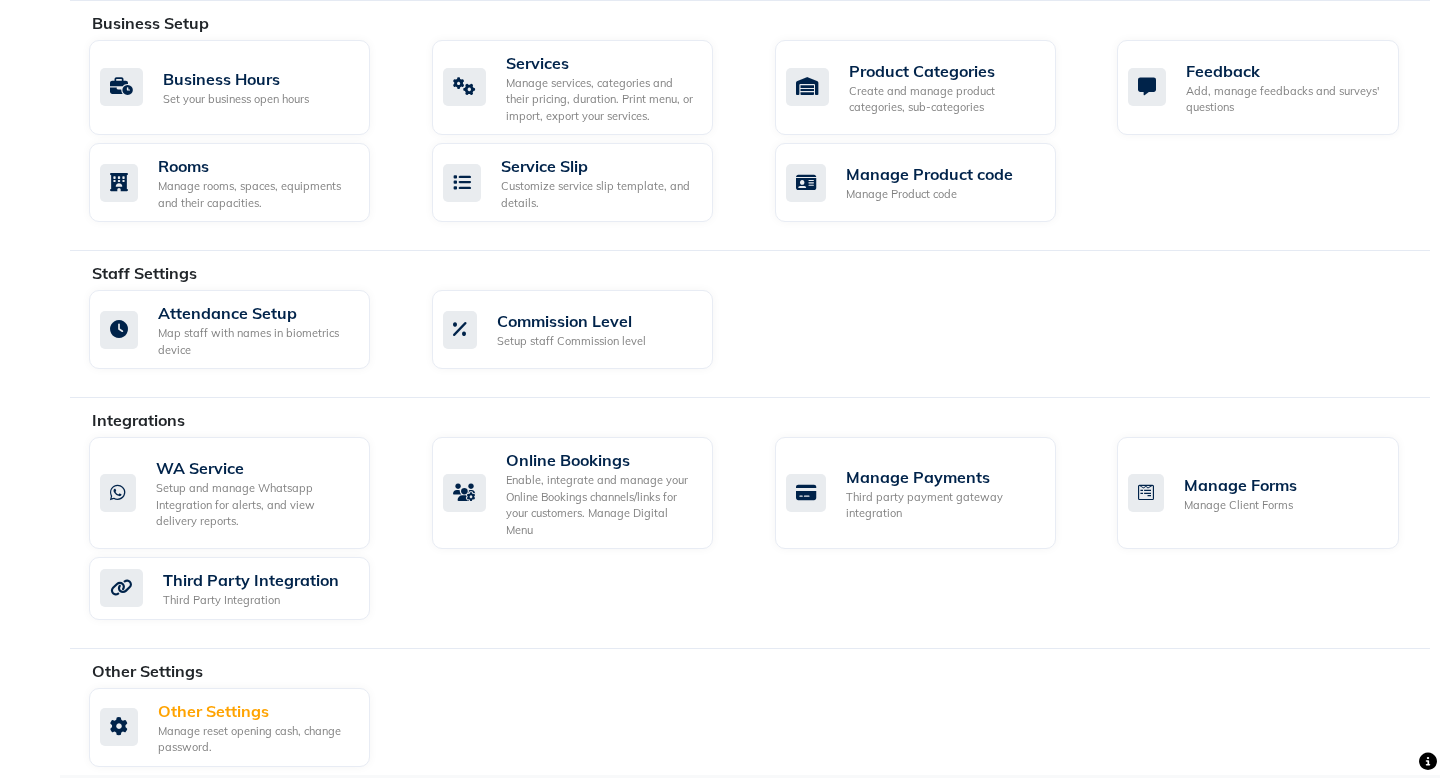 type on "memb" 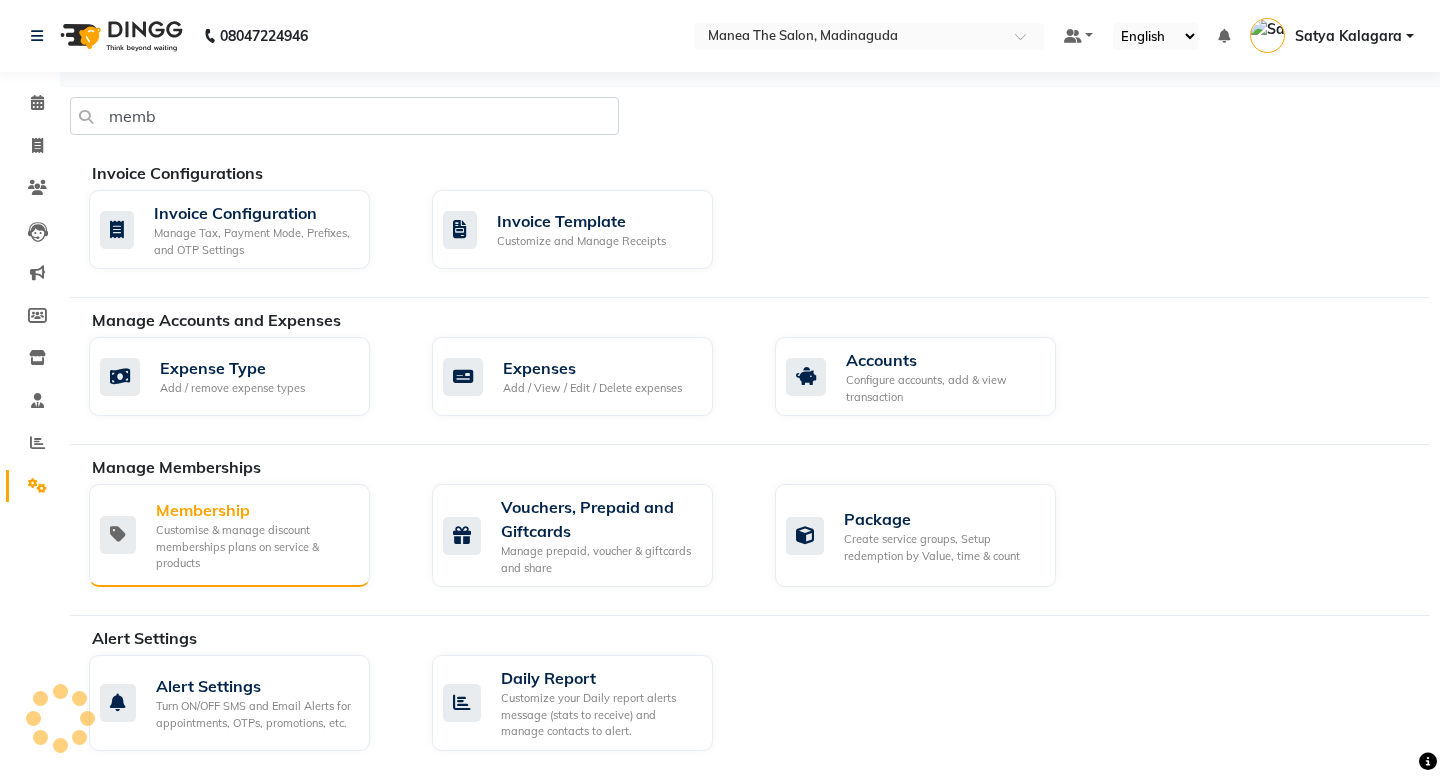 click on "Membership" 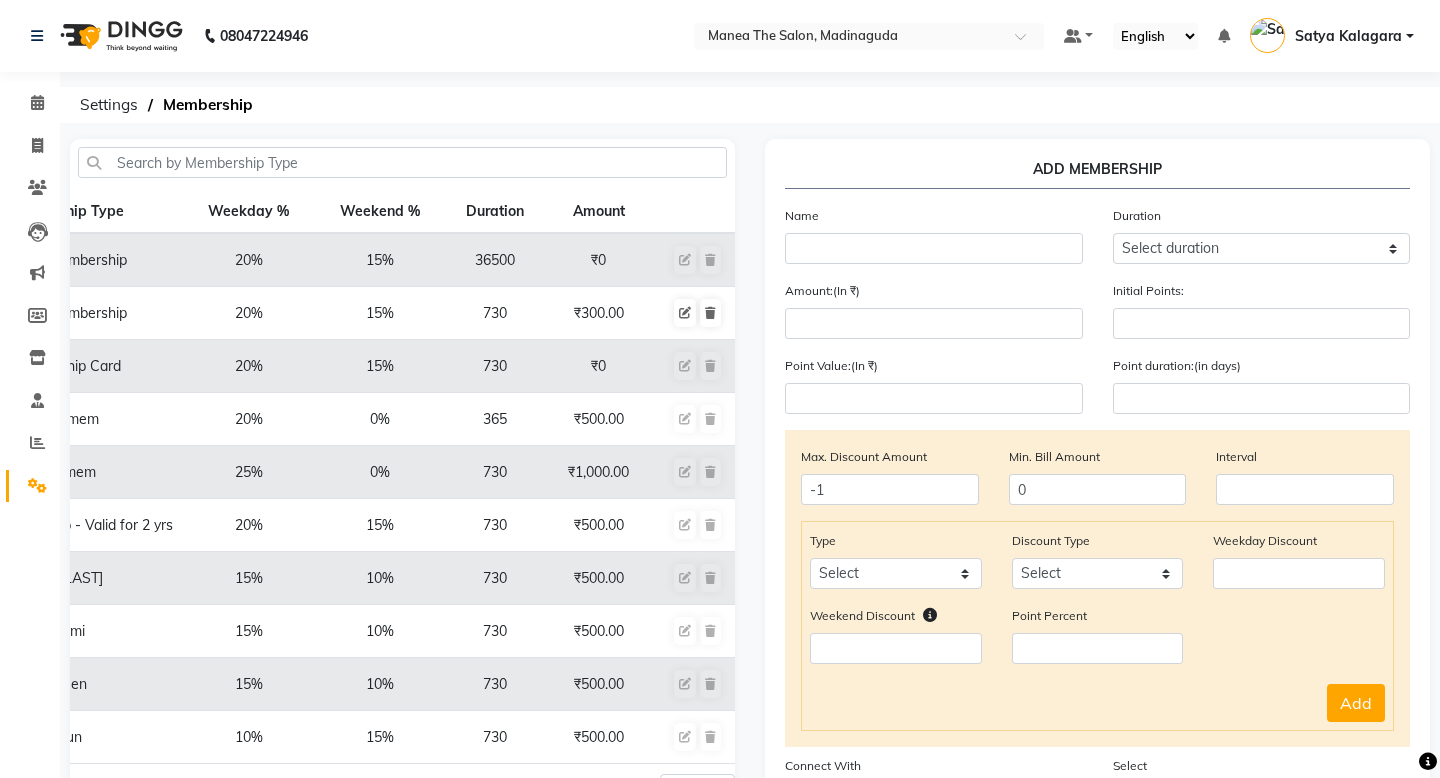 scroll, scrollTop: 4, scrollLeft: 135, axis: both 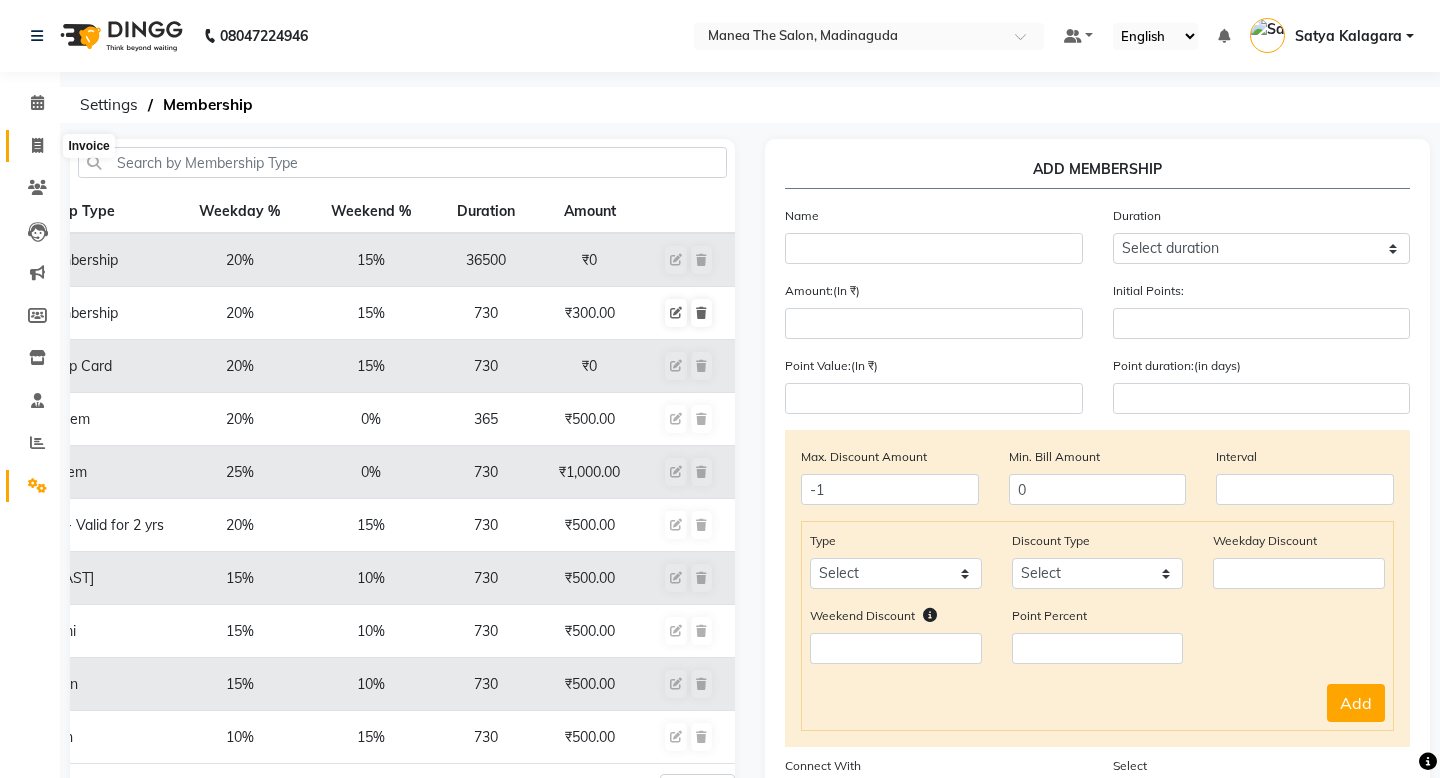 click 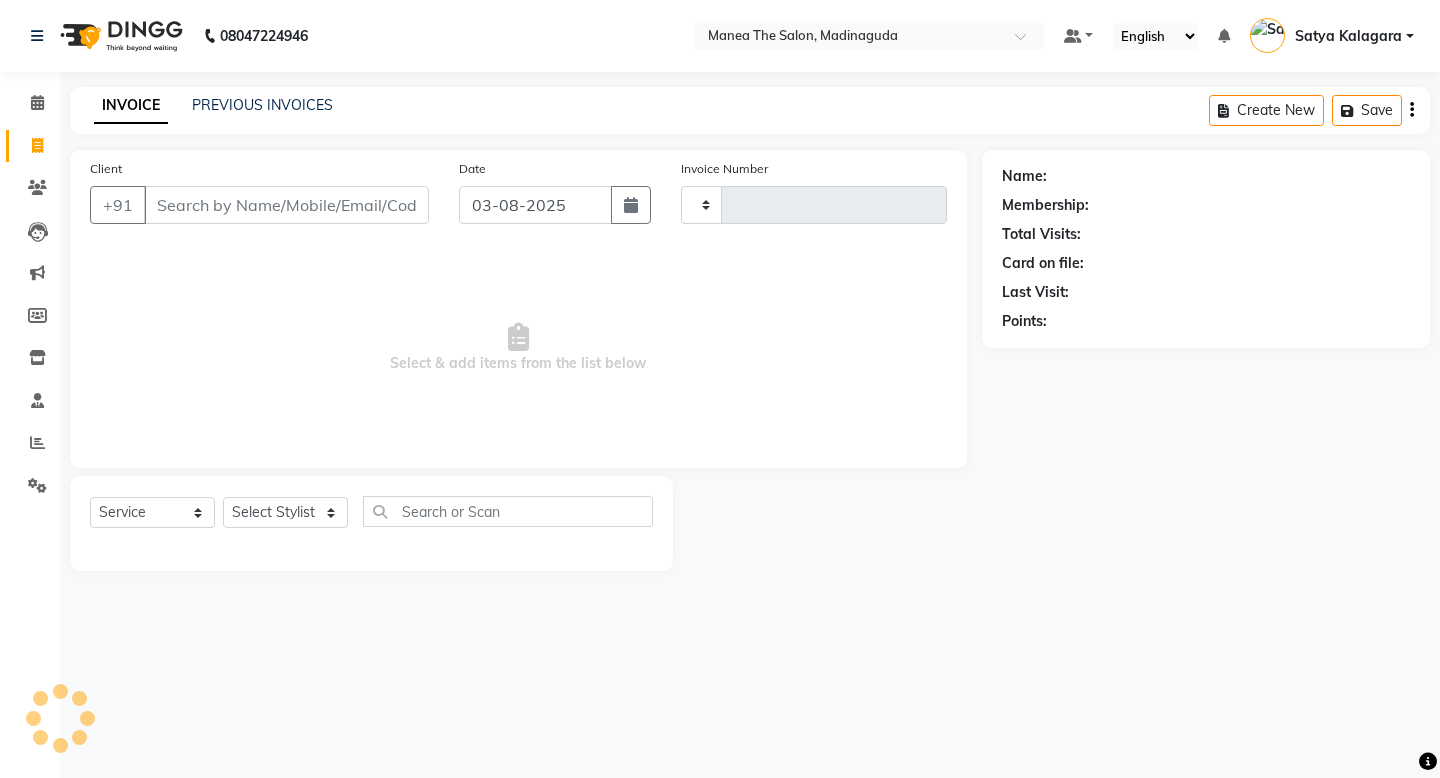 type on "1324" 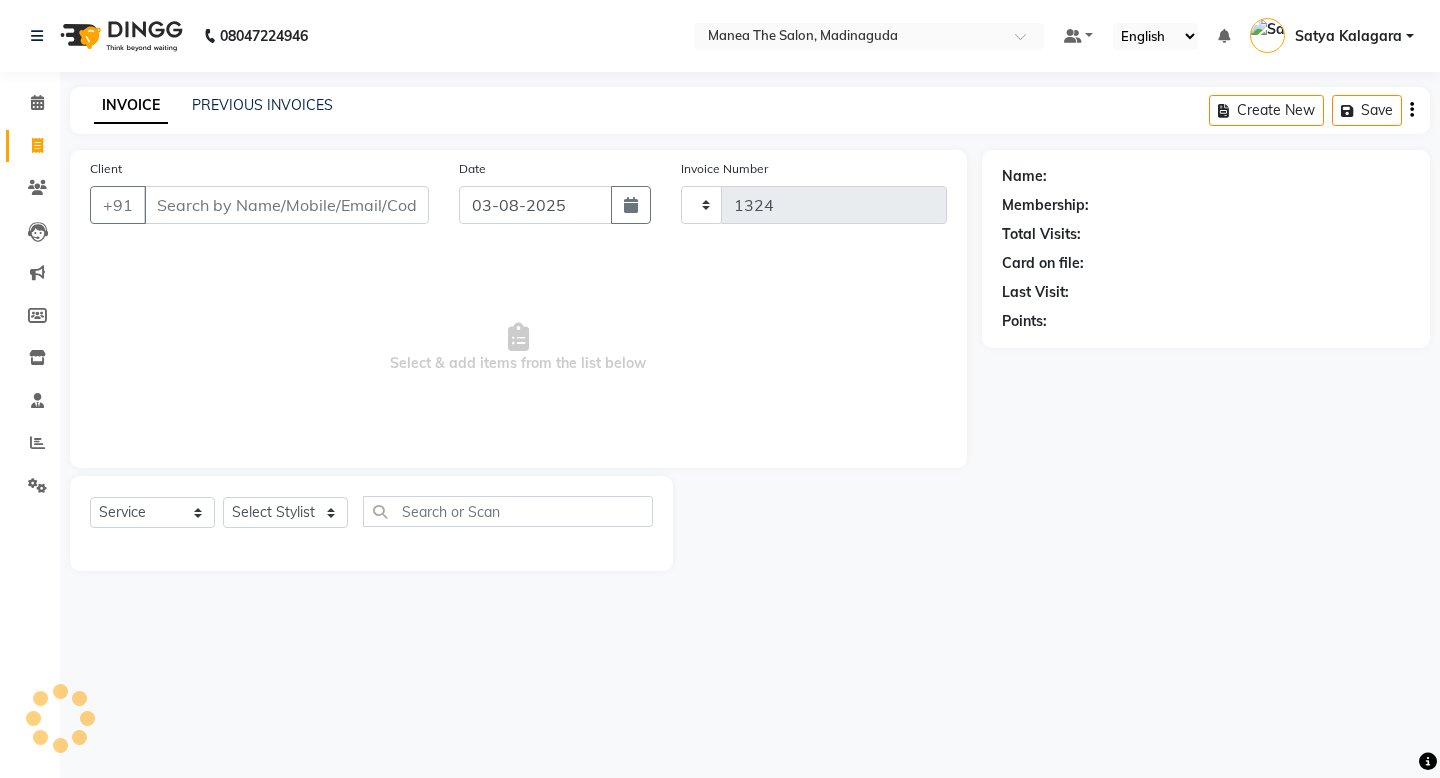select on "5514" 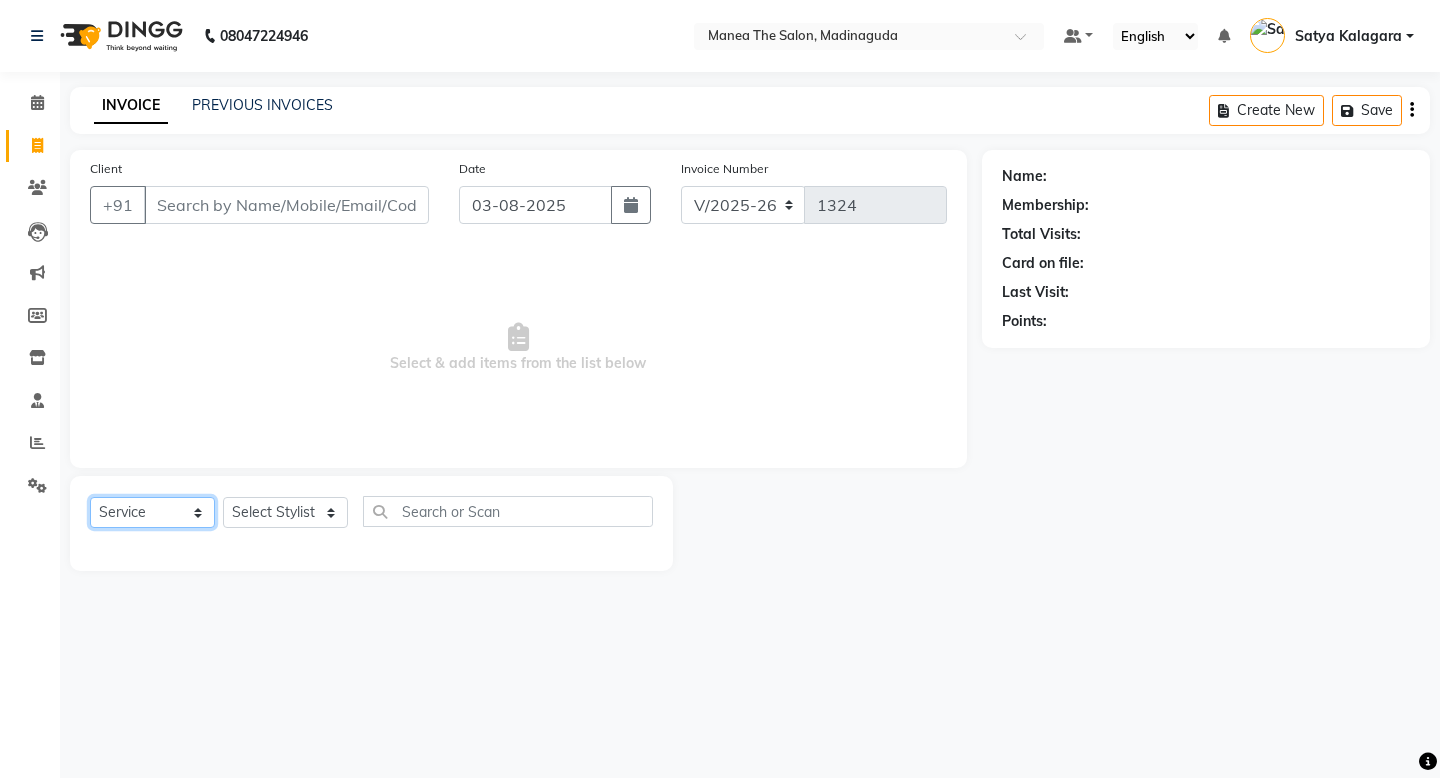 click on "Select  Service  Product  Membership  Package Voucher Prepaid Gift Card" 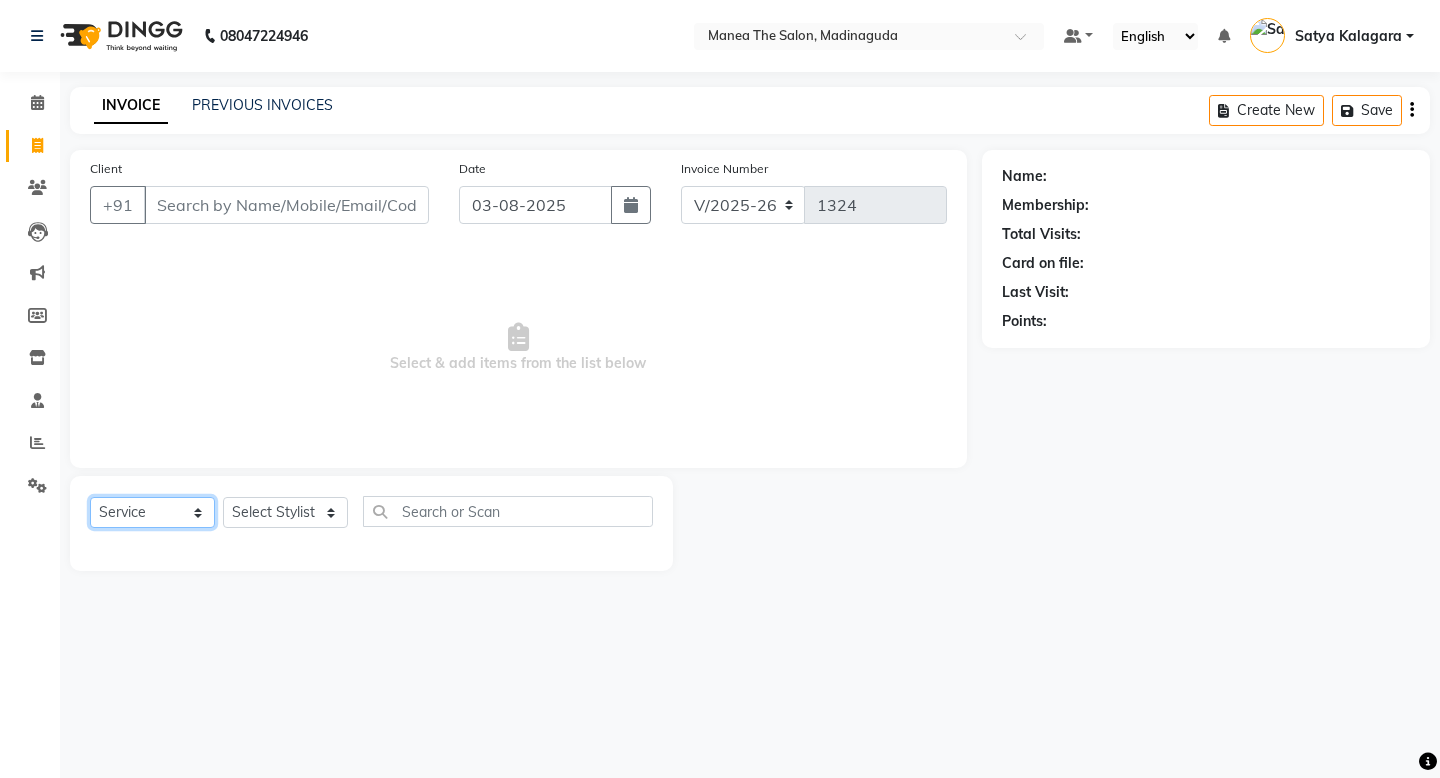 select on "membership" 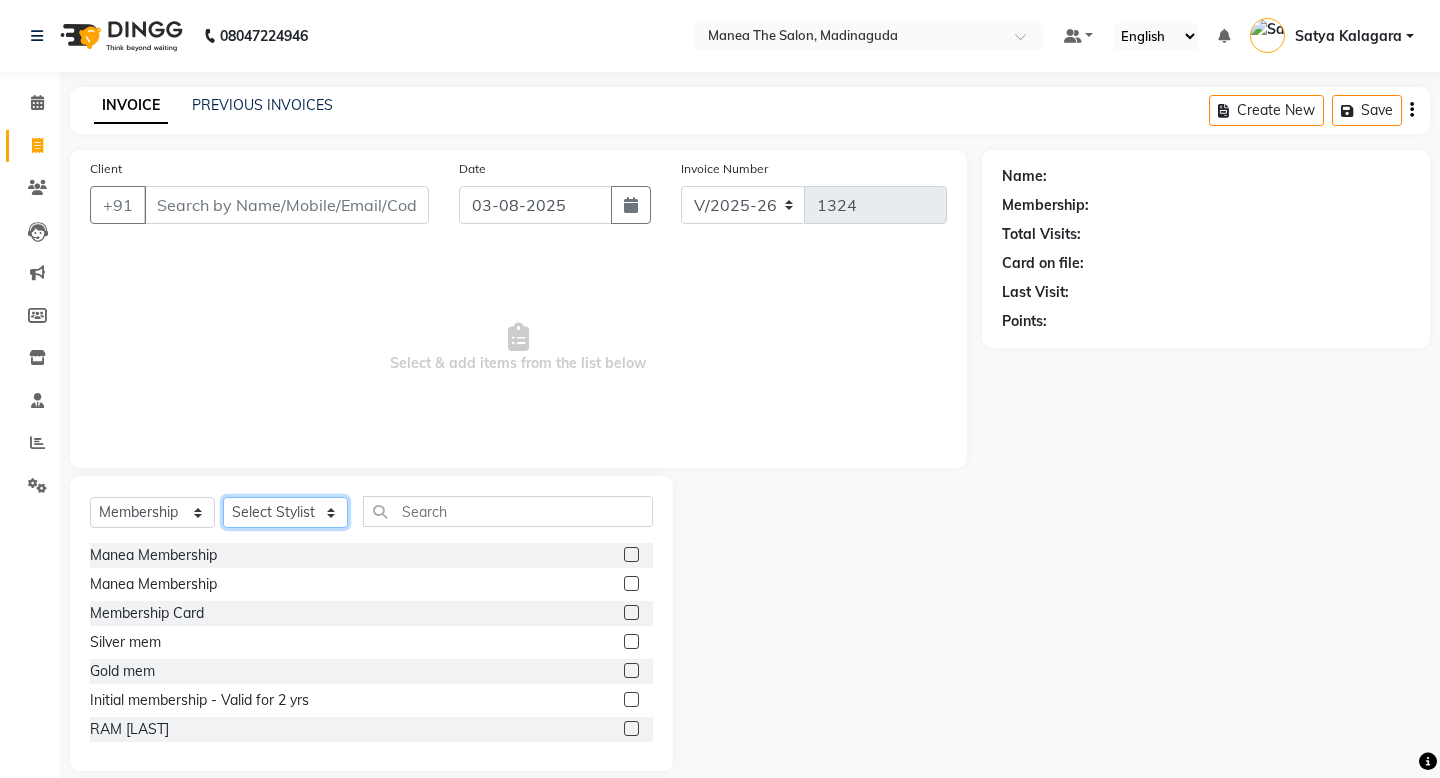 click on "Select Stylist LuvPreeth [LAST] Mamatha Monalika Mousim [LAST] Neethui Rehan [LAST] saanib [LAST] Satya Kalagara Sita [LAST]" 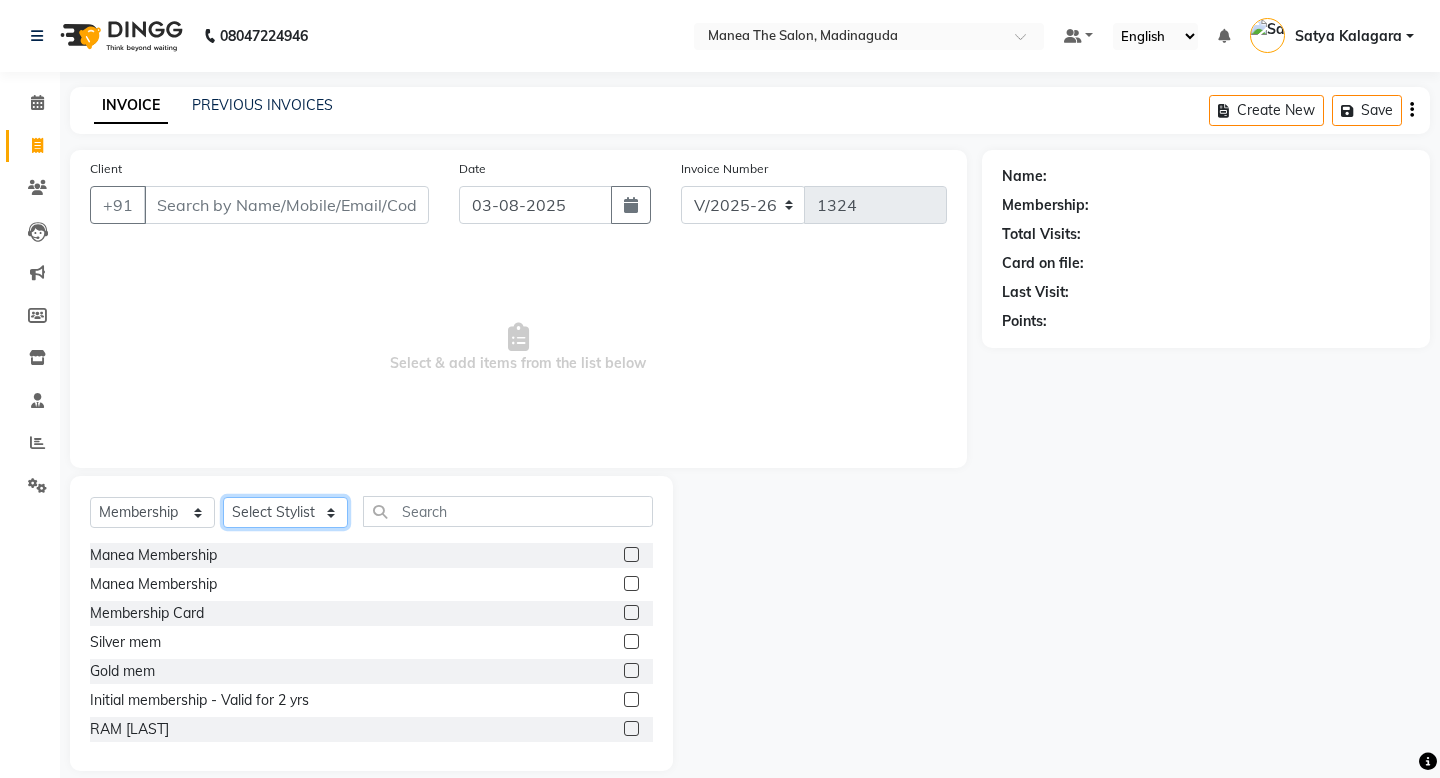 select on "37707" 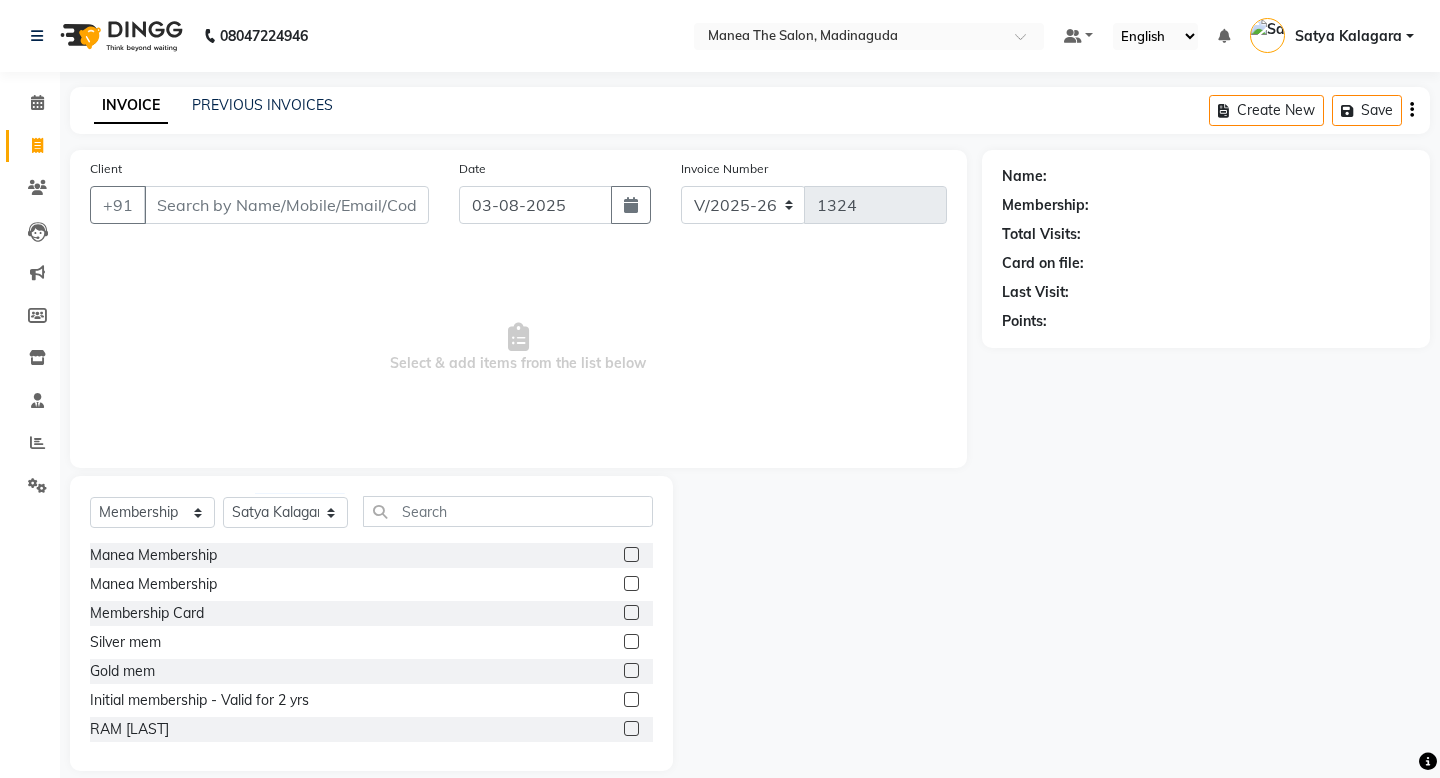 click 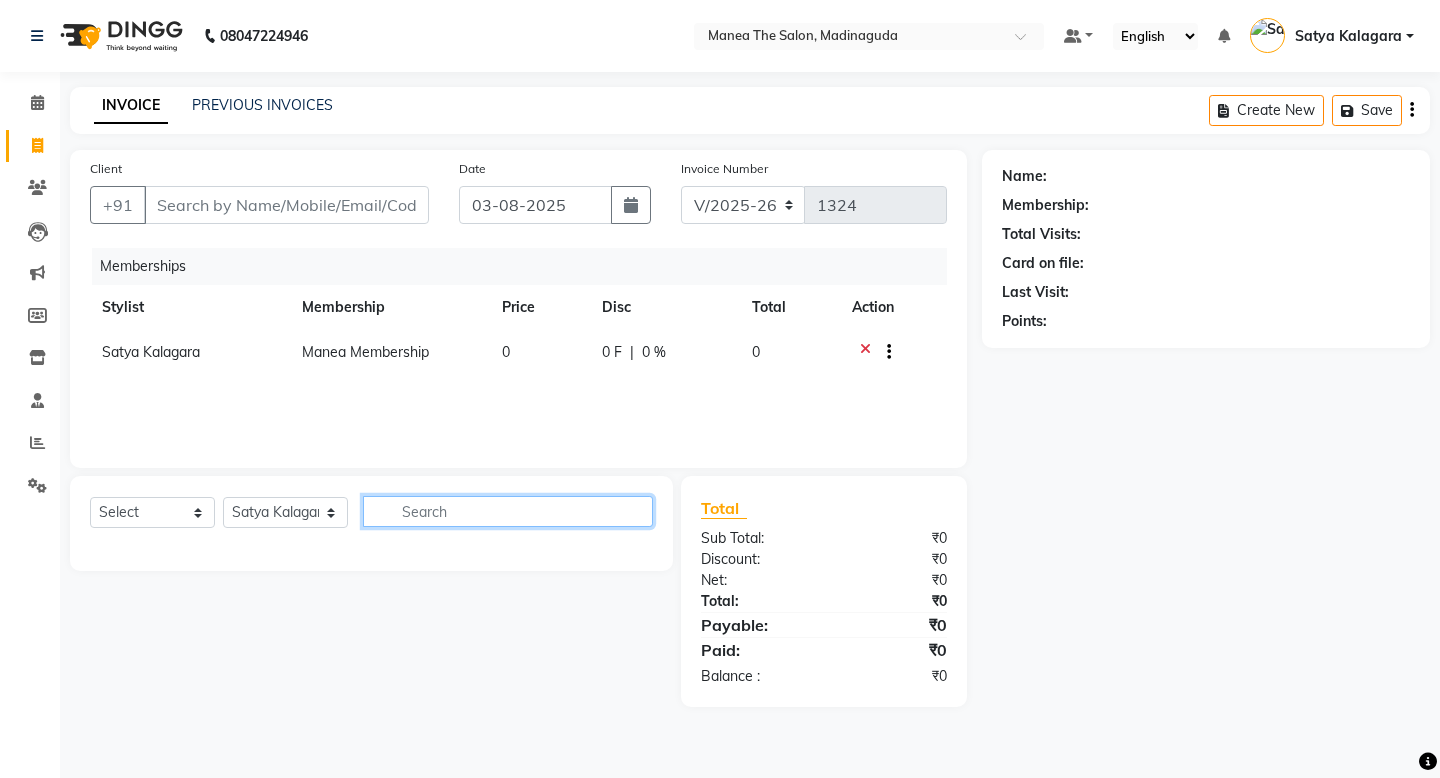 click 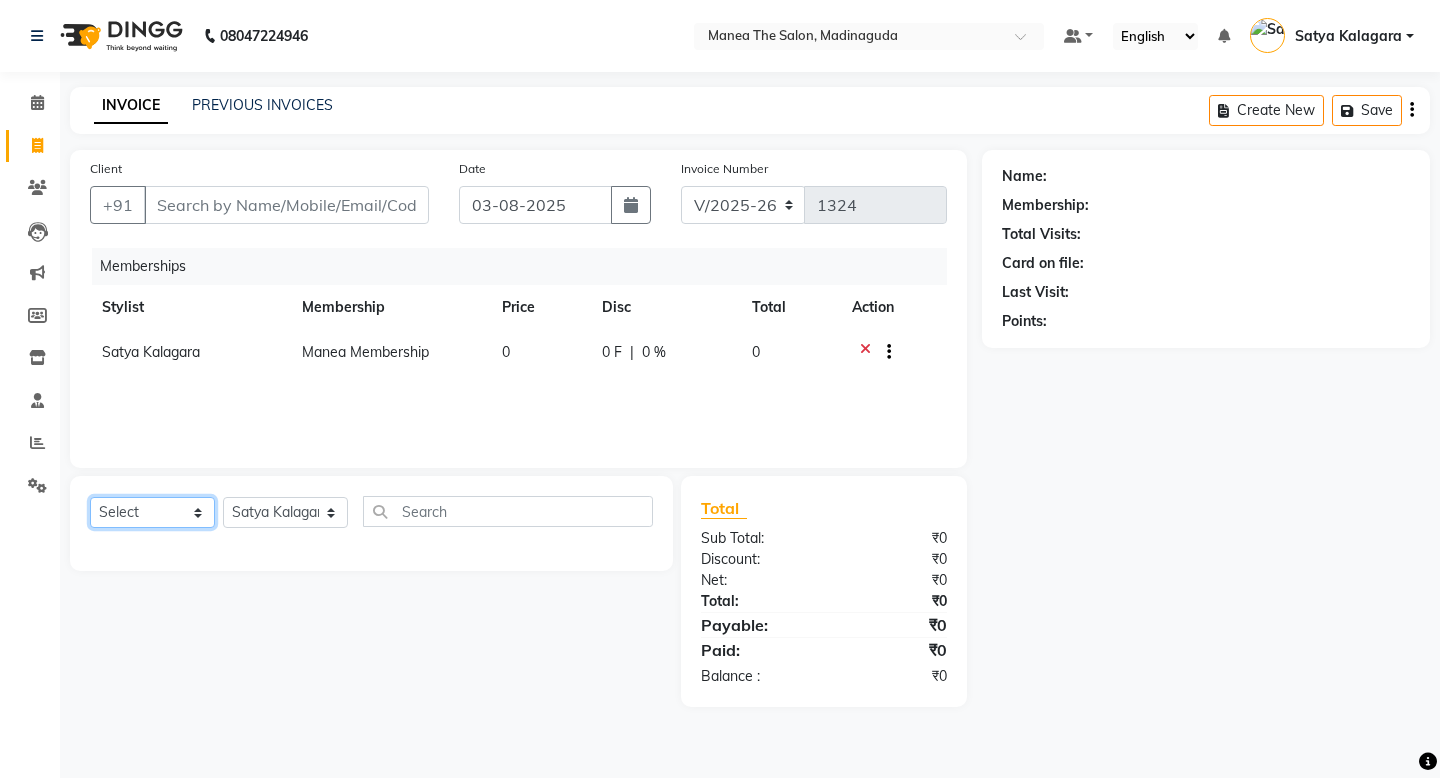click on "Select  Service  Product  Package Voucher Prepaid Gift Card" 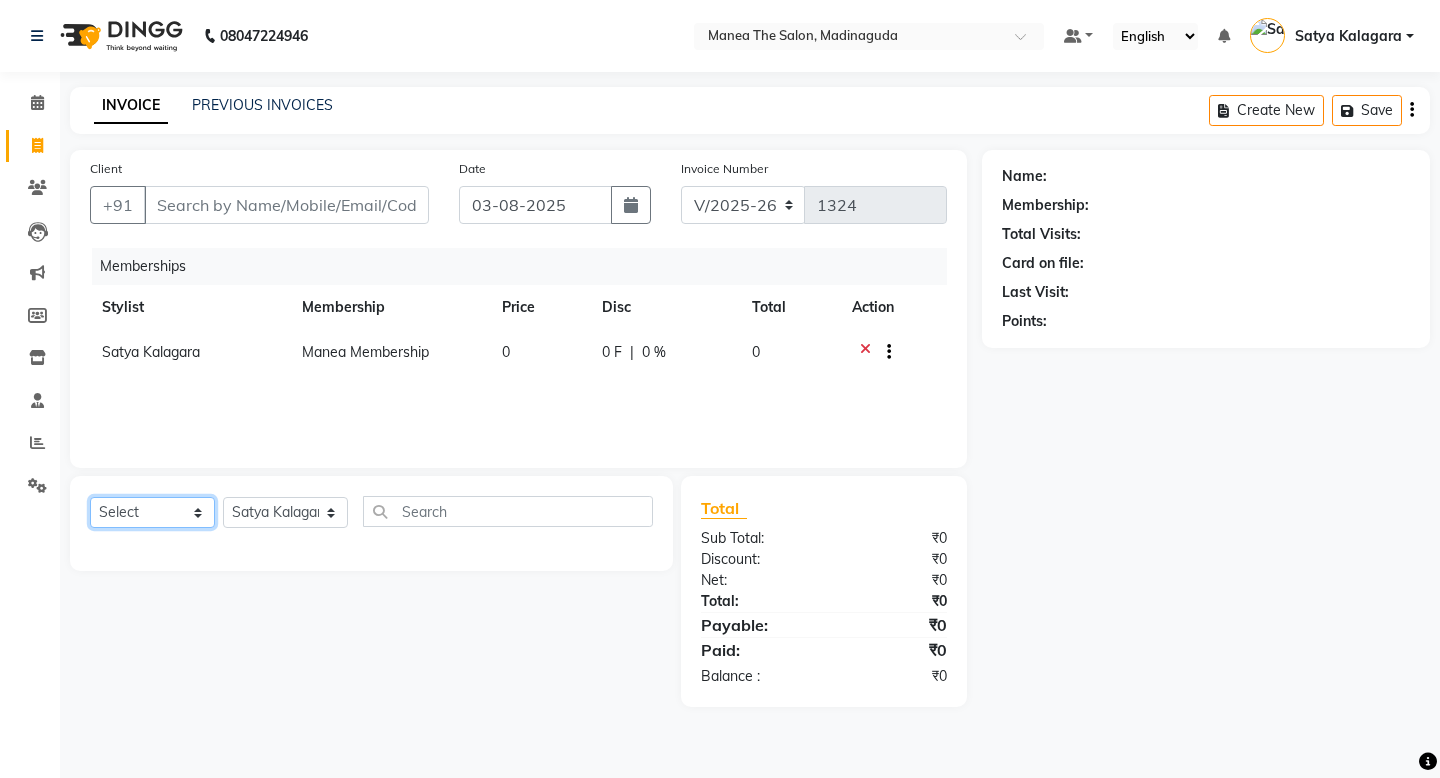 click on "Select  Service  Product  Package Voucher Prepaid Gift Card" 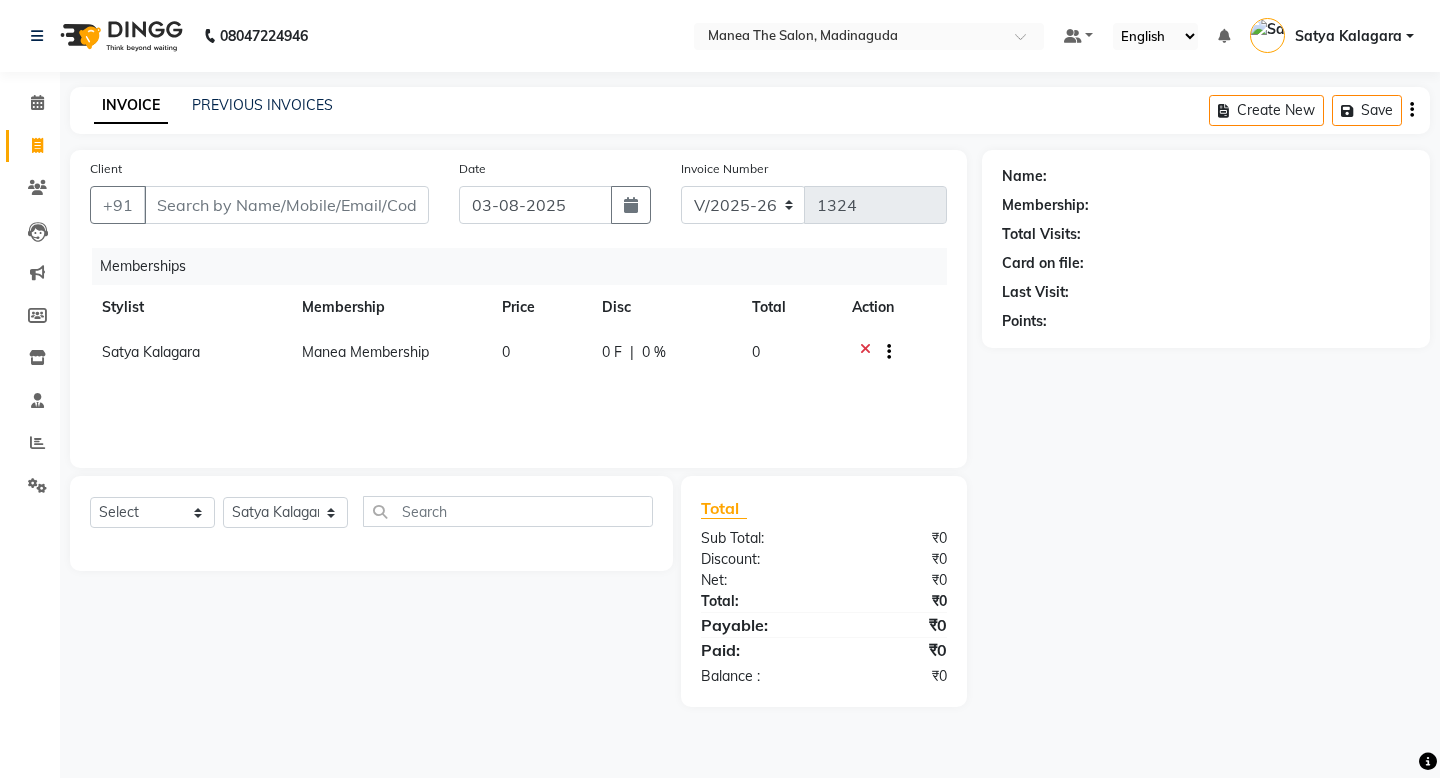 click 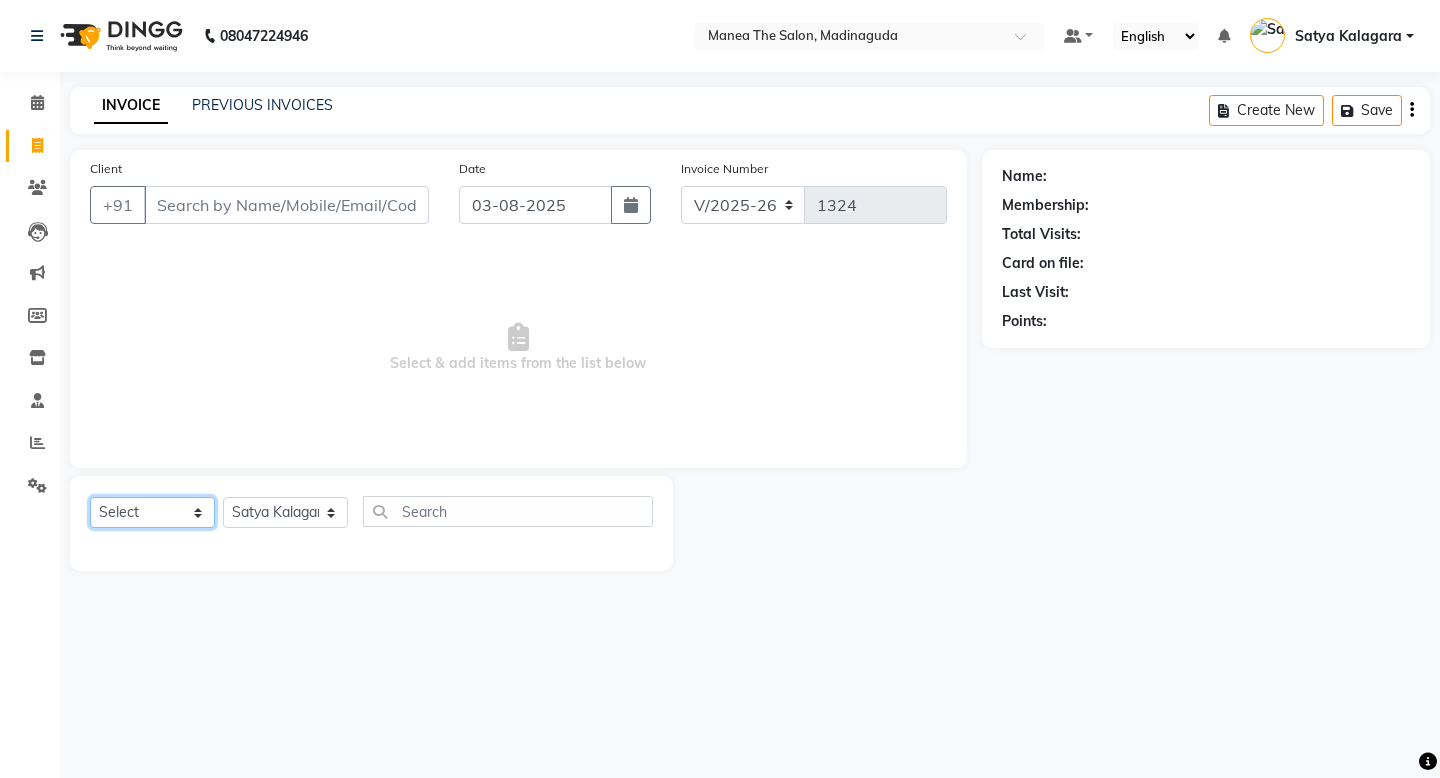 click on "Select  Service  Product  Membership  Package Voucher Prepaid Gift Card" 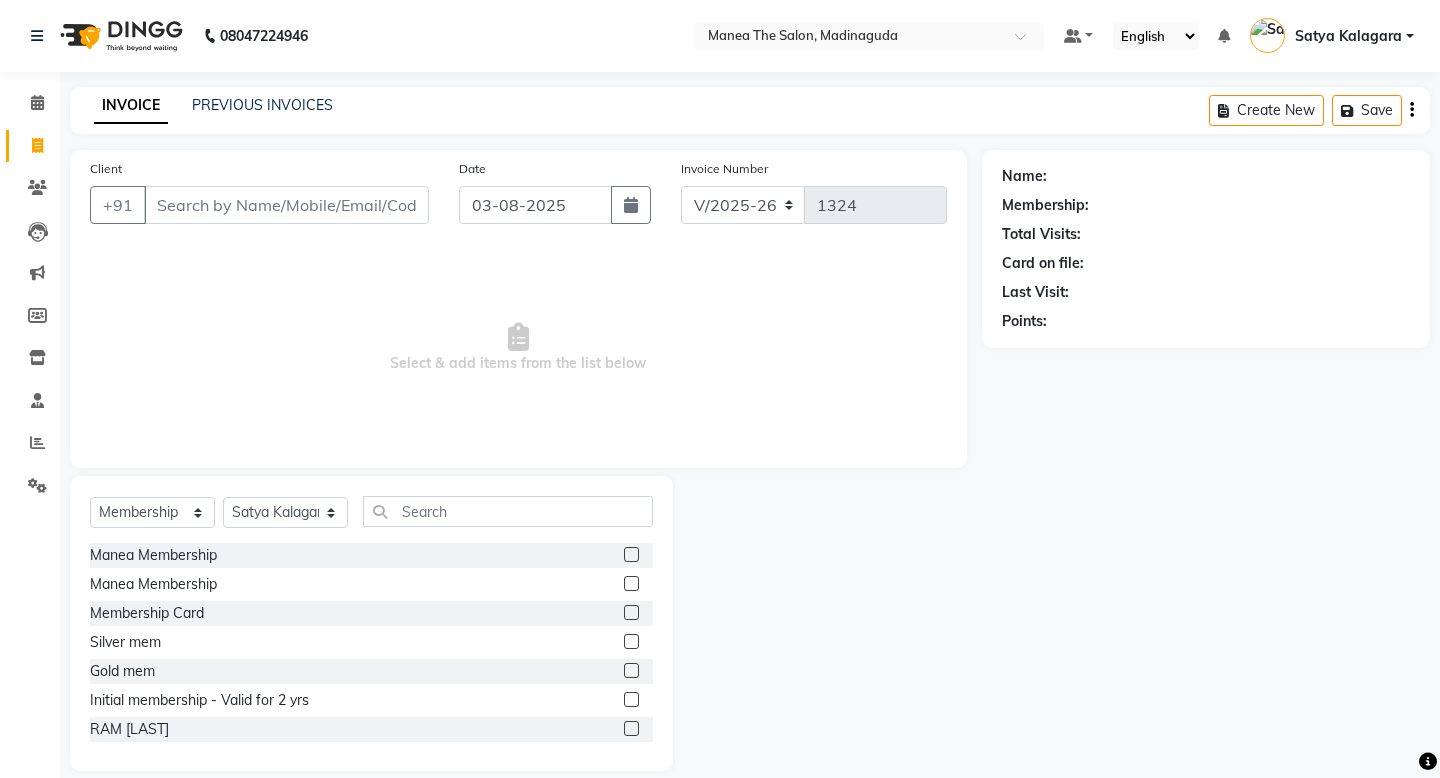 click 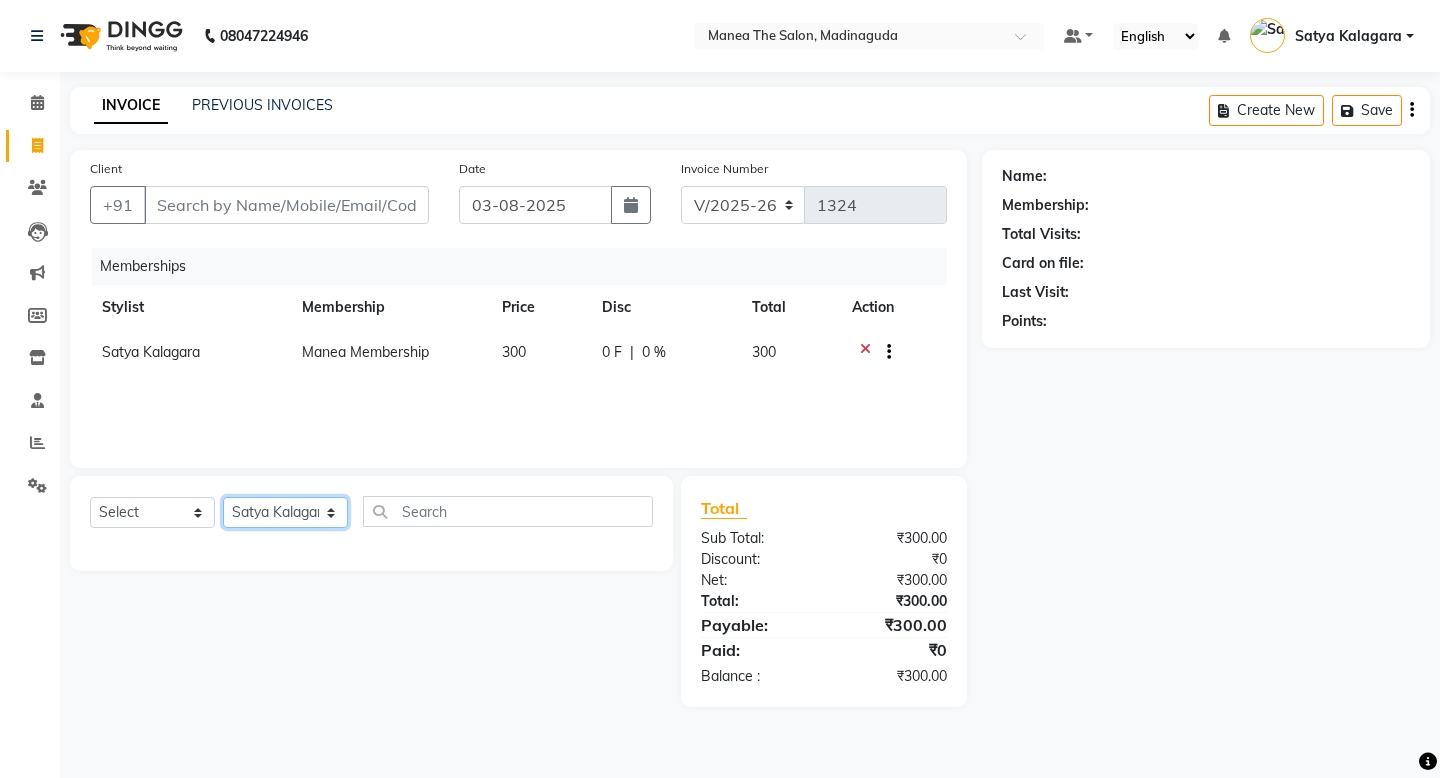 click on "Select Stylist LuvPreeth [LAST] Mamatha Monalika Mousim [LAST] Neethui Rehan [LAST] saanib [LAST] Satya Kalagara Sita [LAST]" 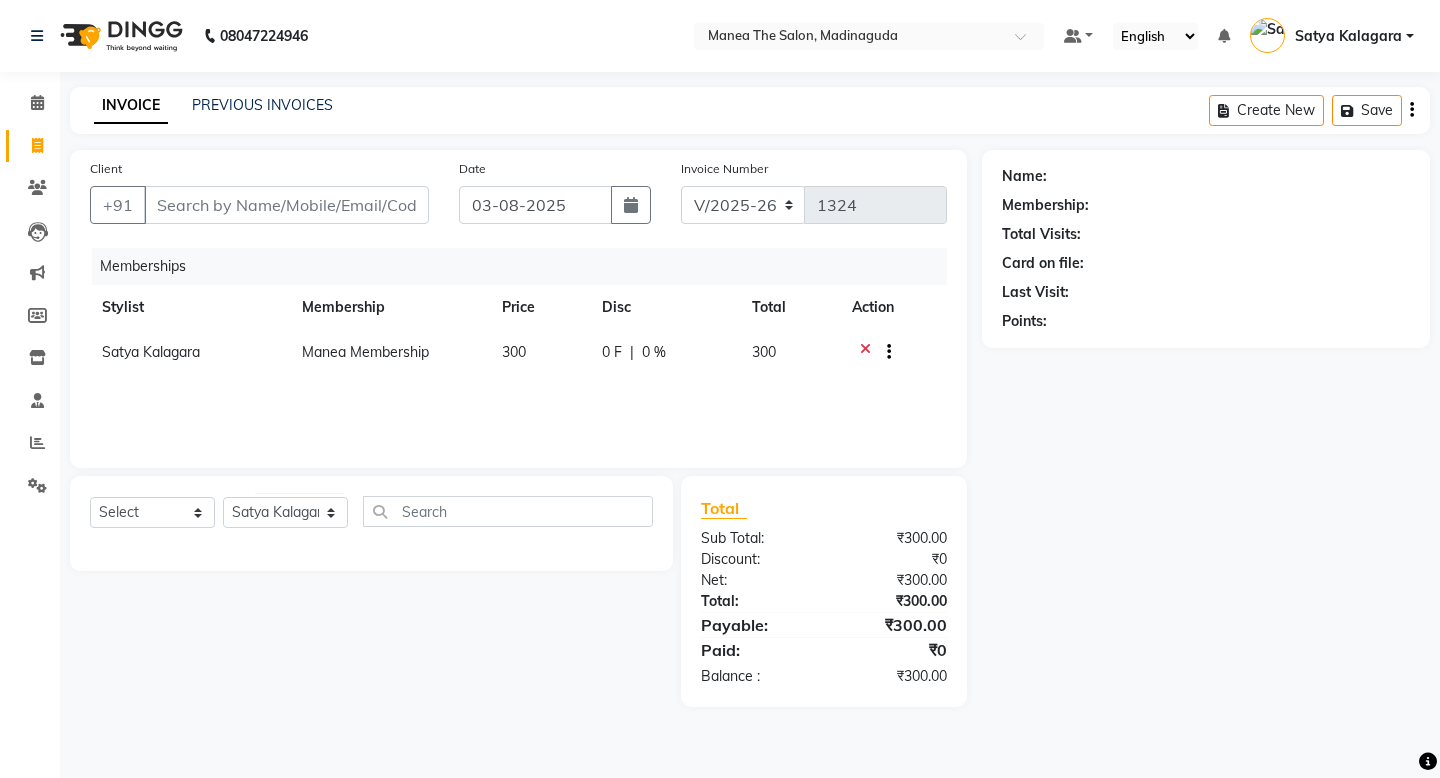 click 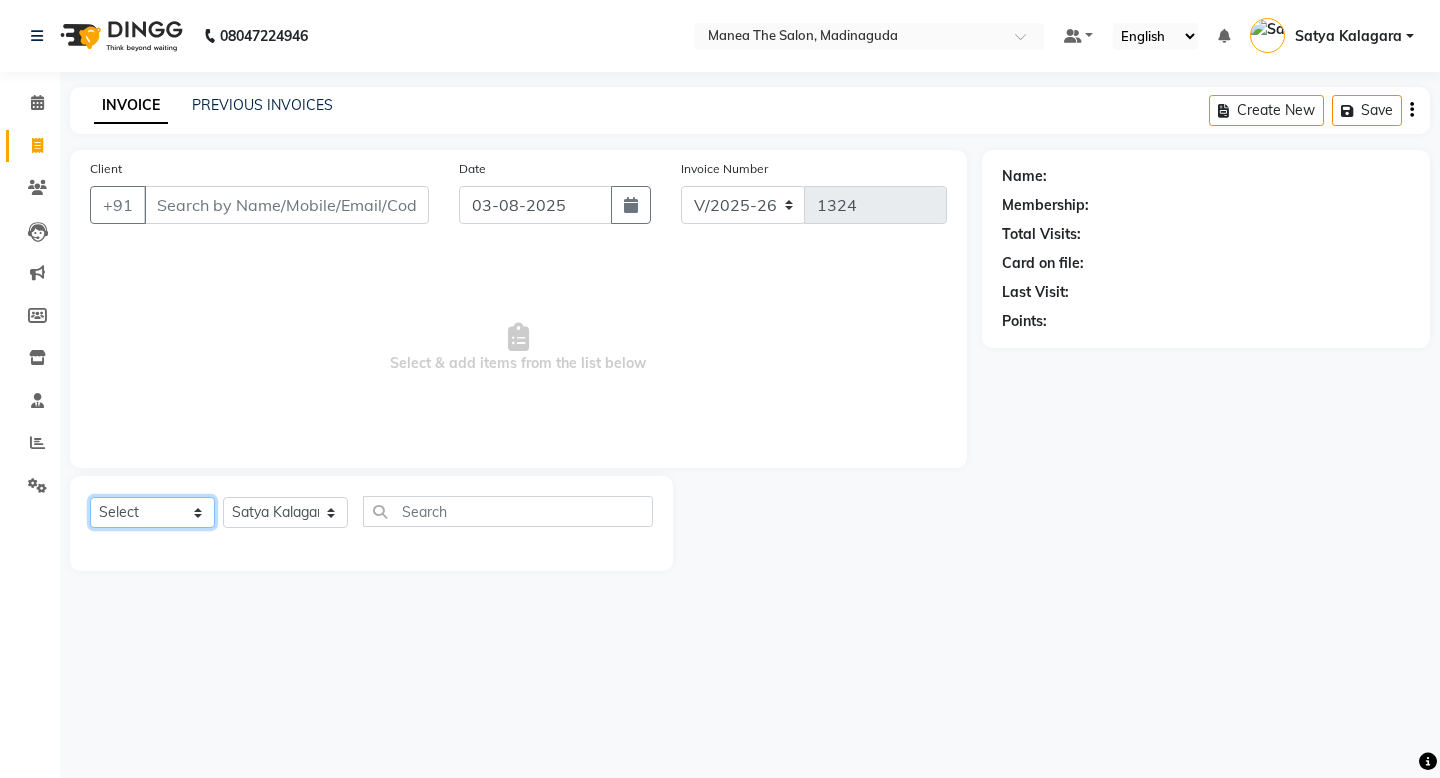 click on "Select  Service  Product  Membership  Package Voucher Prepaid Gift Card" 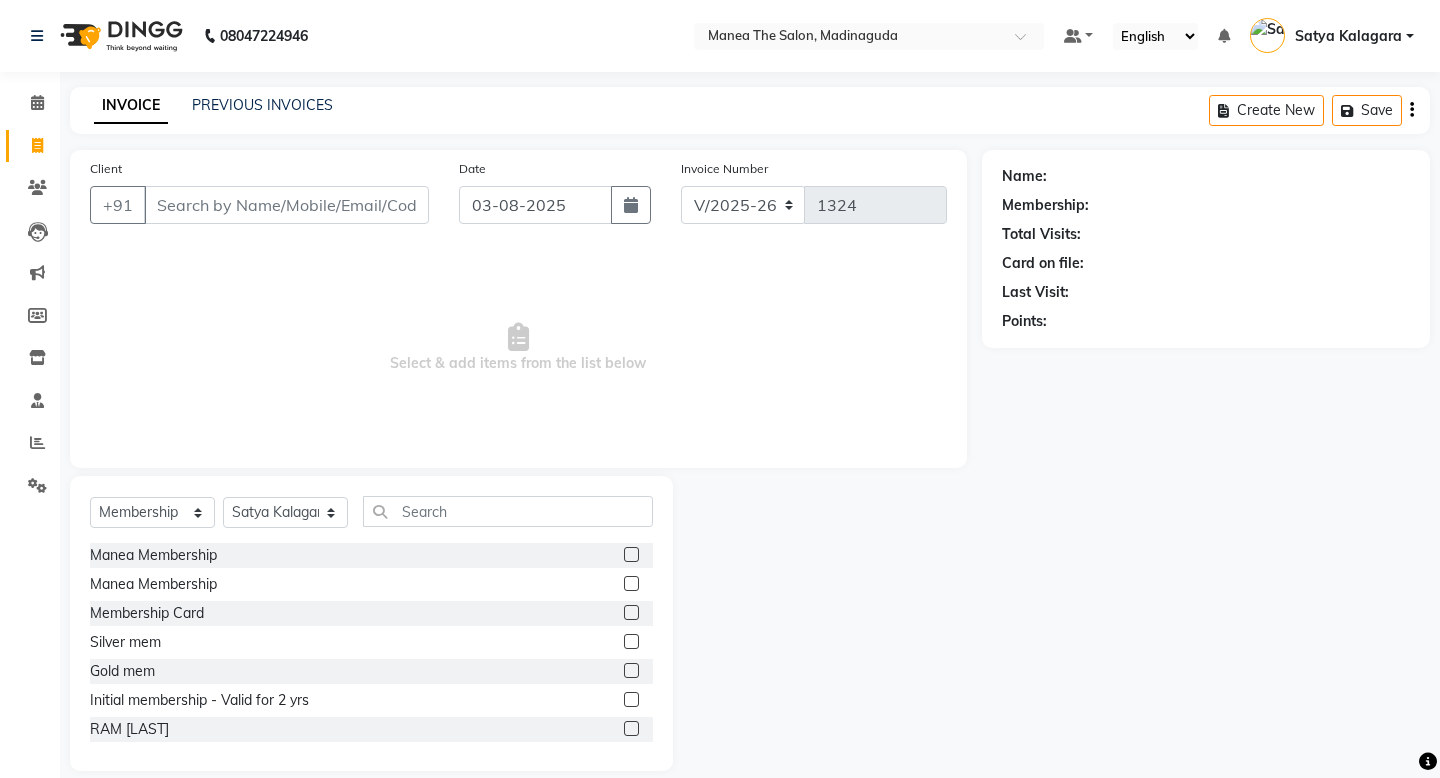click 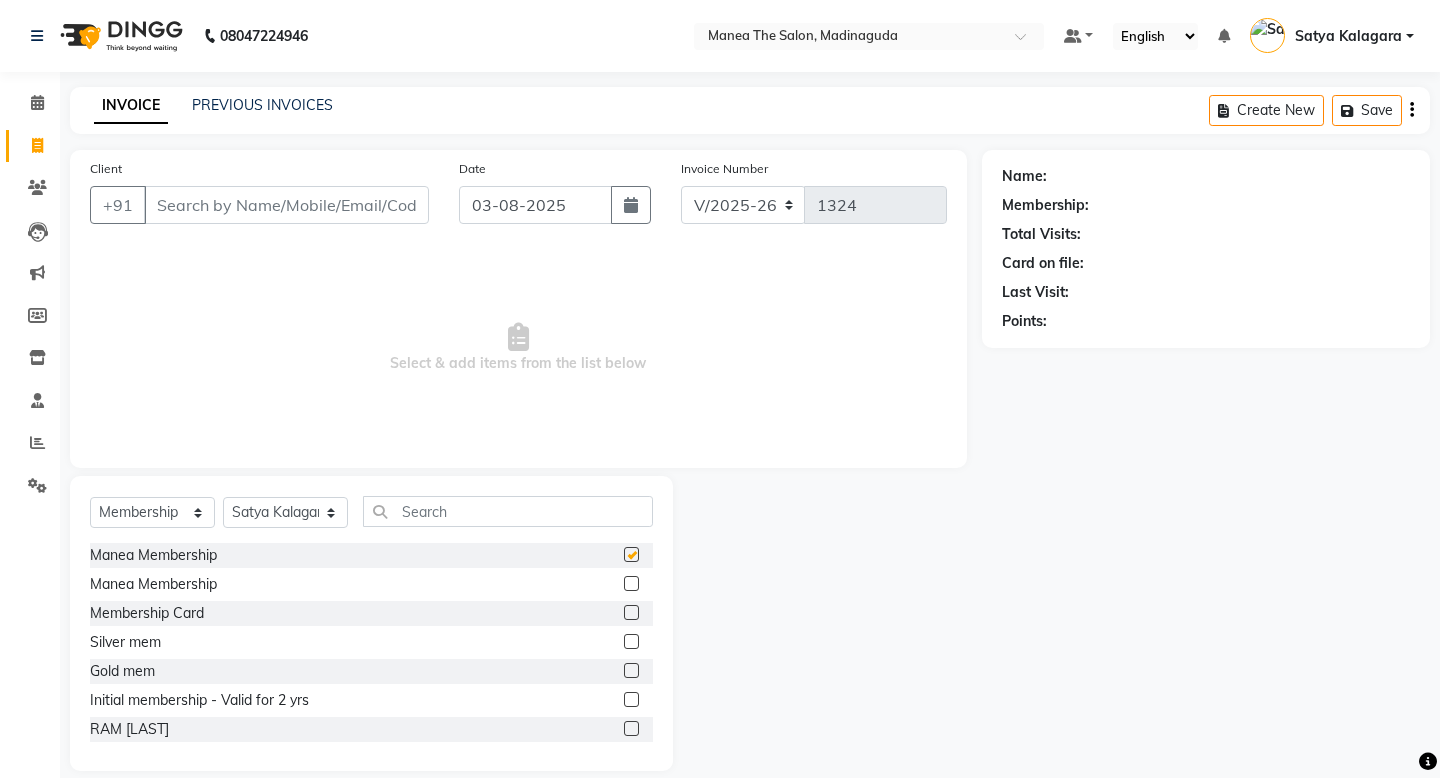select on "select" 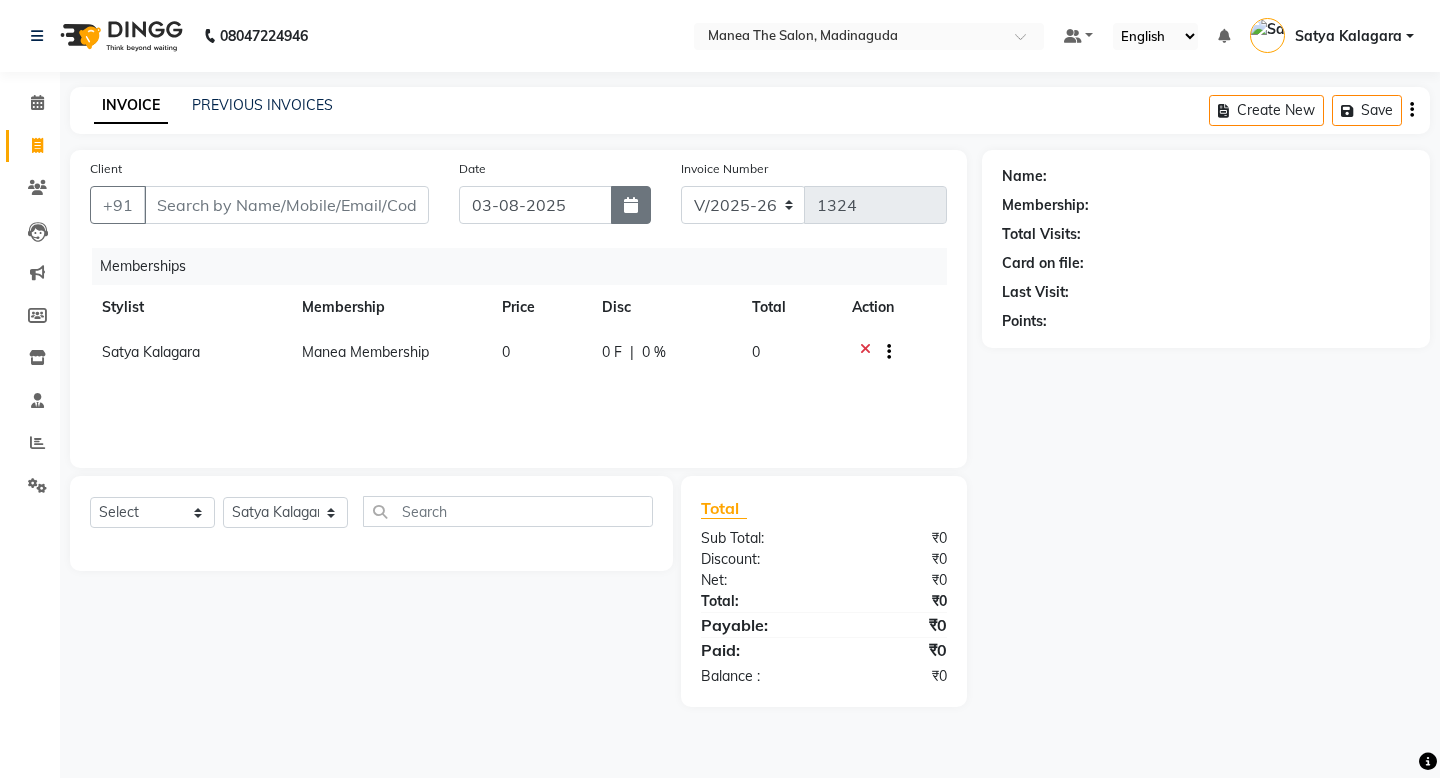 click 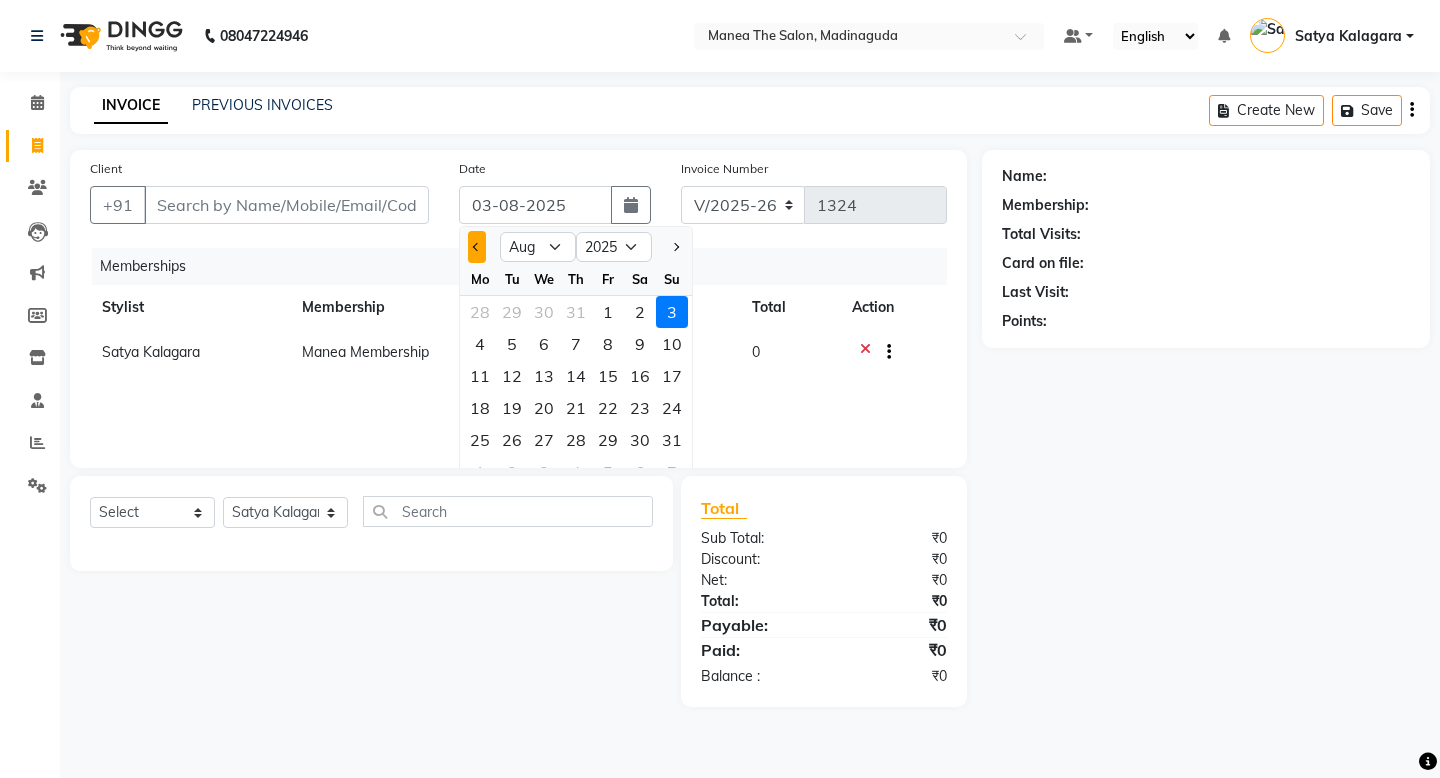click 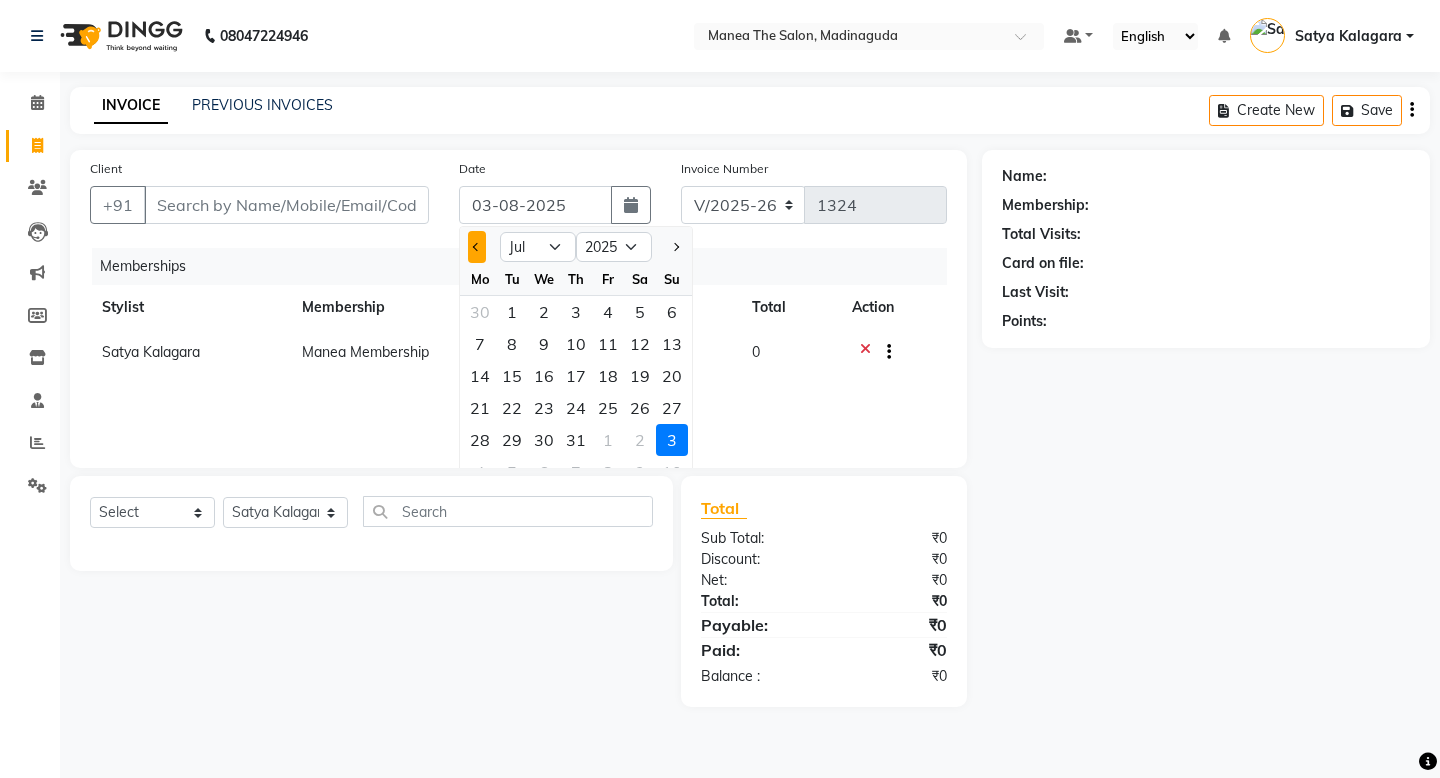 click 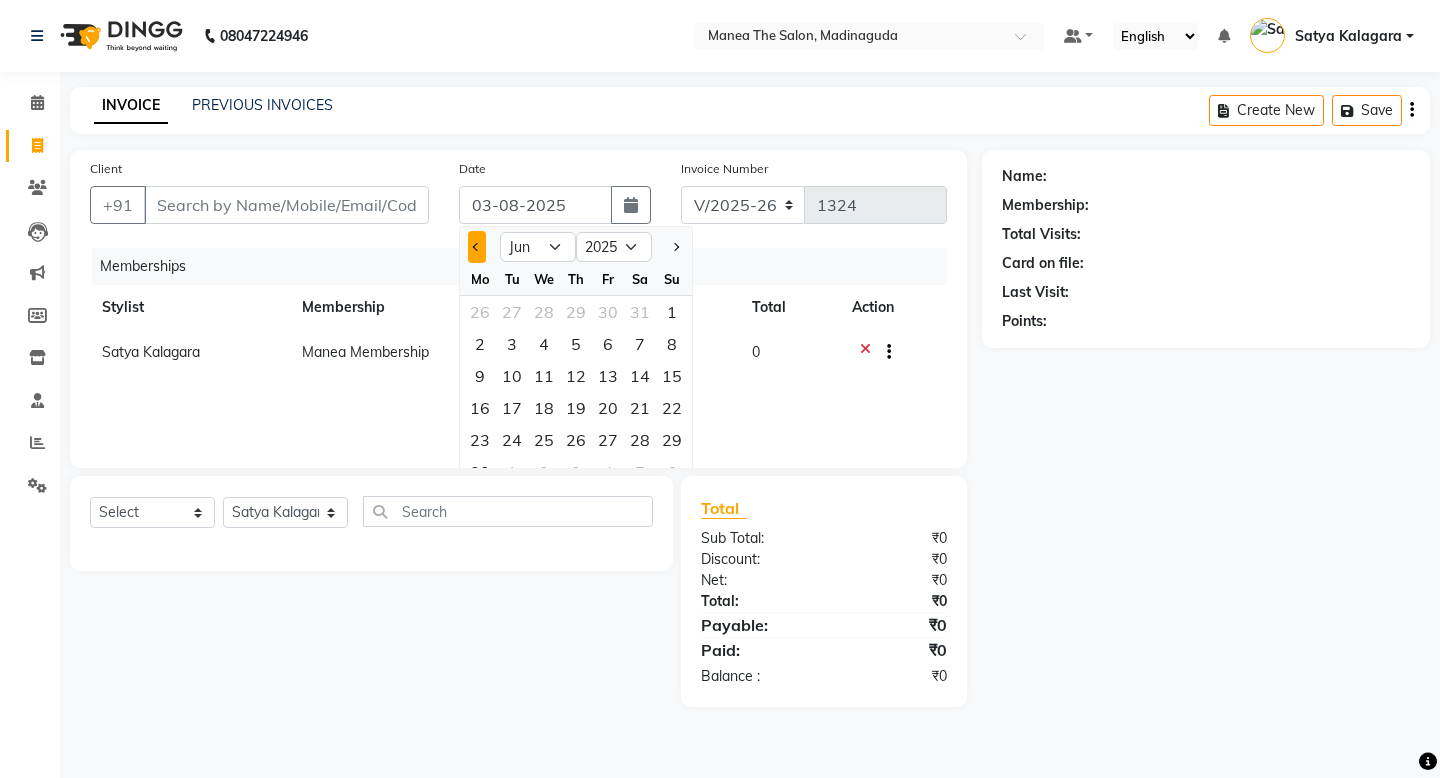 click 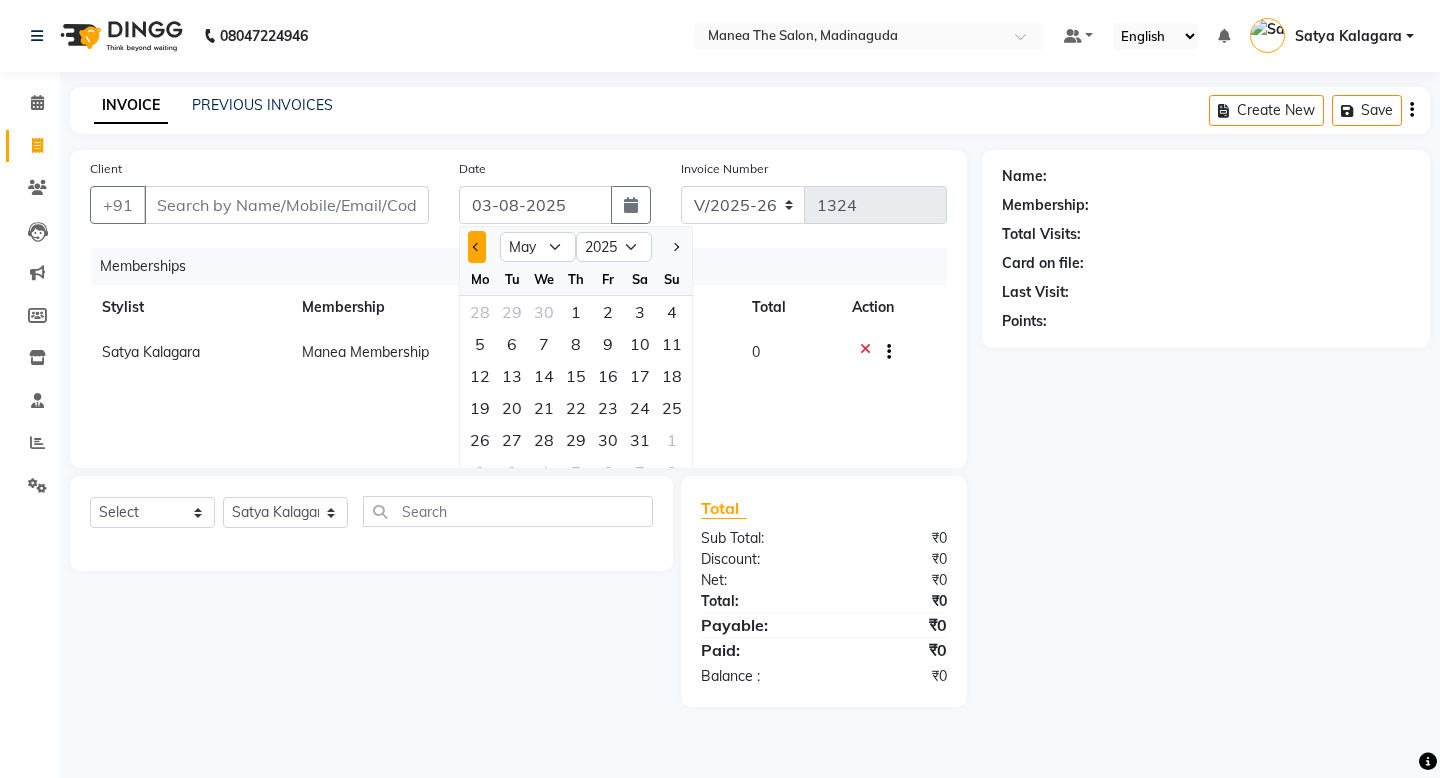 click 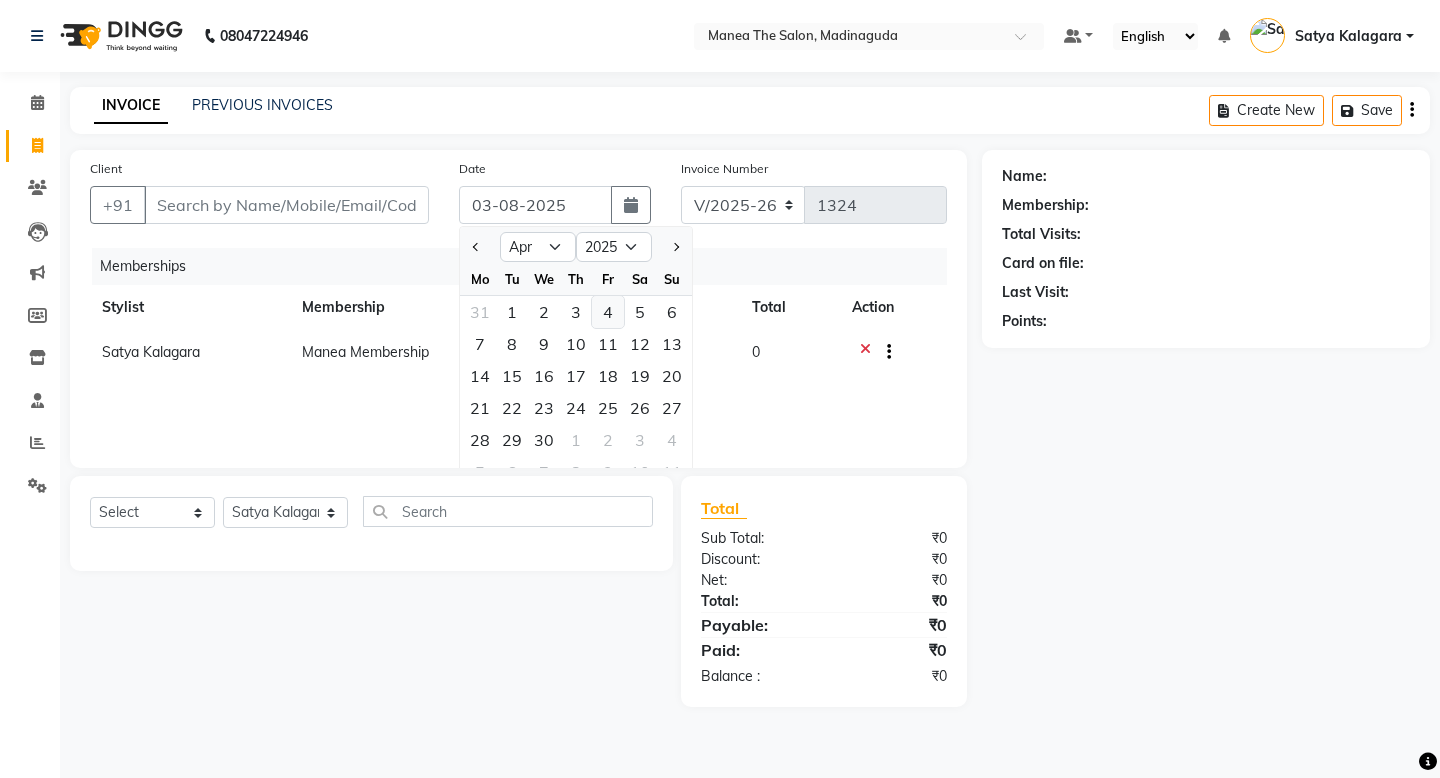 click on "4" 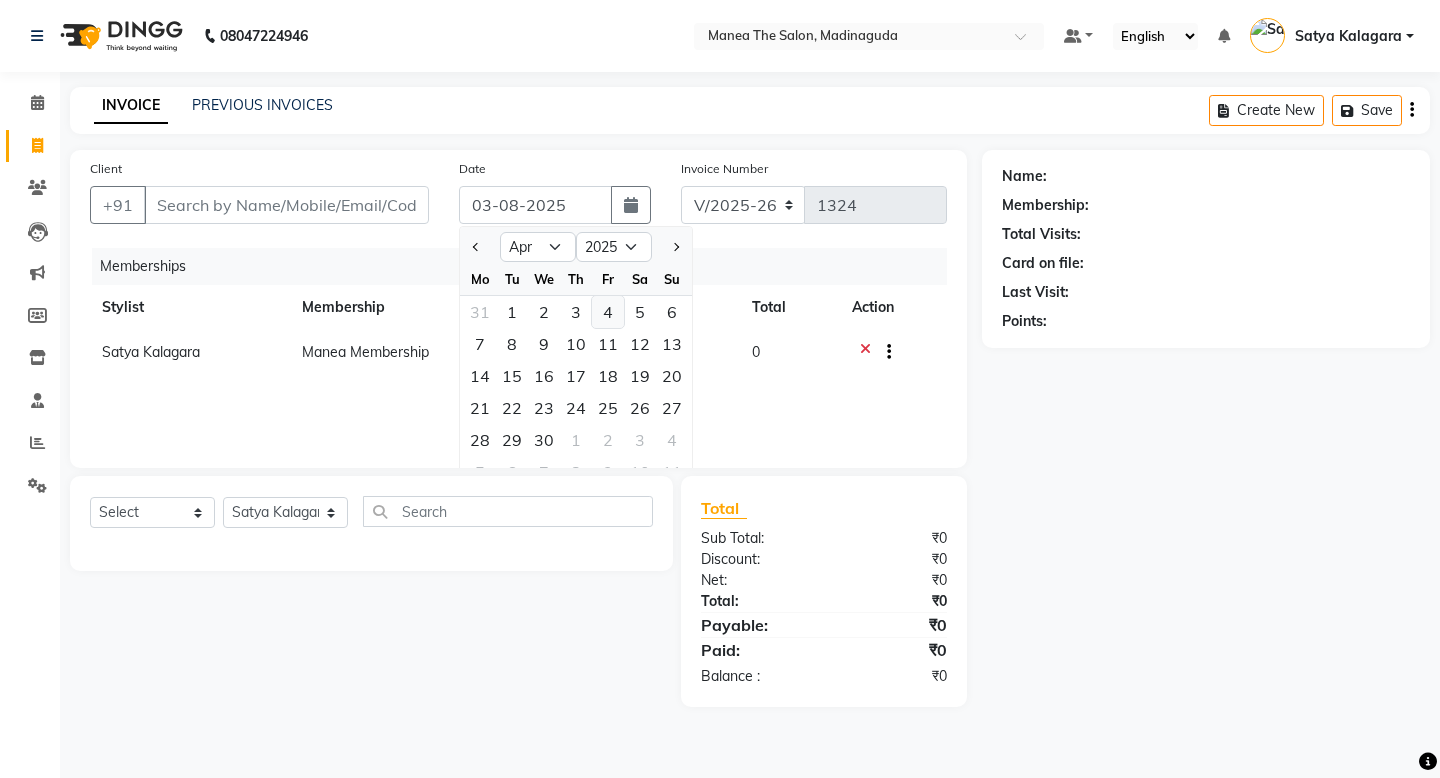 type on "[DAY]-[MONTH]-[YEAR]" 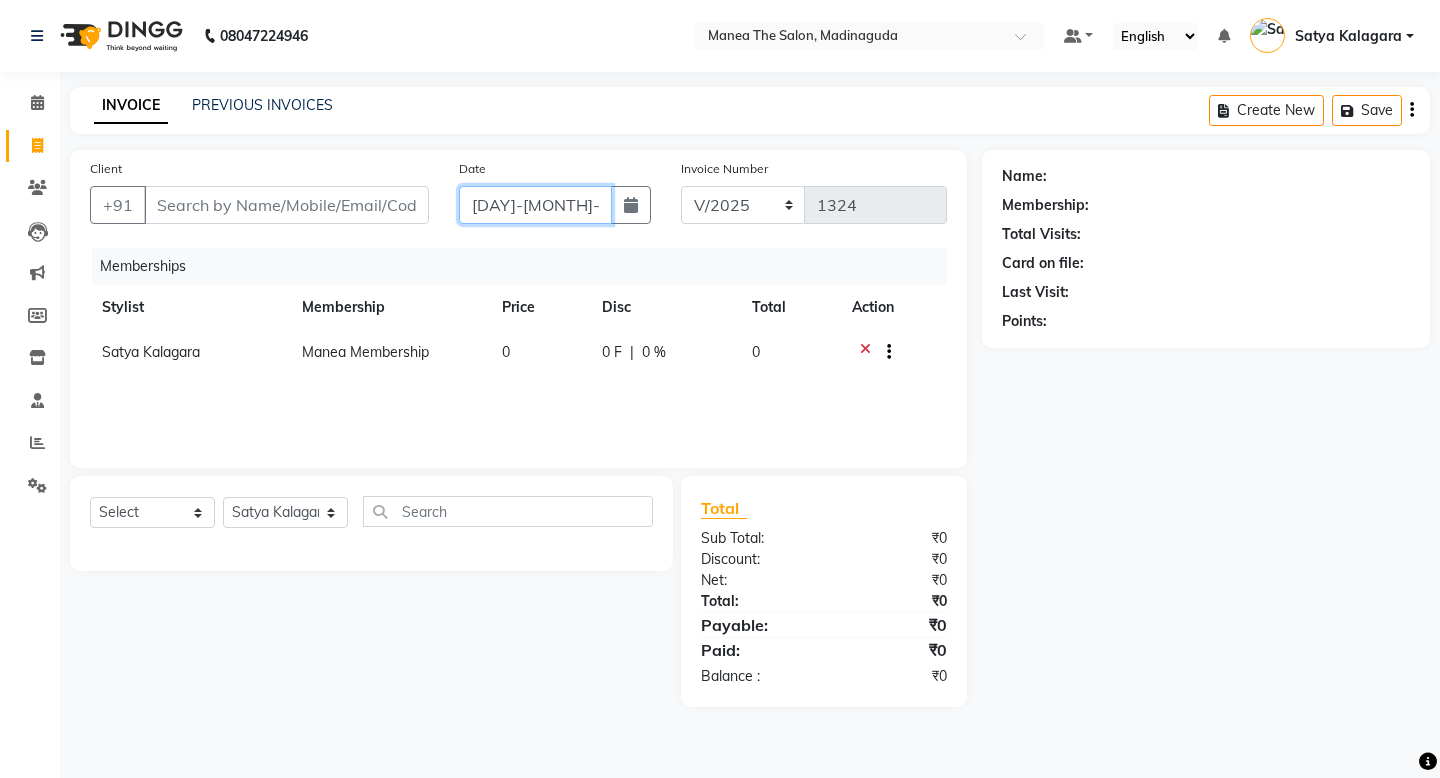 click on "[DAY]-[MONTH]-[YEAR]" 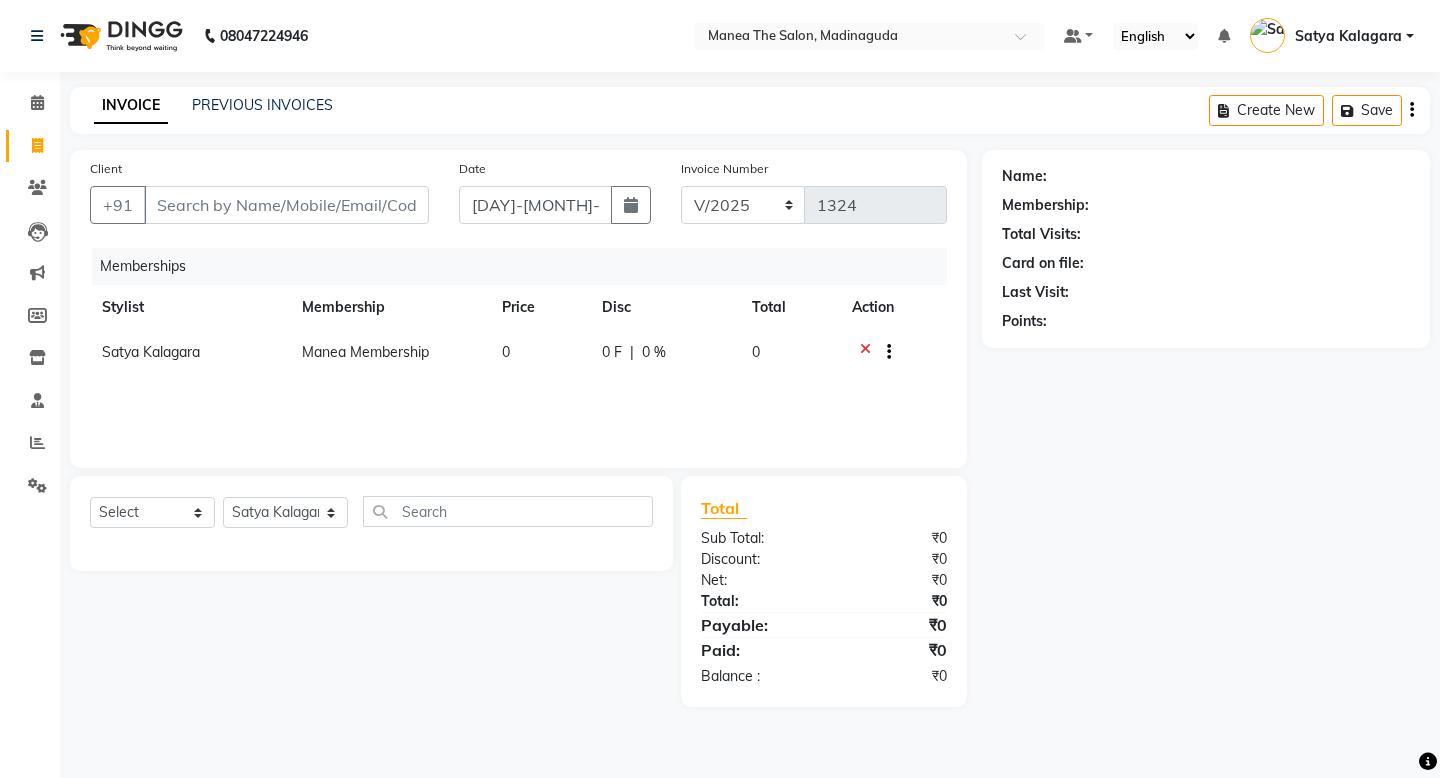 select on "4" 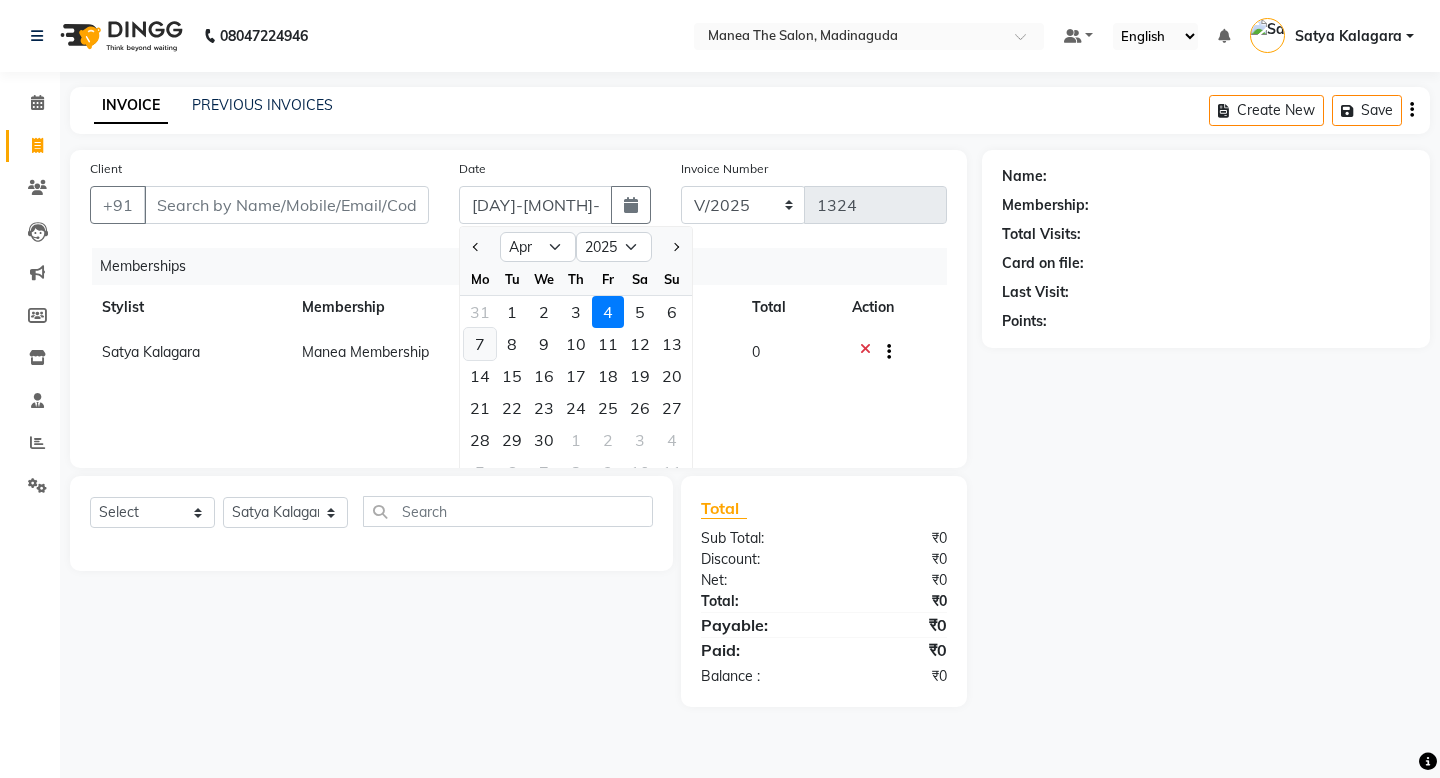 click on "7" 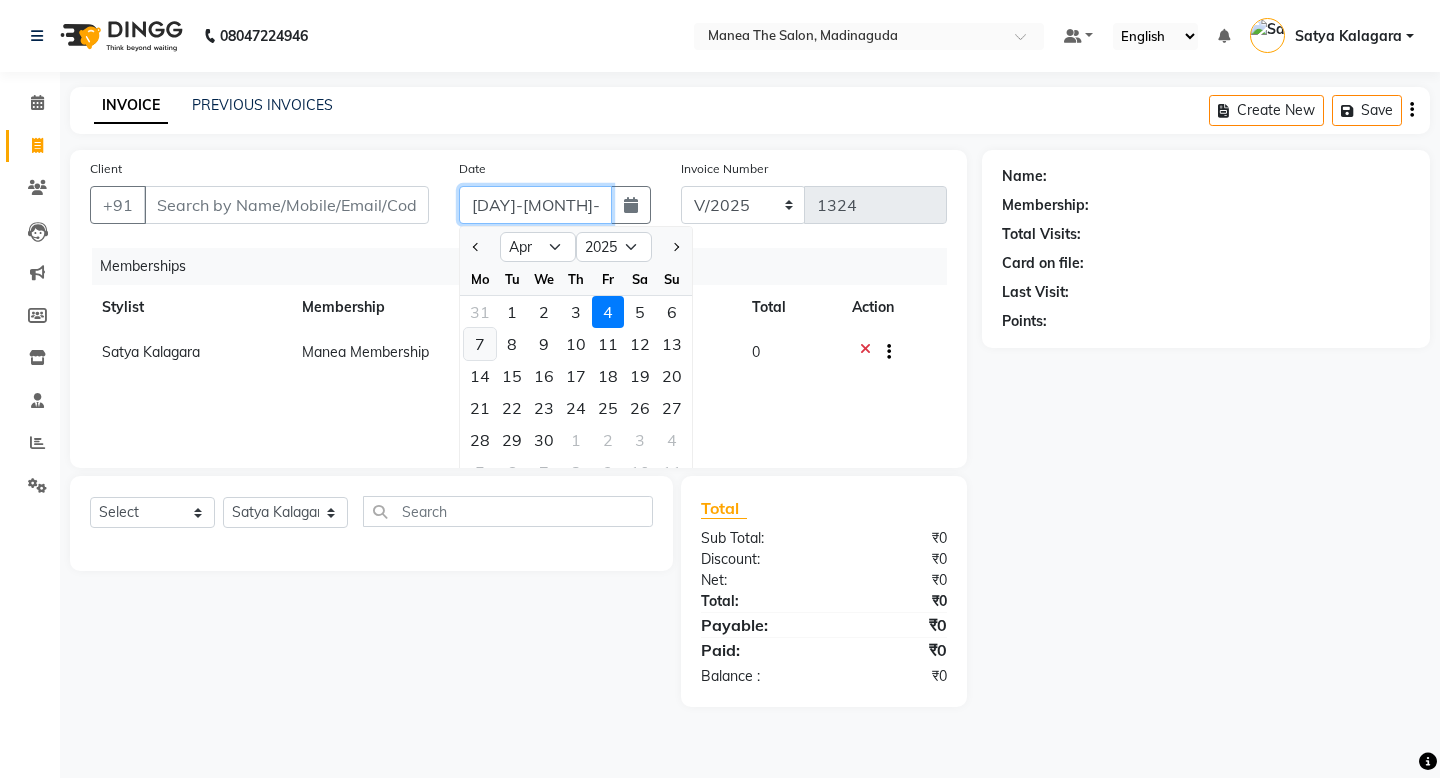 type on "[DAY]-[MONTH]-[YEAR]" 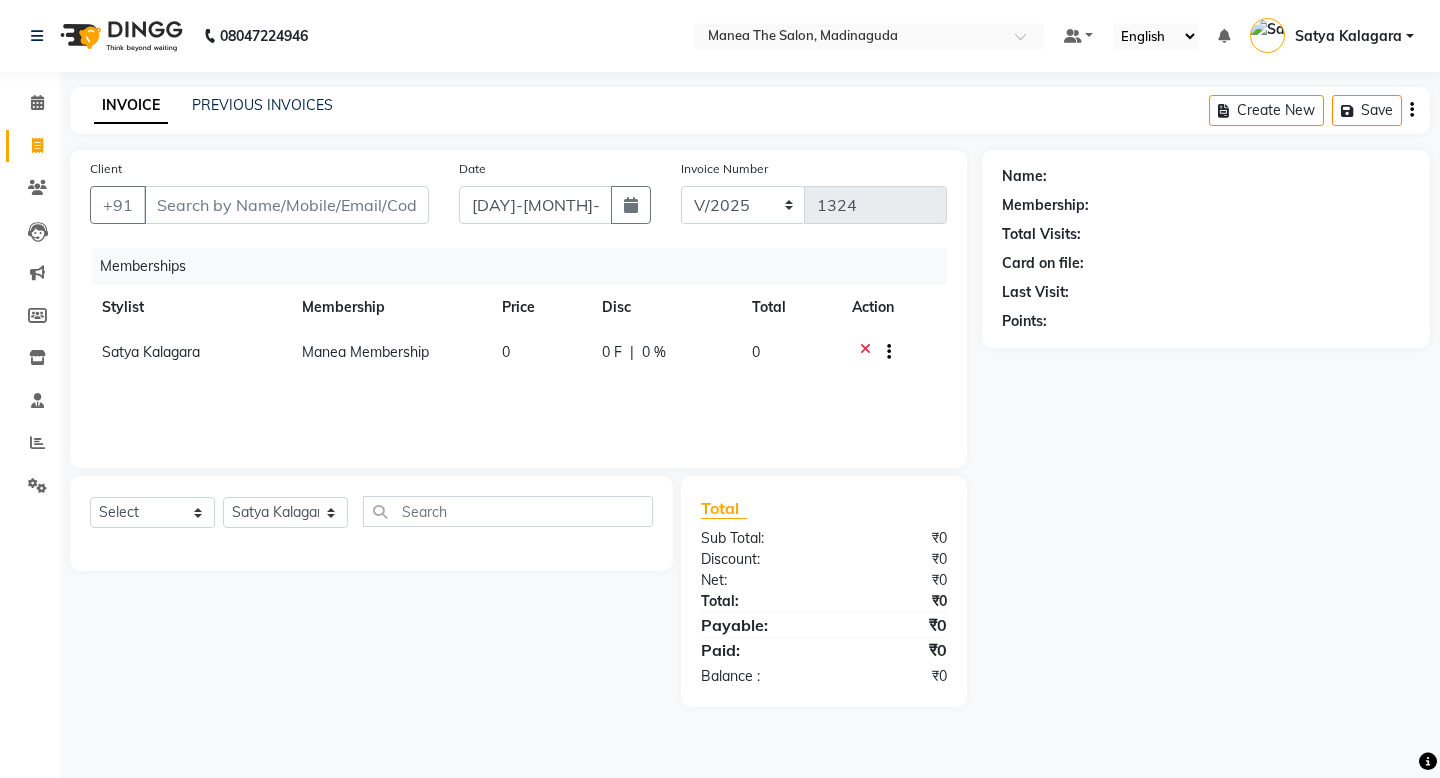 click 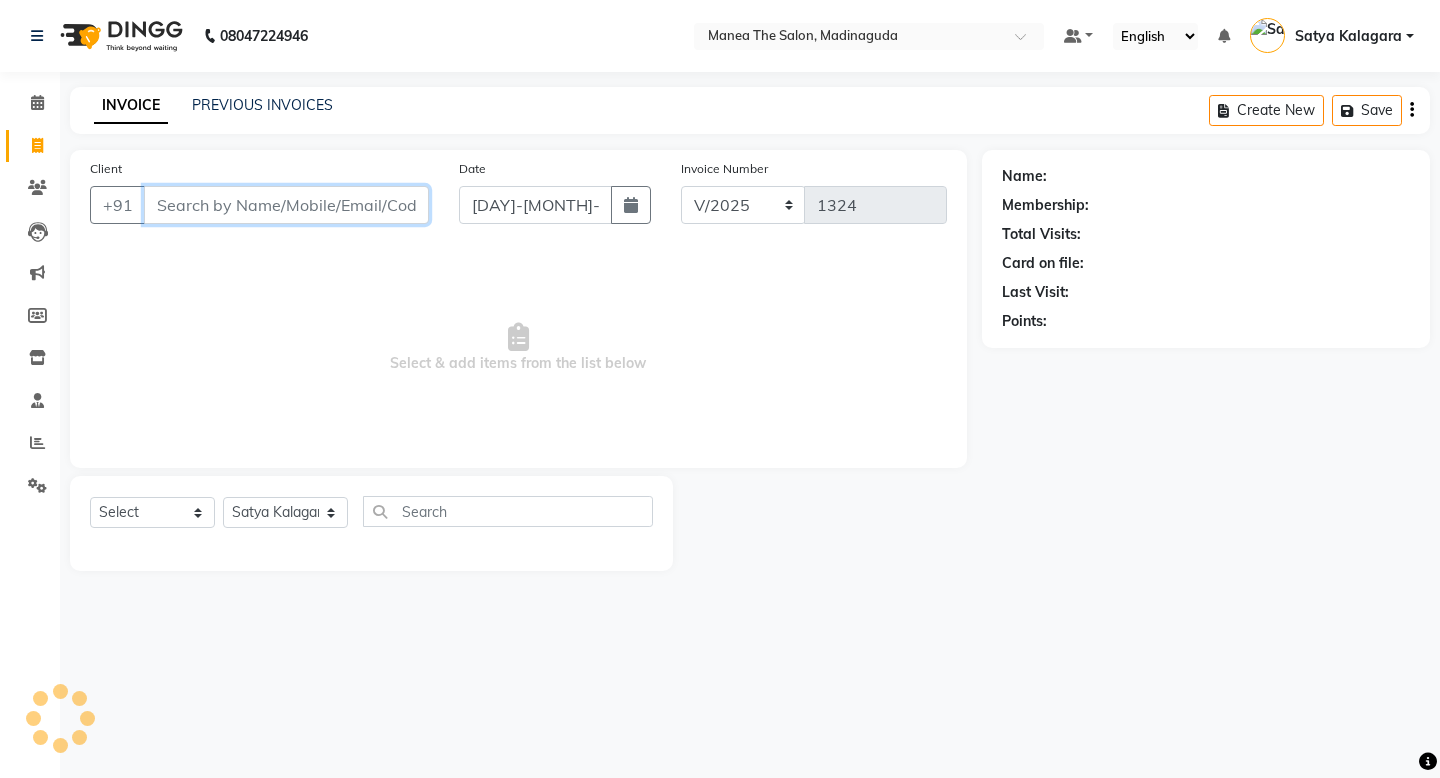 click on "Client" at bounding box center [286, 205] 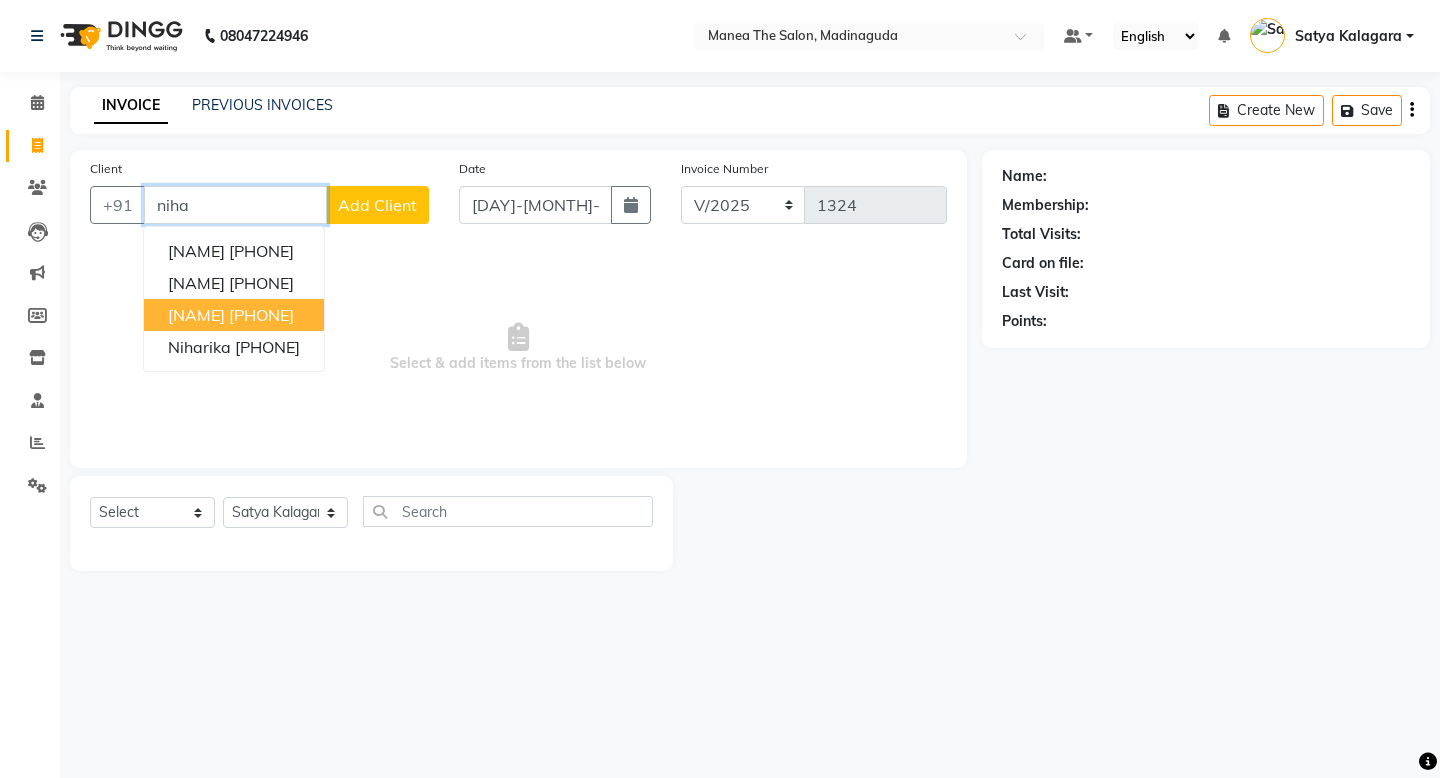 click on "[PHONE]" at bounding box center [261, 315] 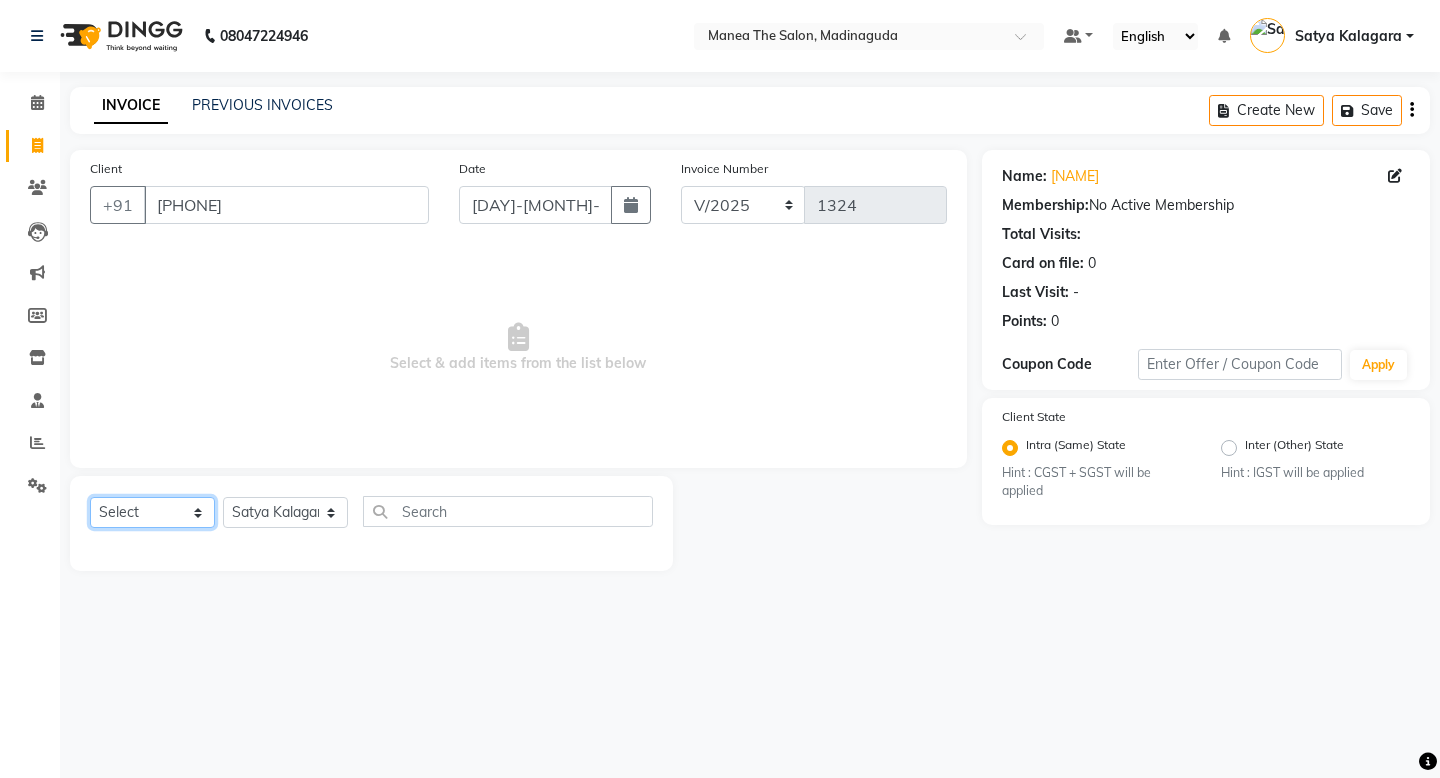click on "Select  Service  Product  Membership  Package Voucher Prepaid Gift Card" 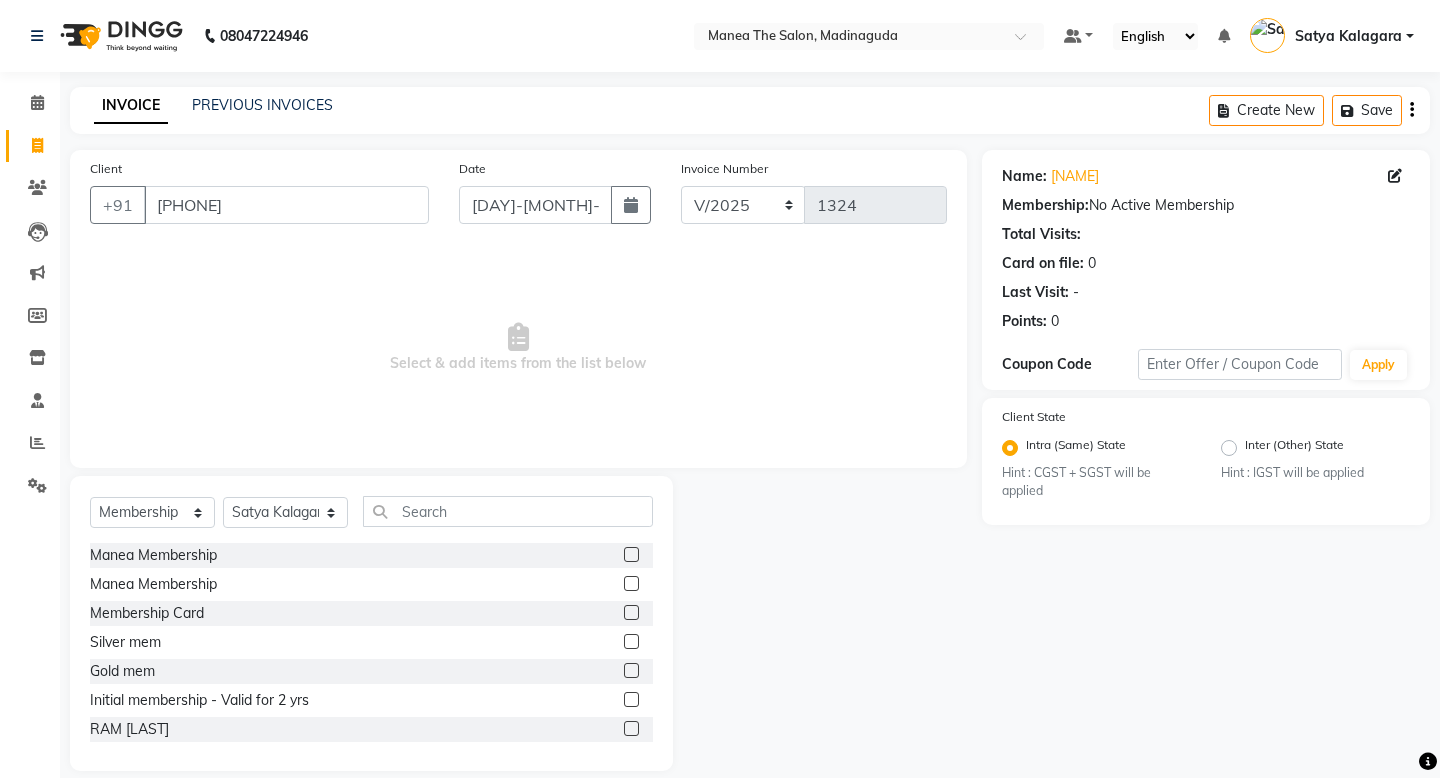 click 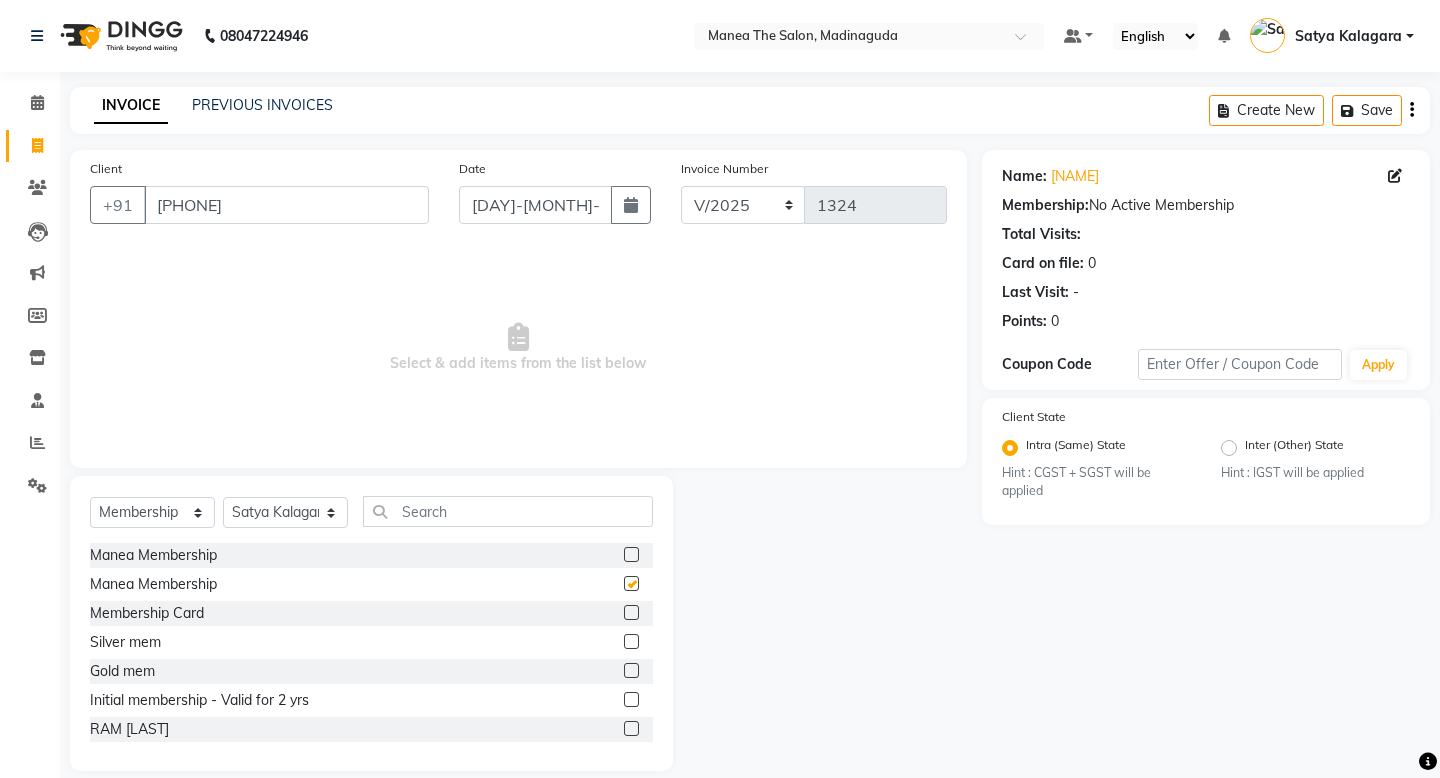 select on "select" 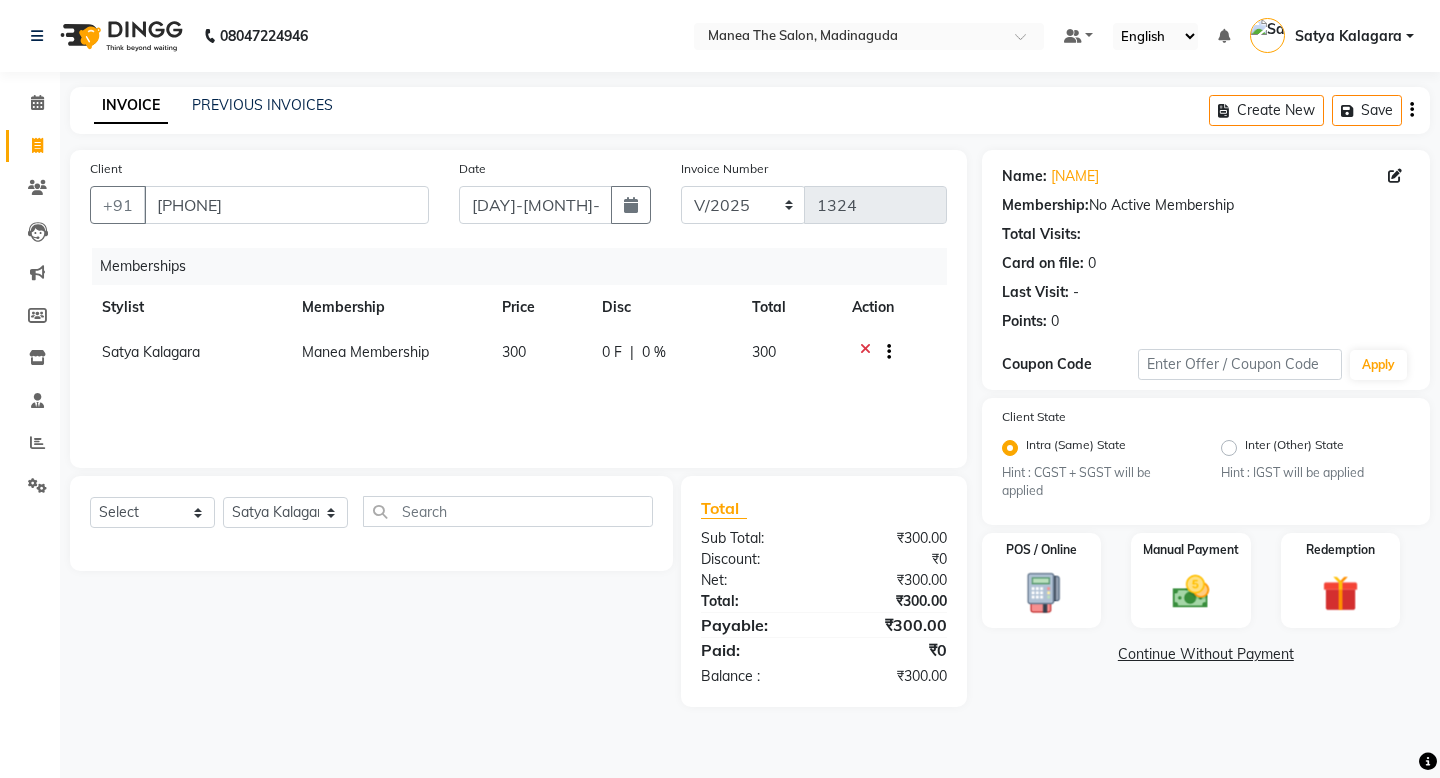 click on "300" 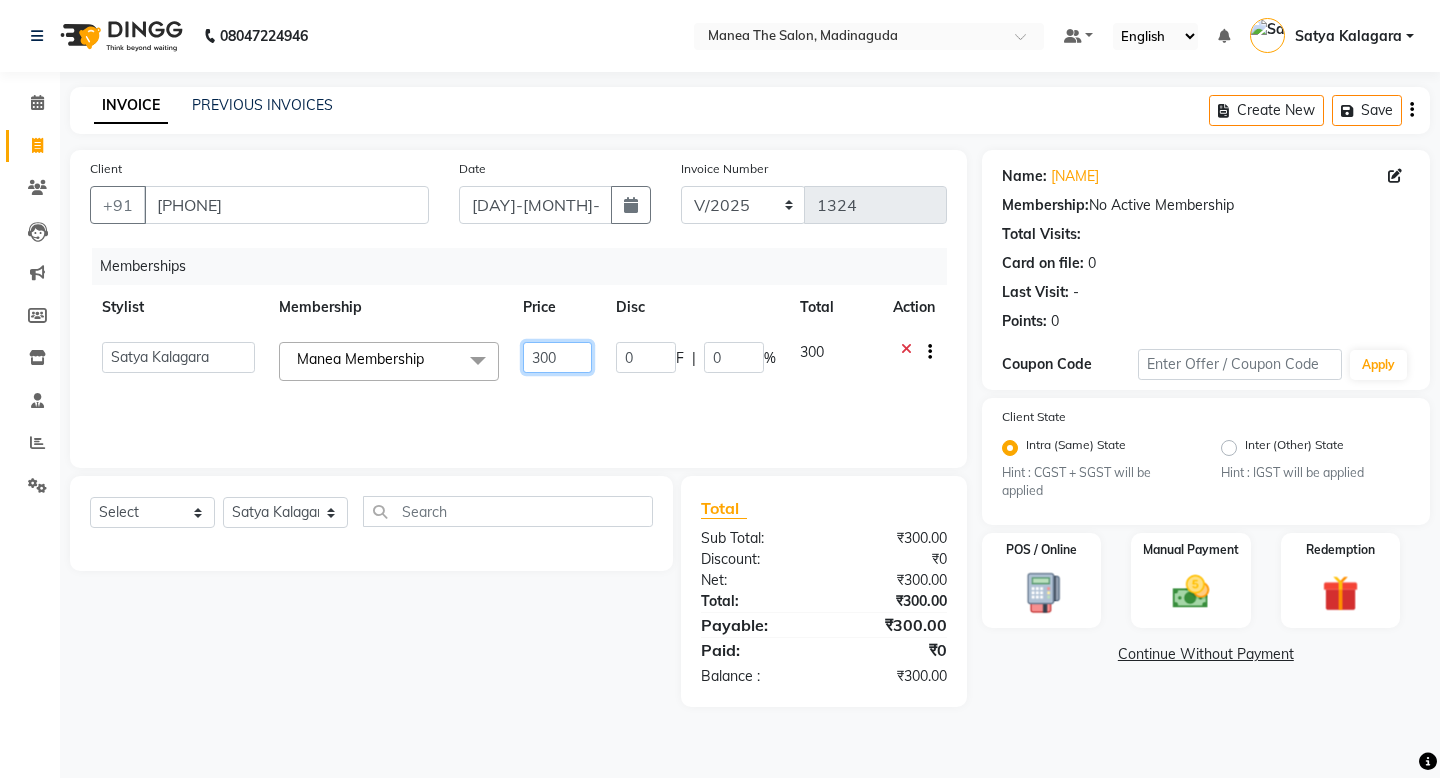 click on "300" 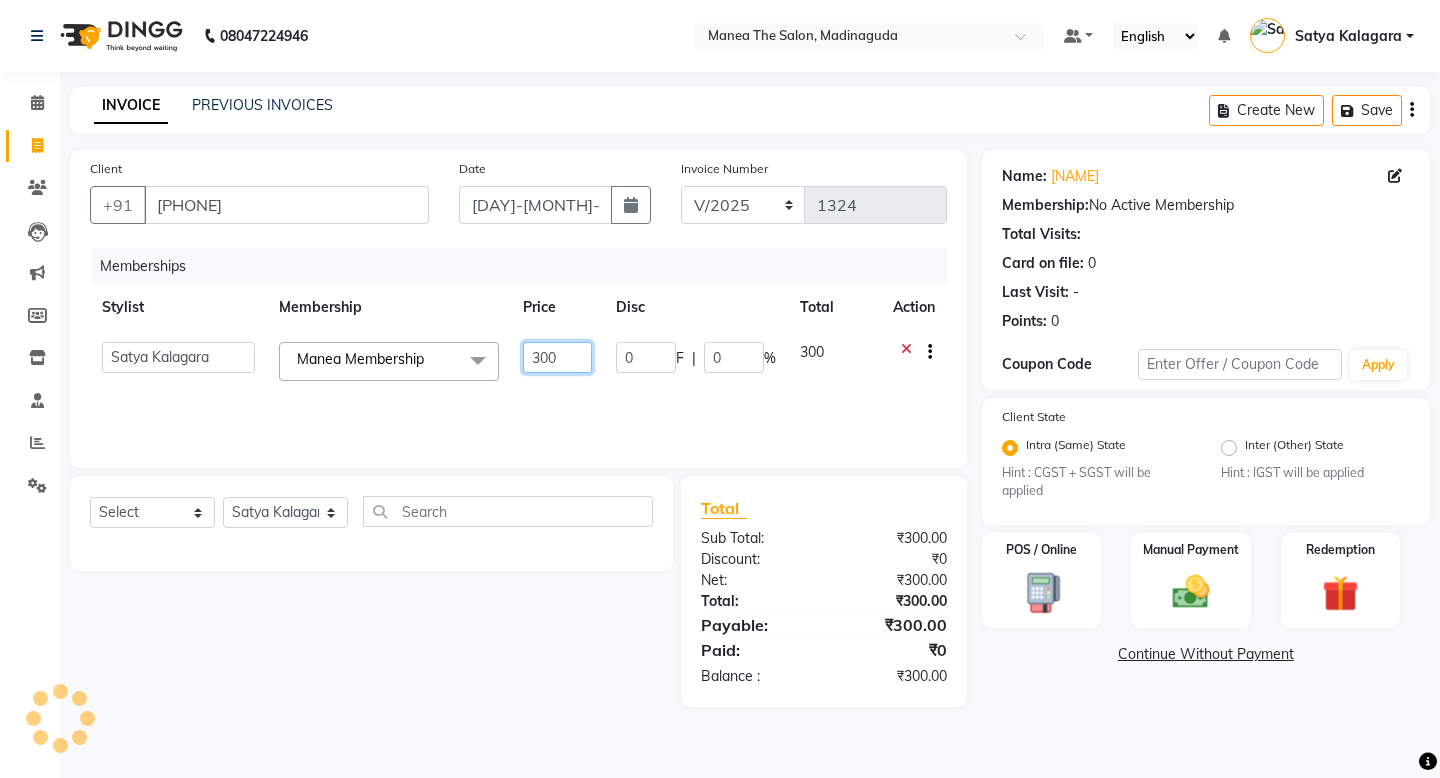 type on "0" 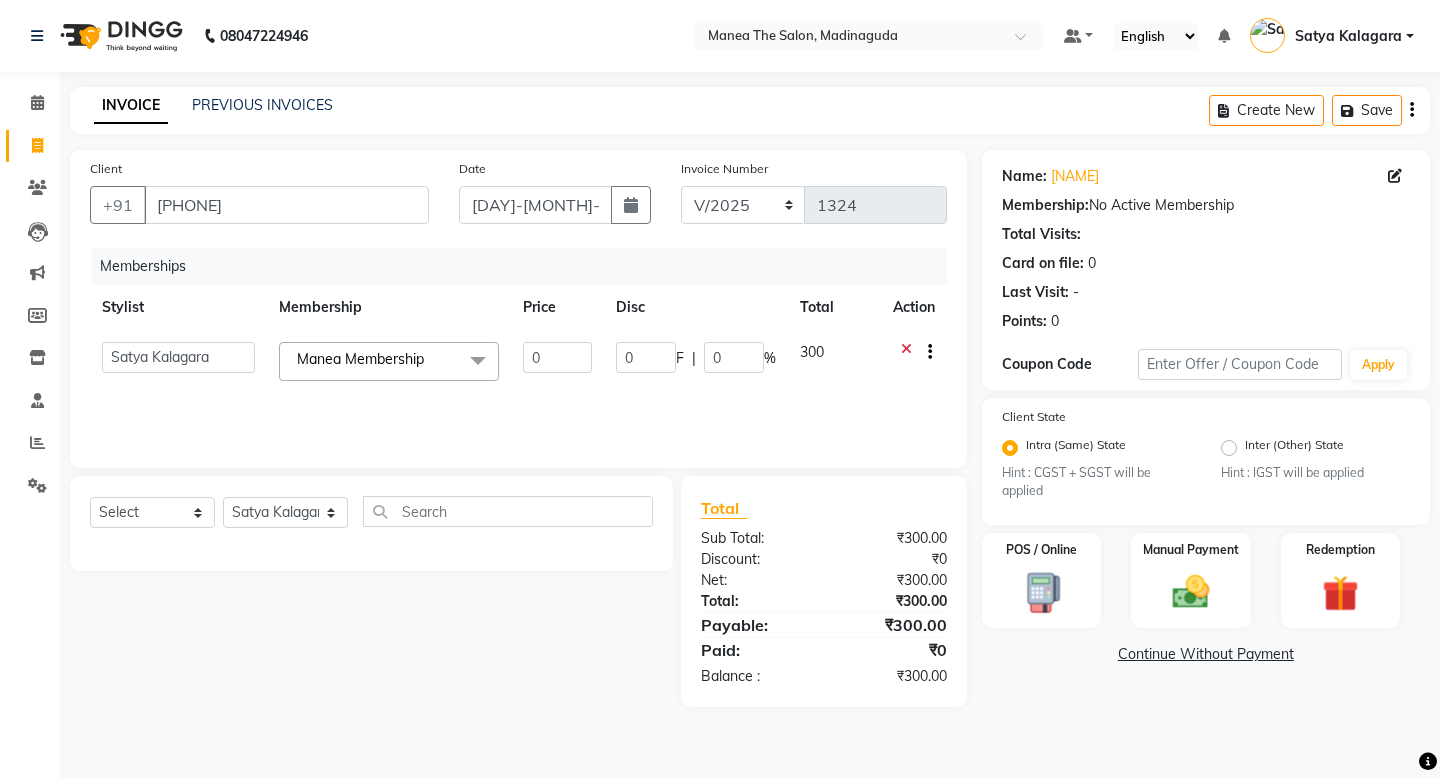 click on "Select Service Product Package Voucher Prepaid Gift Card Select Stylist LuvPreeth [LAST] Mamatha Monalika Mousim [LAST] Neethui Rehan [LAST] saanib [LAST] Satya Kalagara Sita [LAST]" 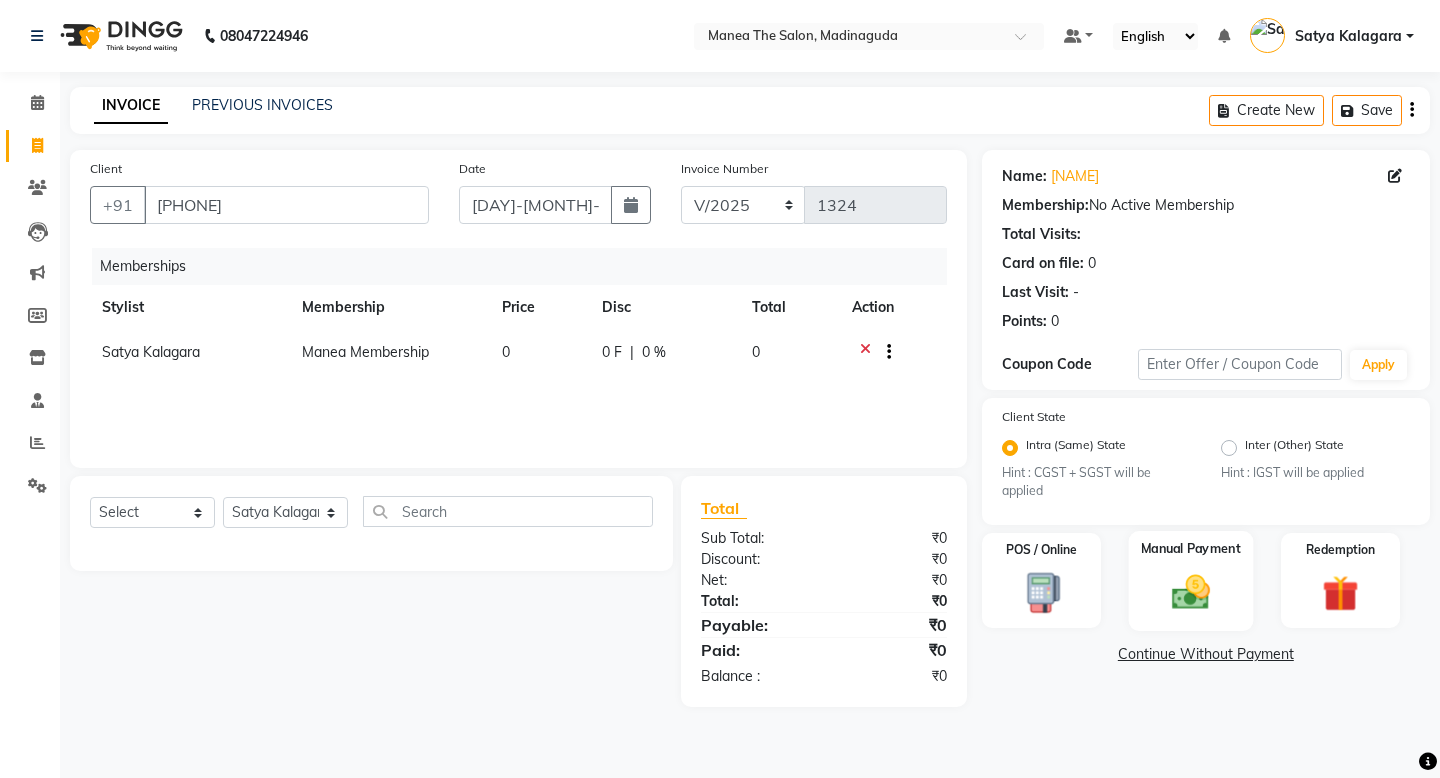 click 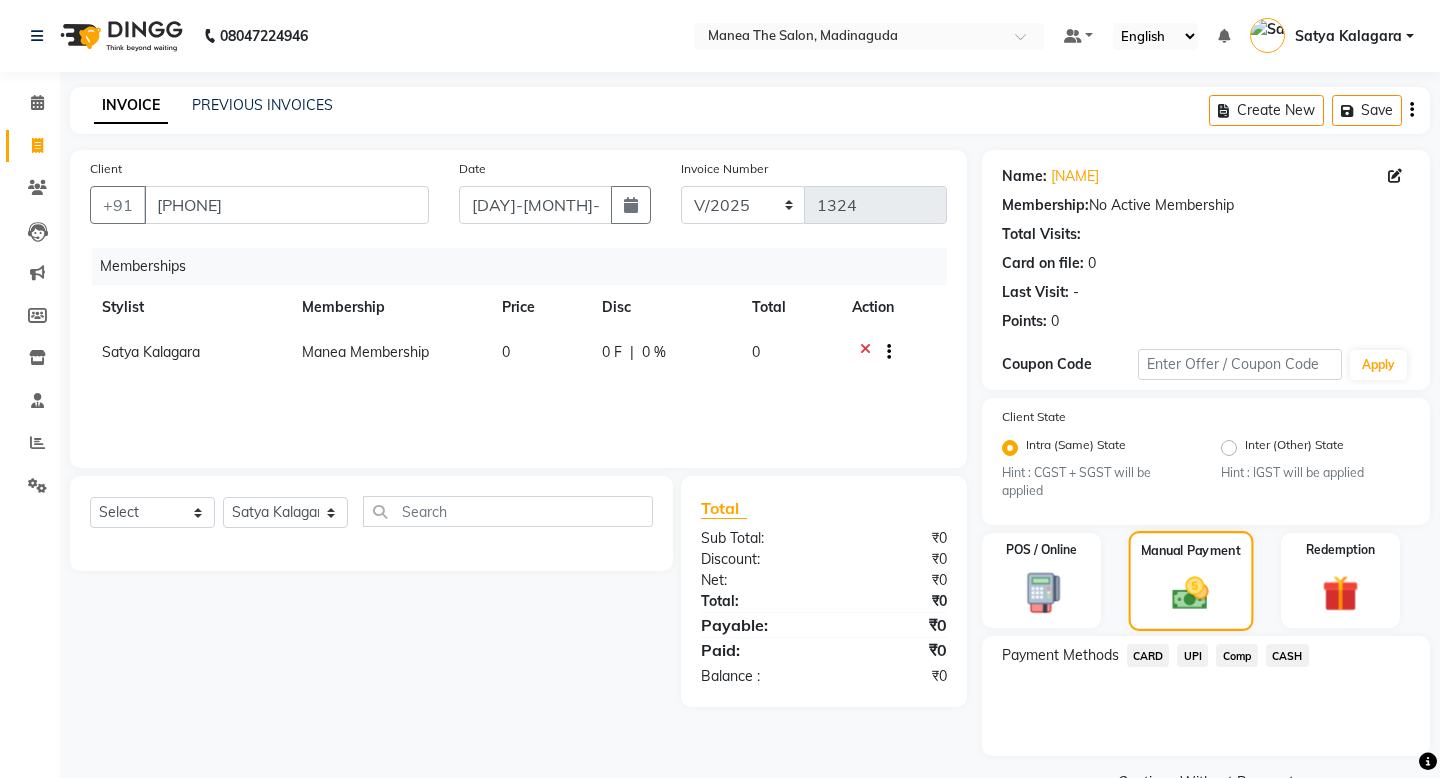 scroll, scrollTop: 49, scrollLeft: 0, axis: vertical 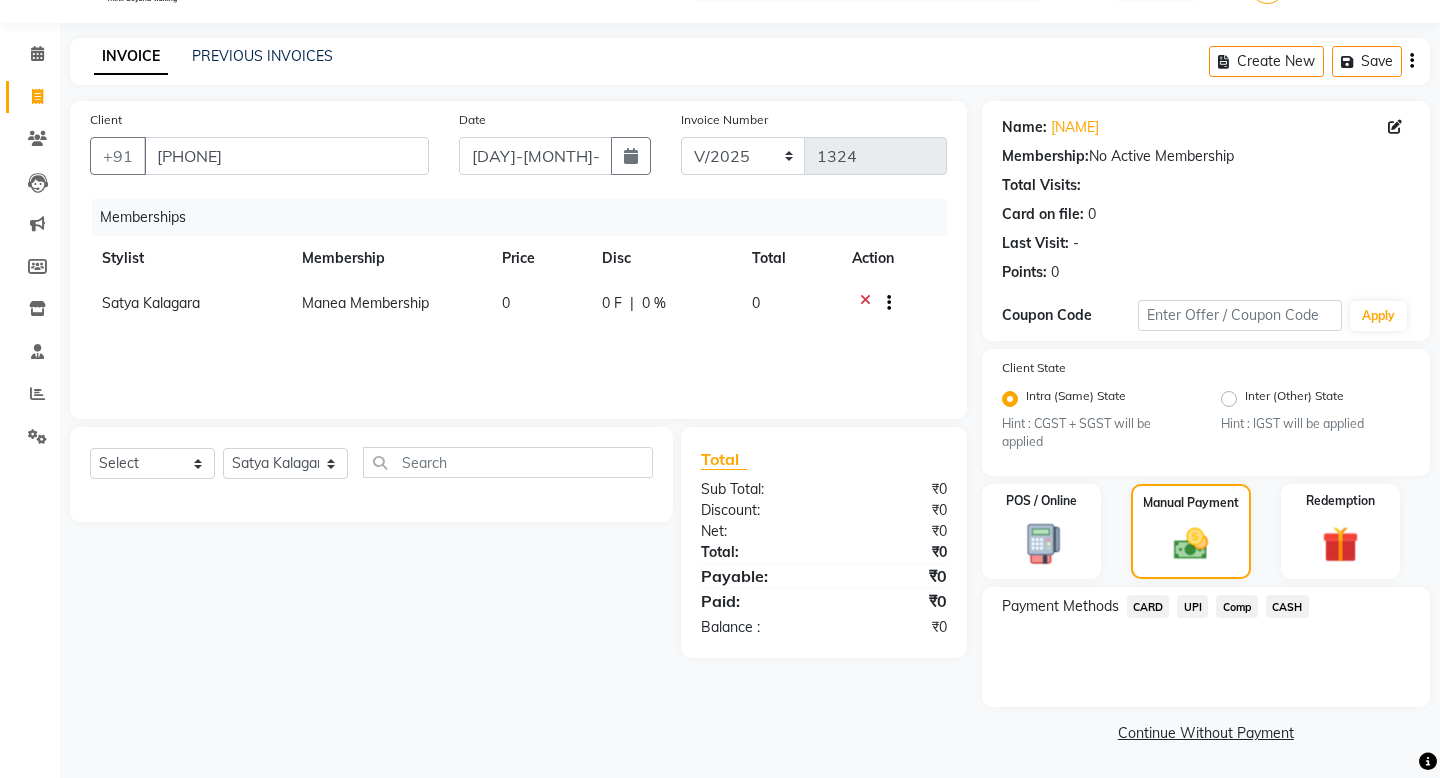 click on "UPI" 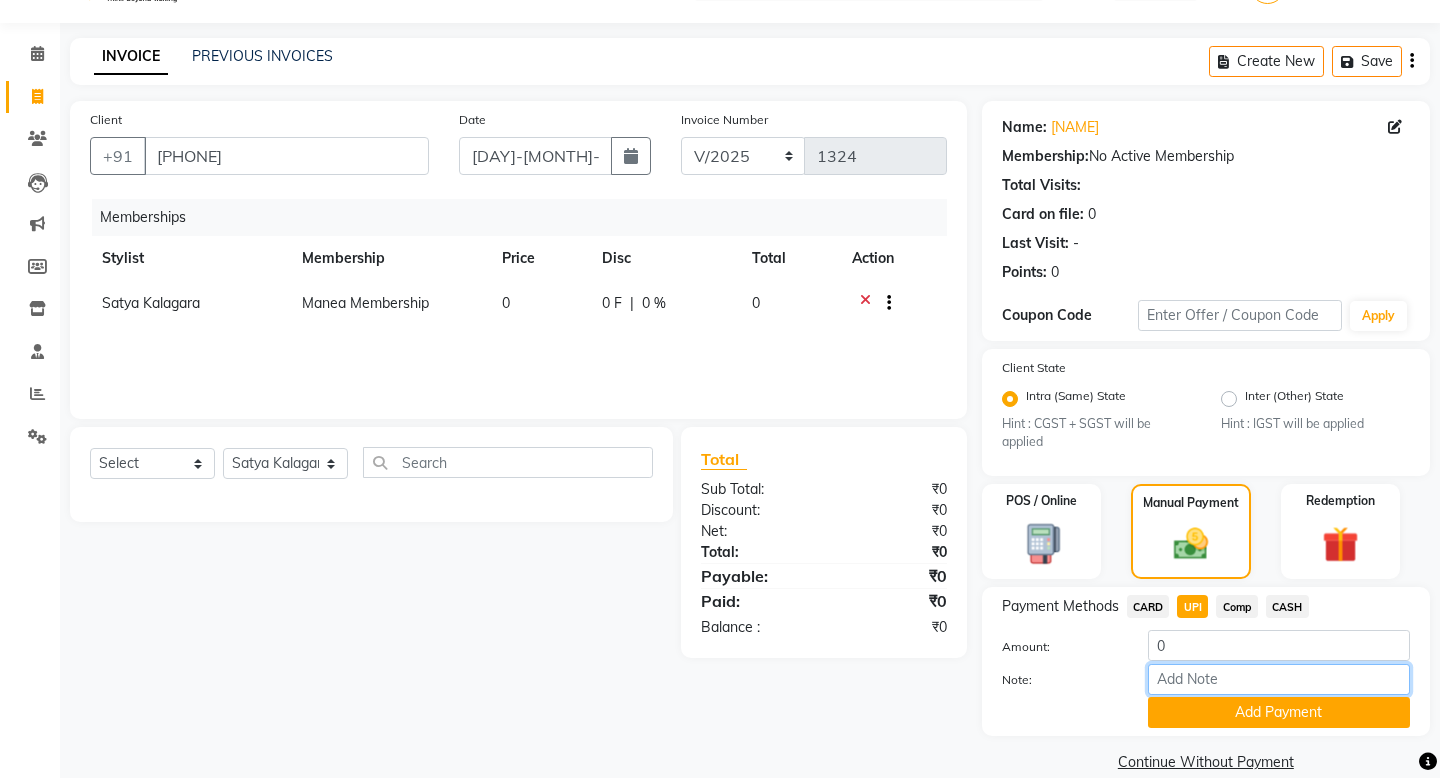 click on "Note:" at bounding box center (1279, 679) 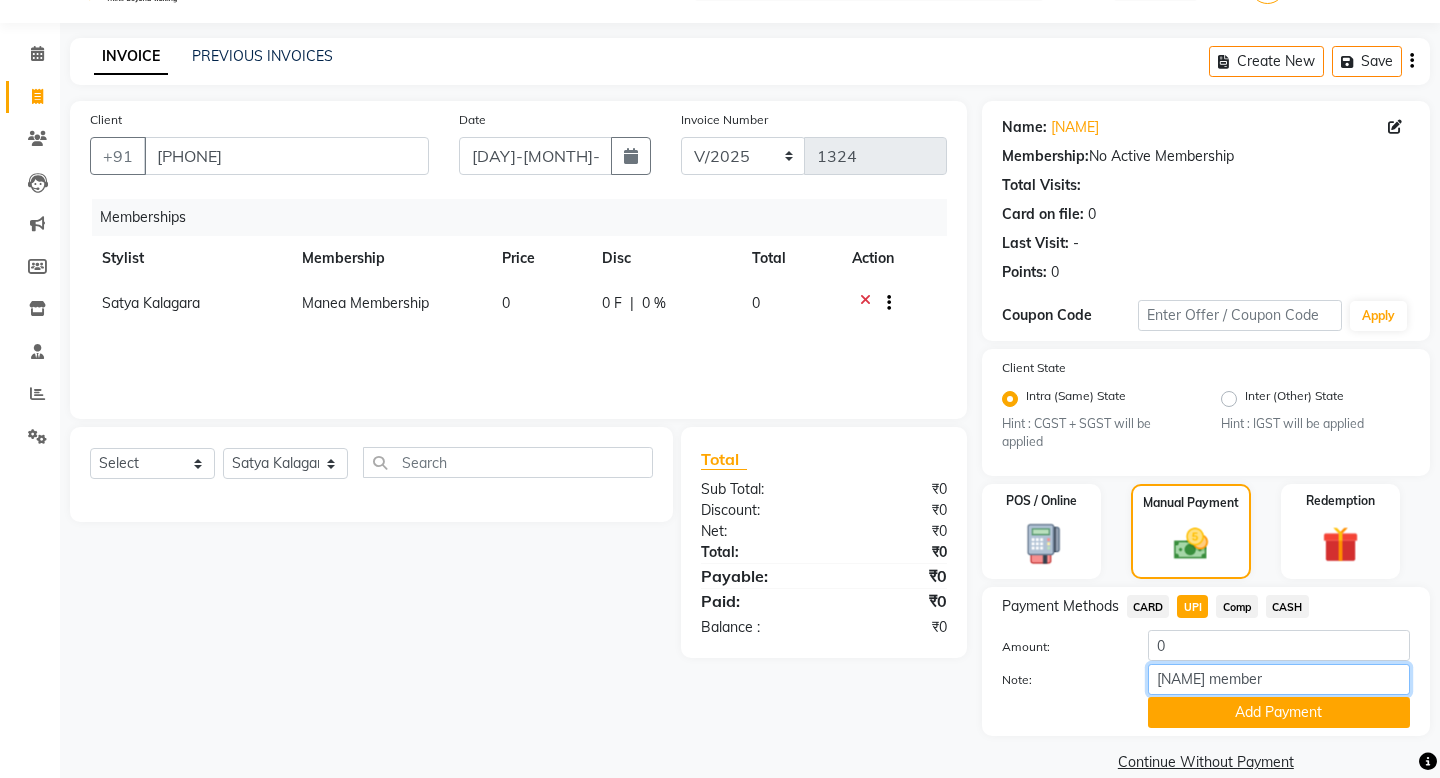 click on "[NAME] member" at bounding box center (1279, 679) 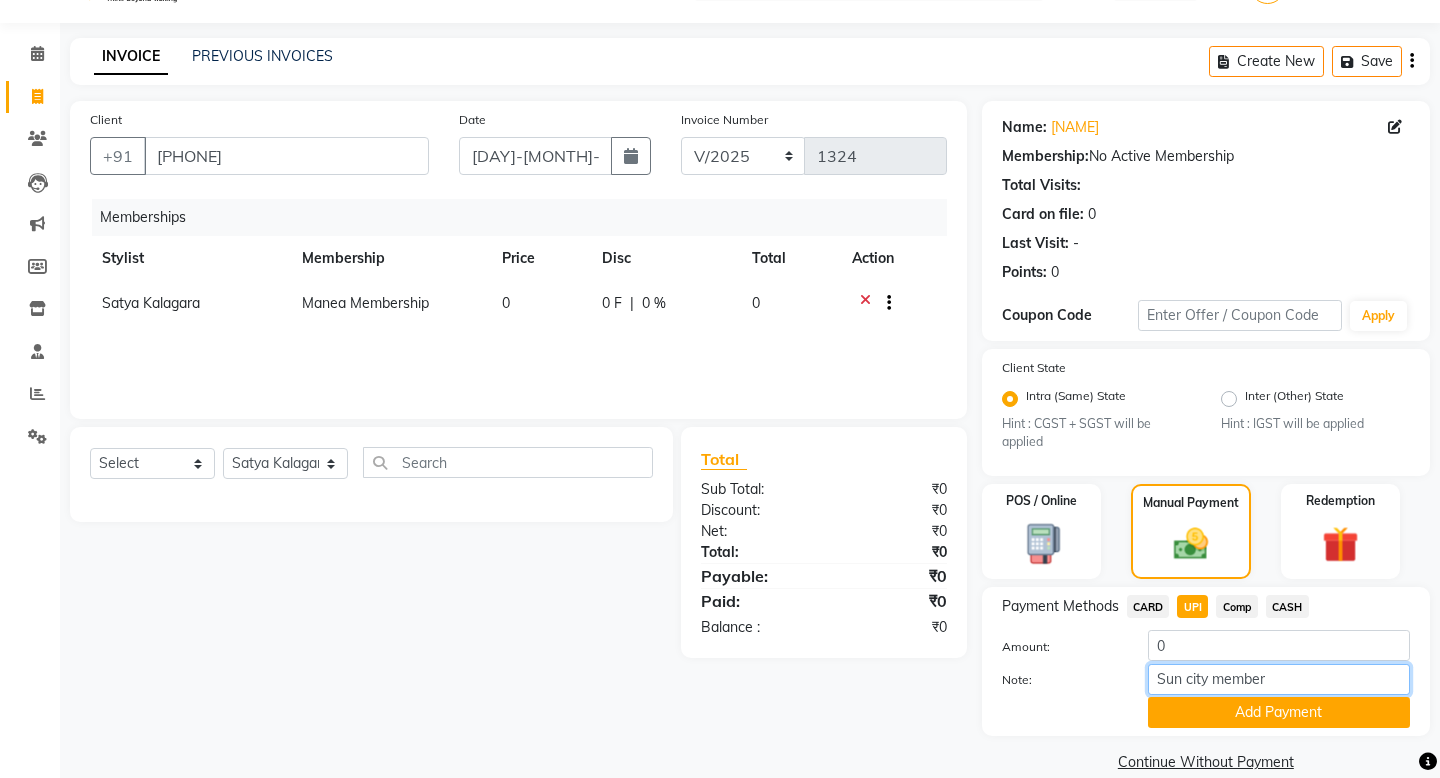 type on "Sun city member" 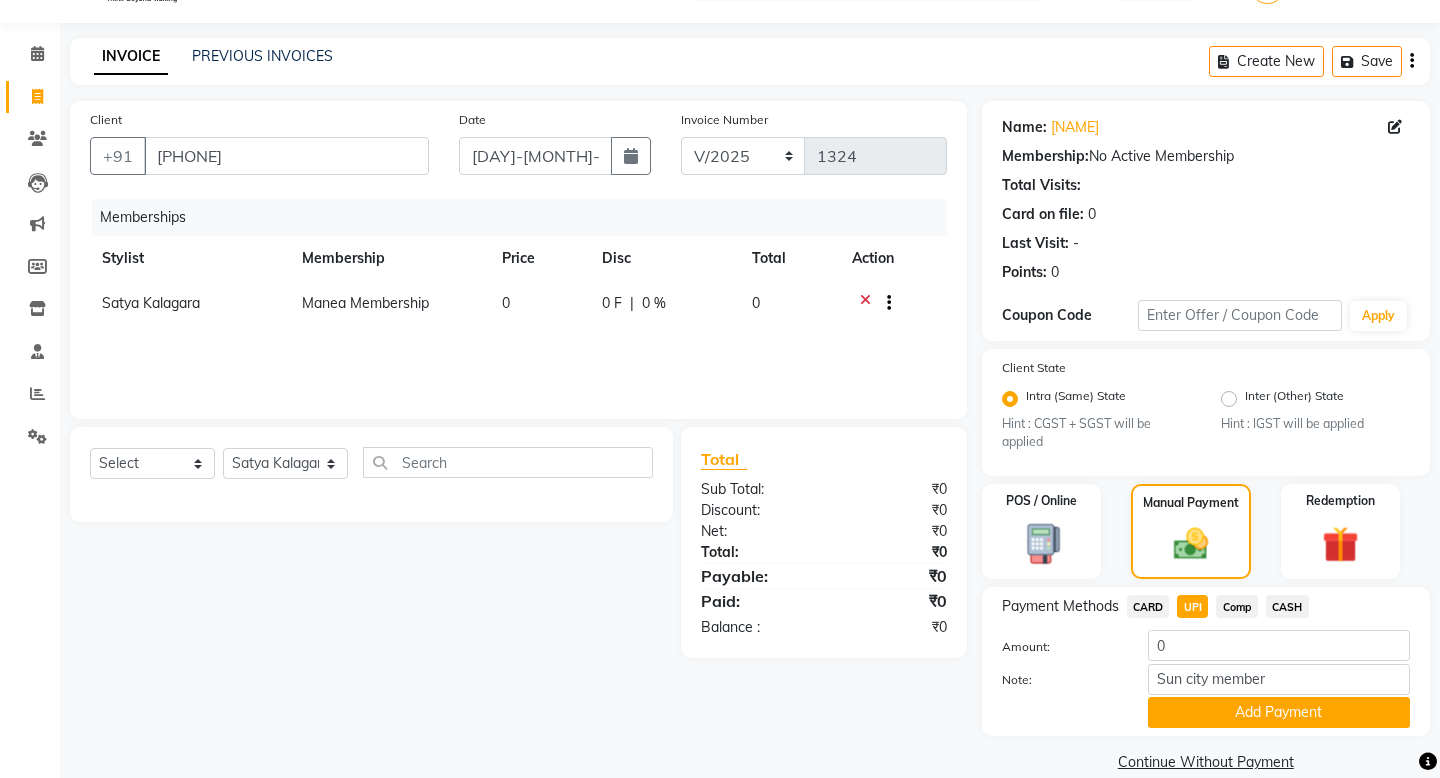 click 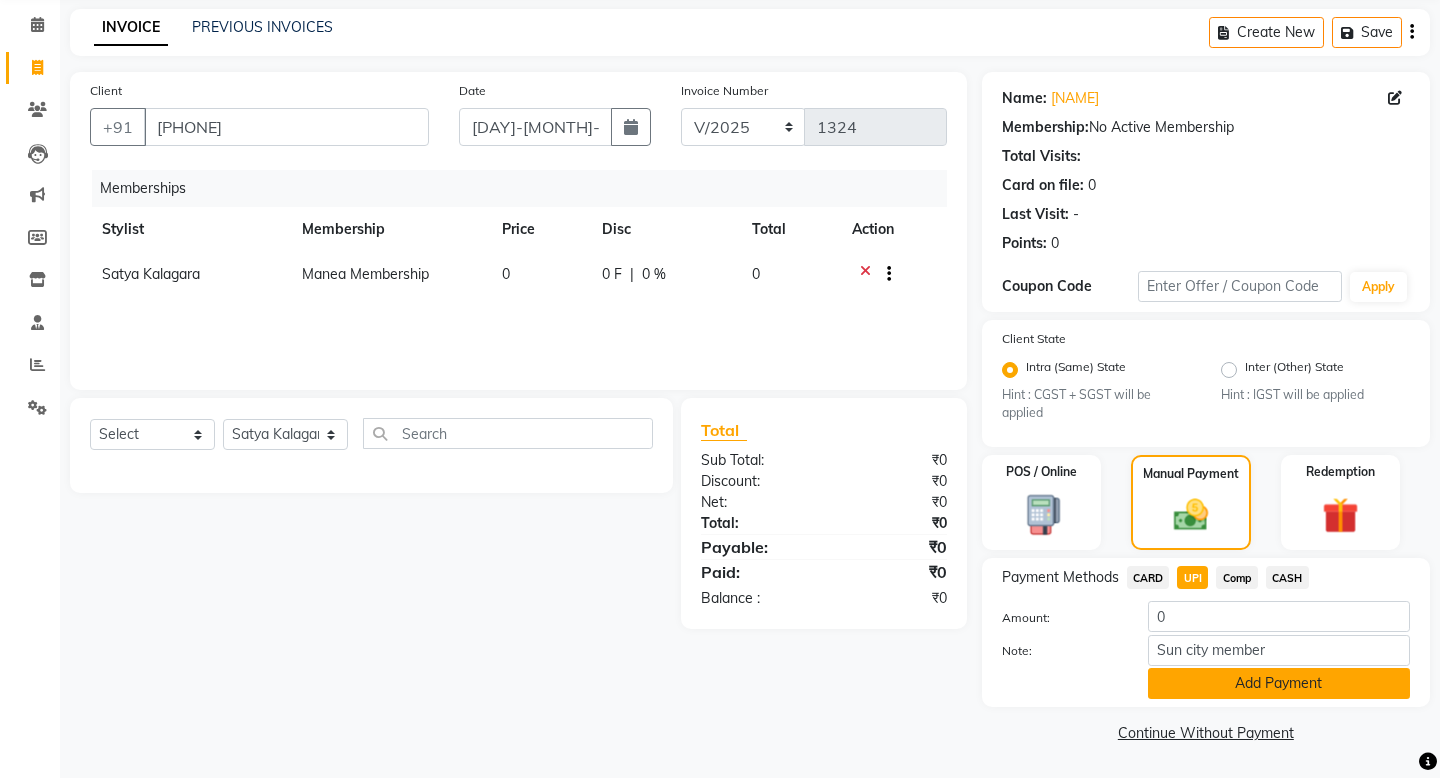 click on "Add Payment" 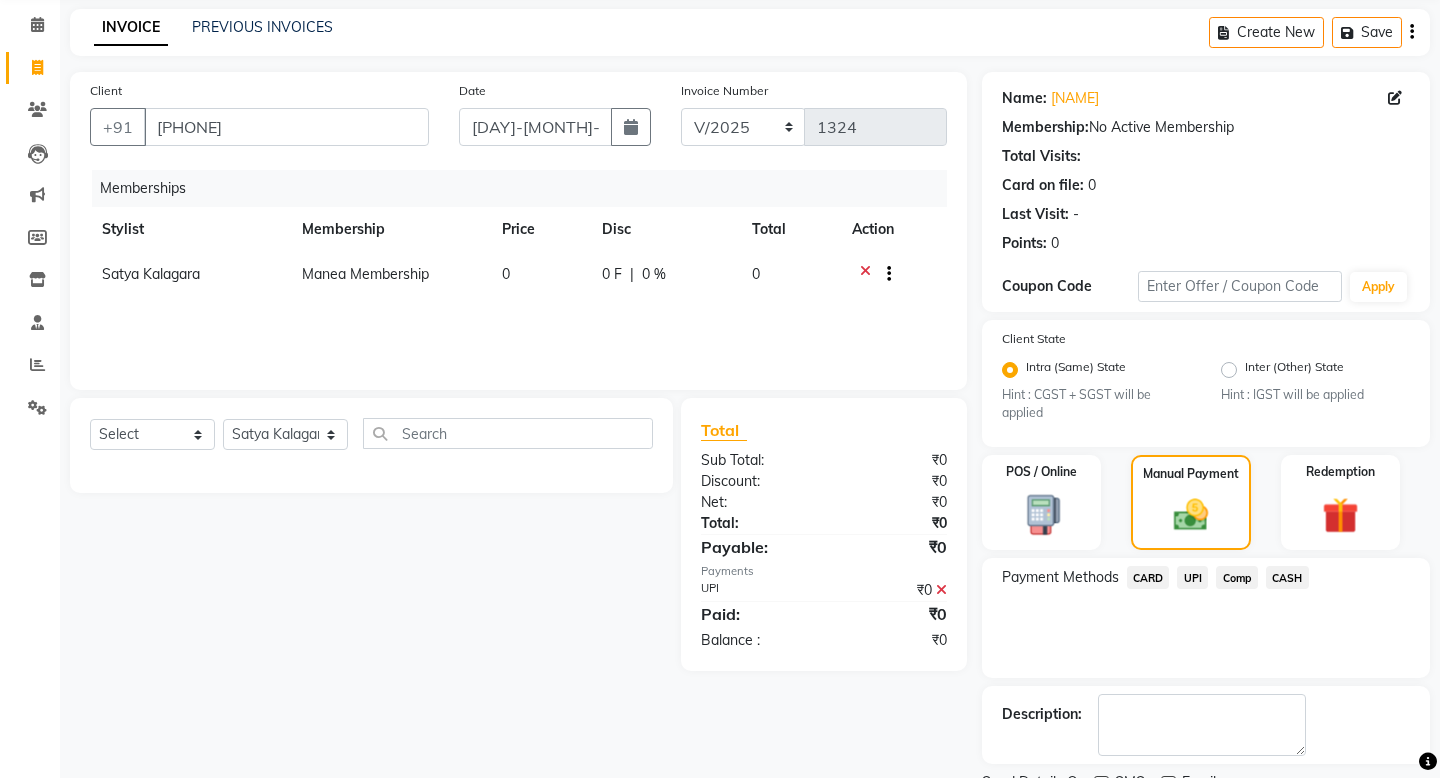 scroll, scrollTop: 162, scrollLeft: 0, axis: vertical 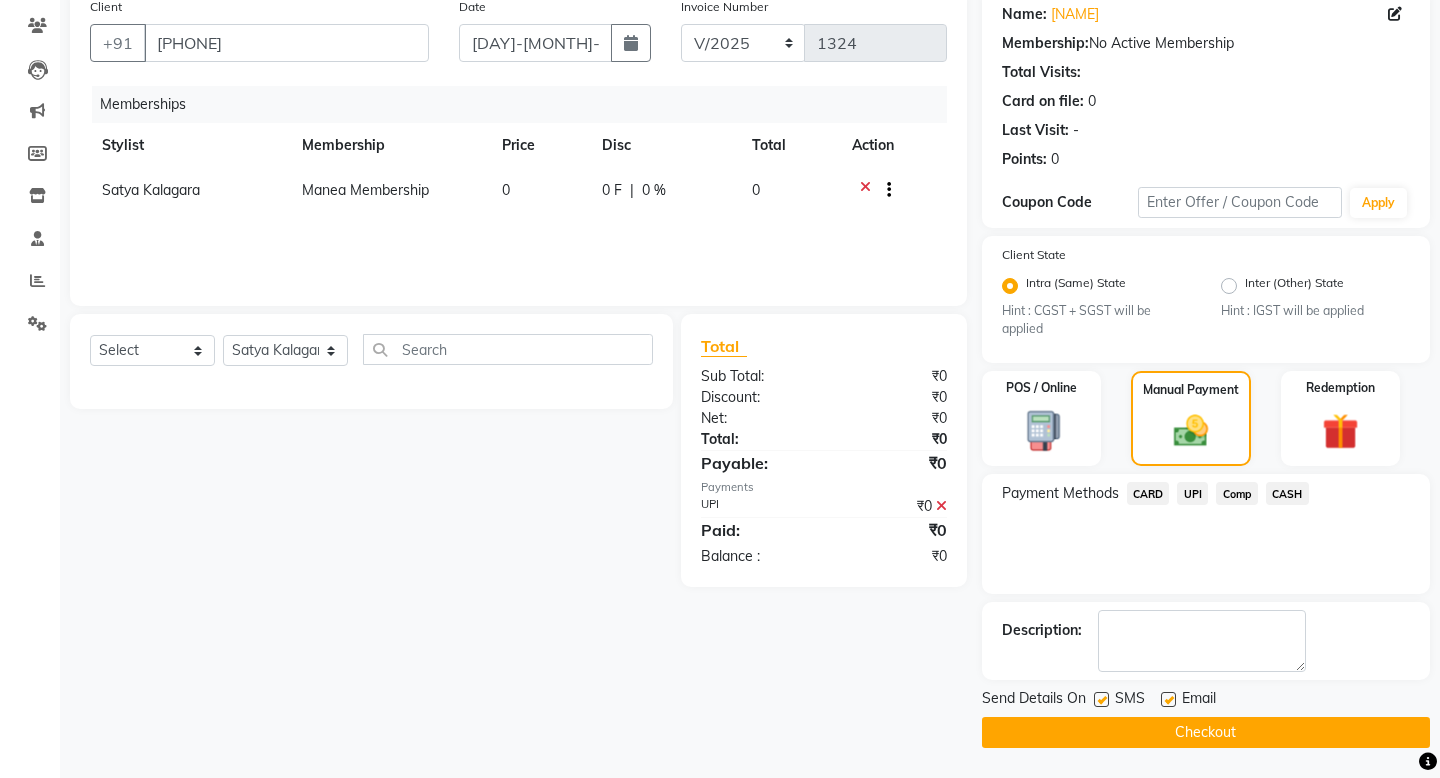 click 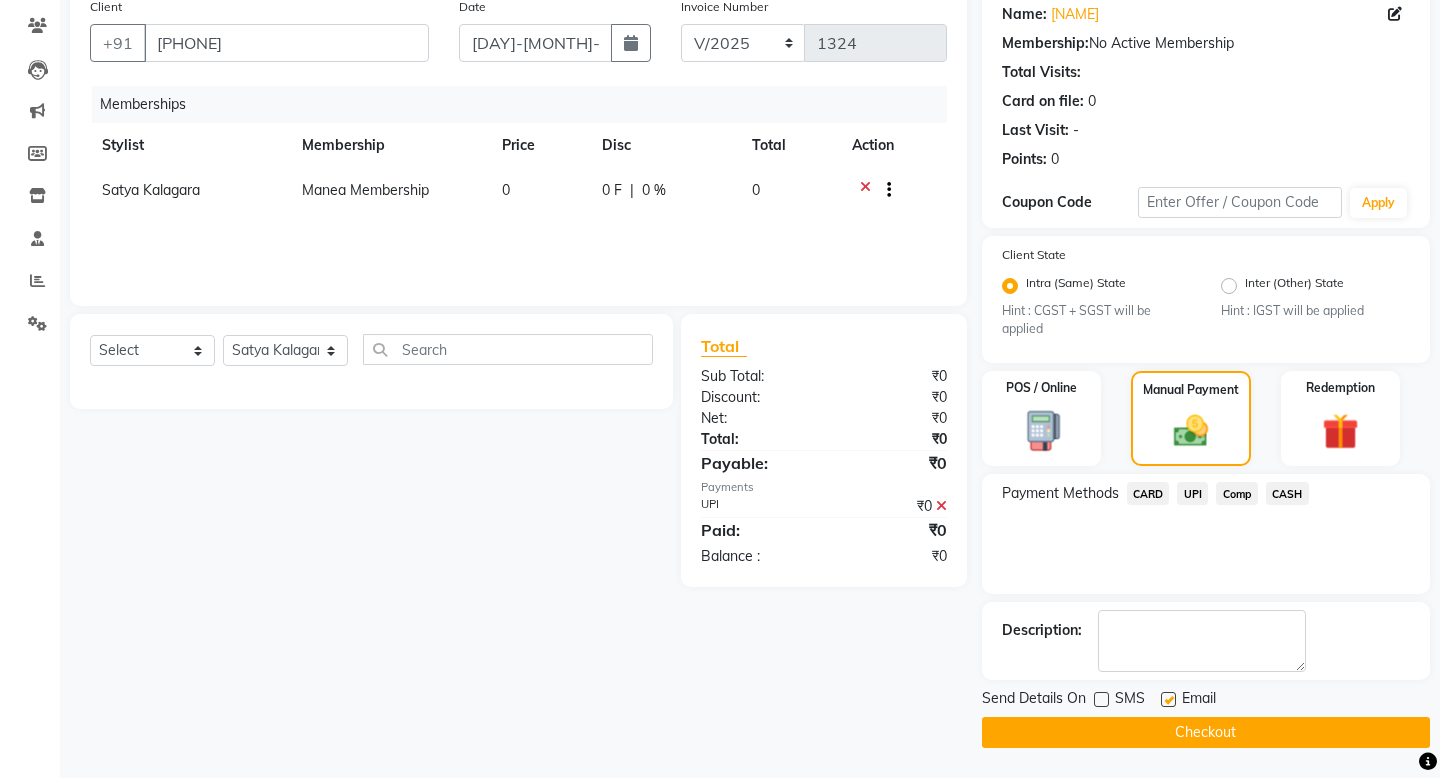 click 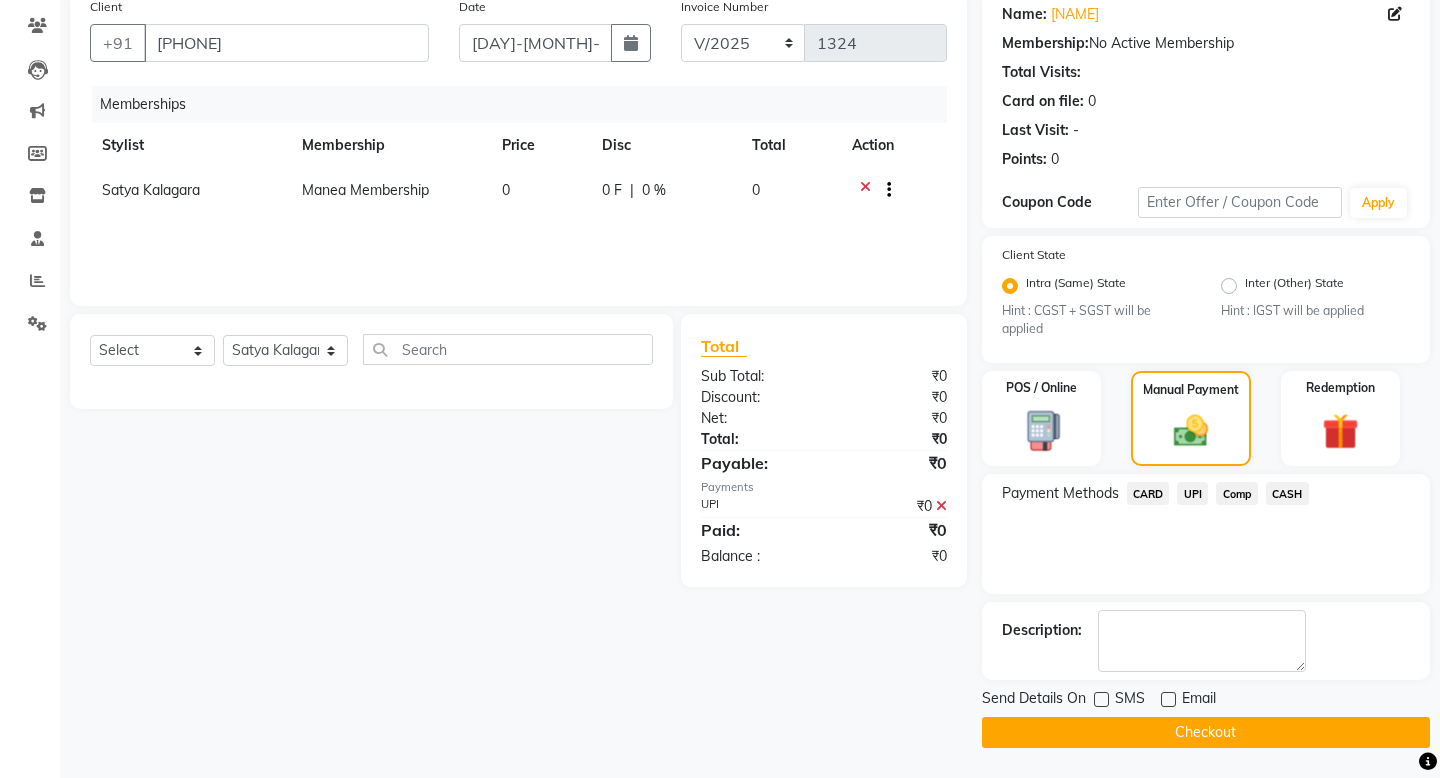 click on "Checkout" 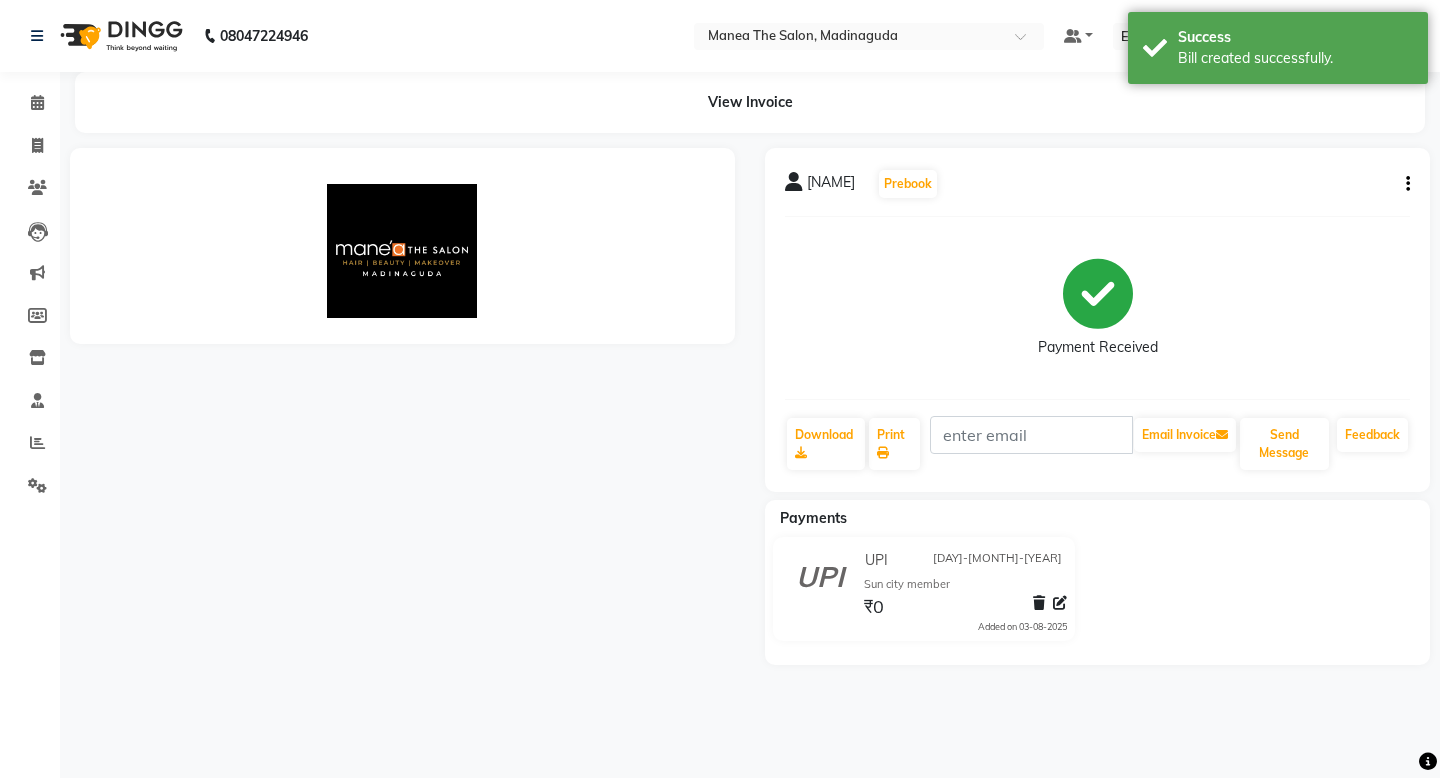 scroll, scrollTop: 0, scrollLeft: 0, axis: both 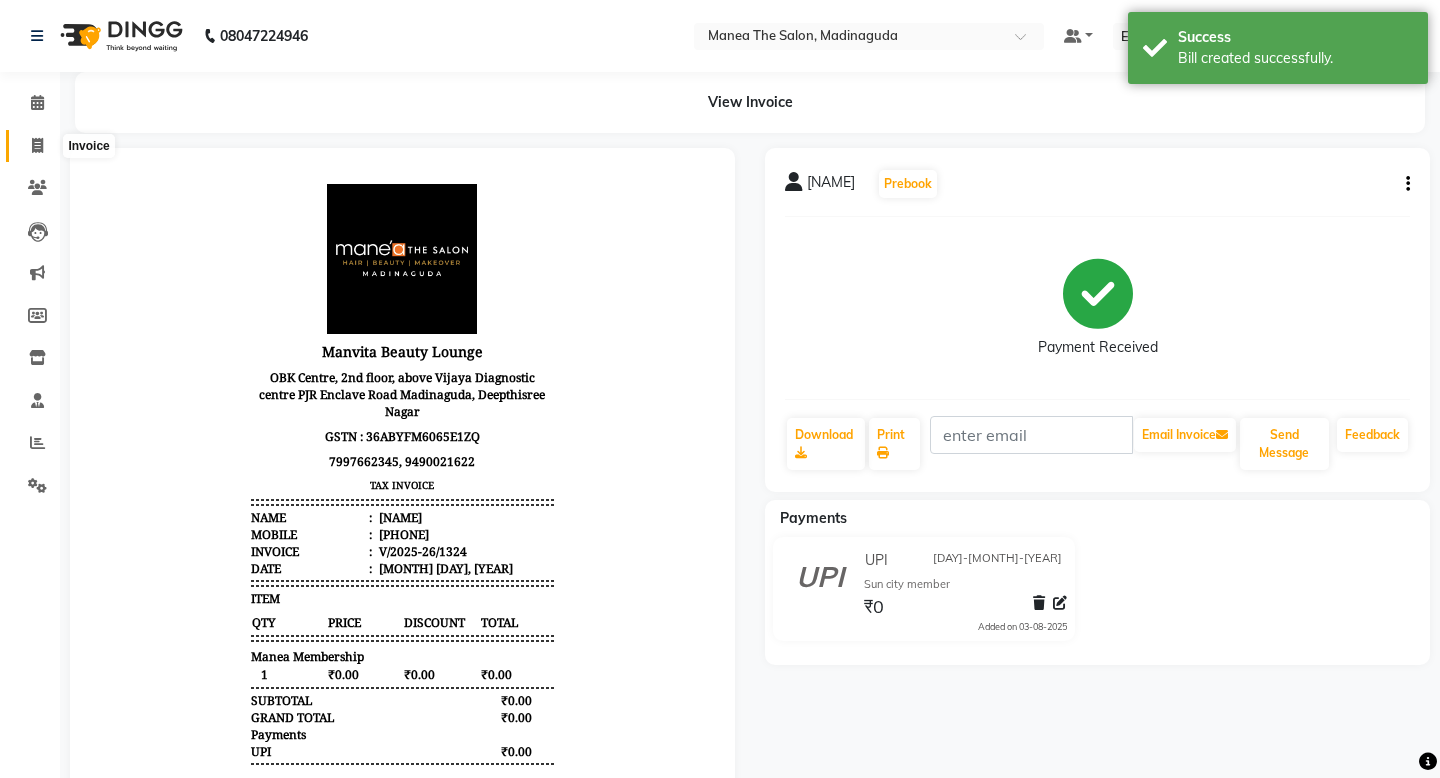 click 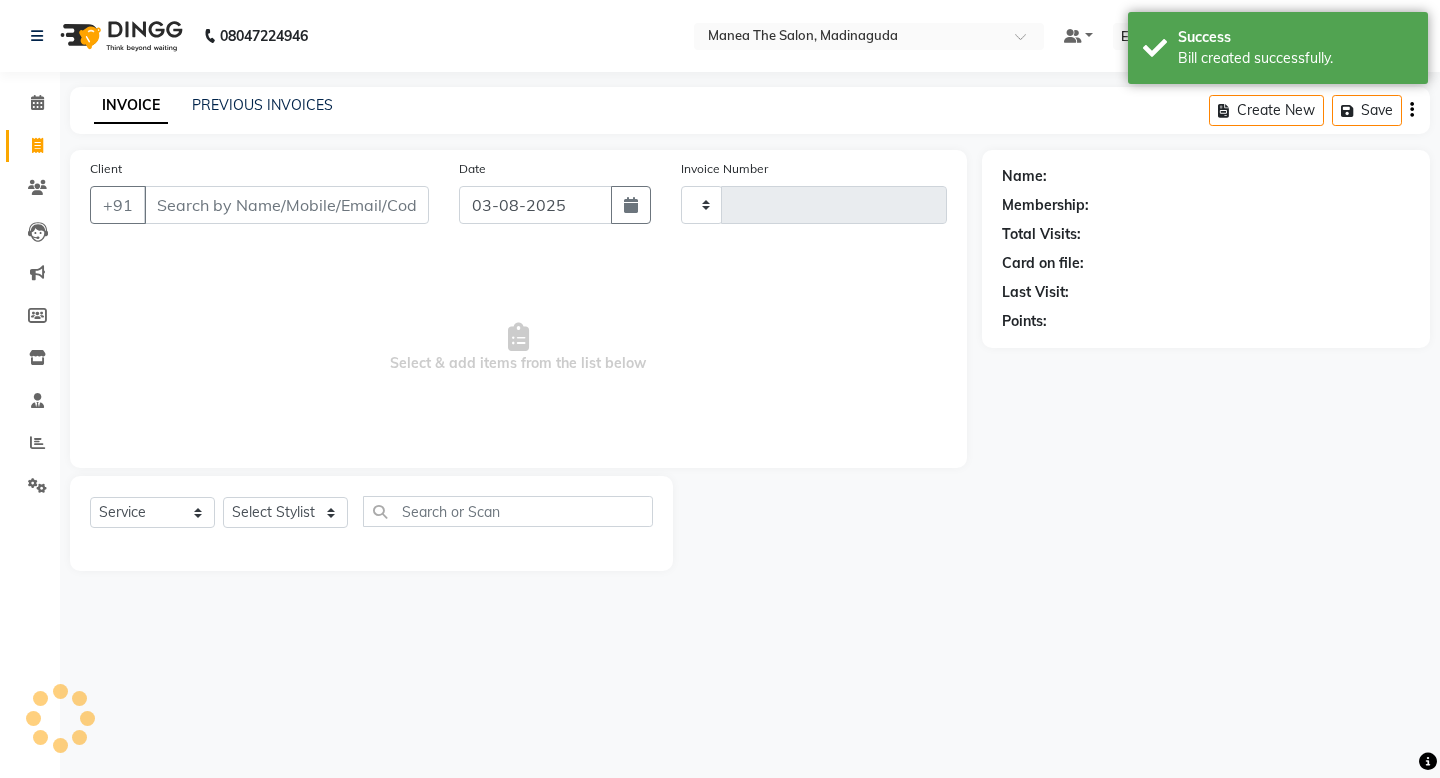 type on "1325" 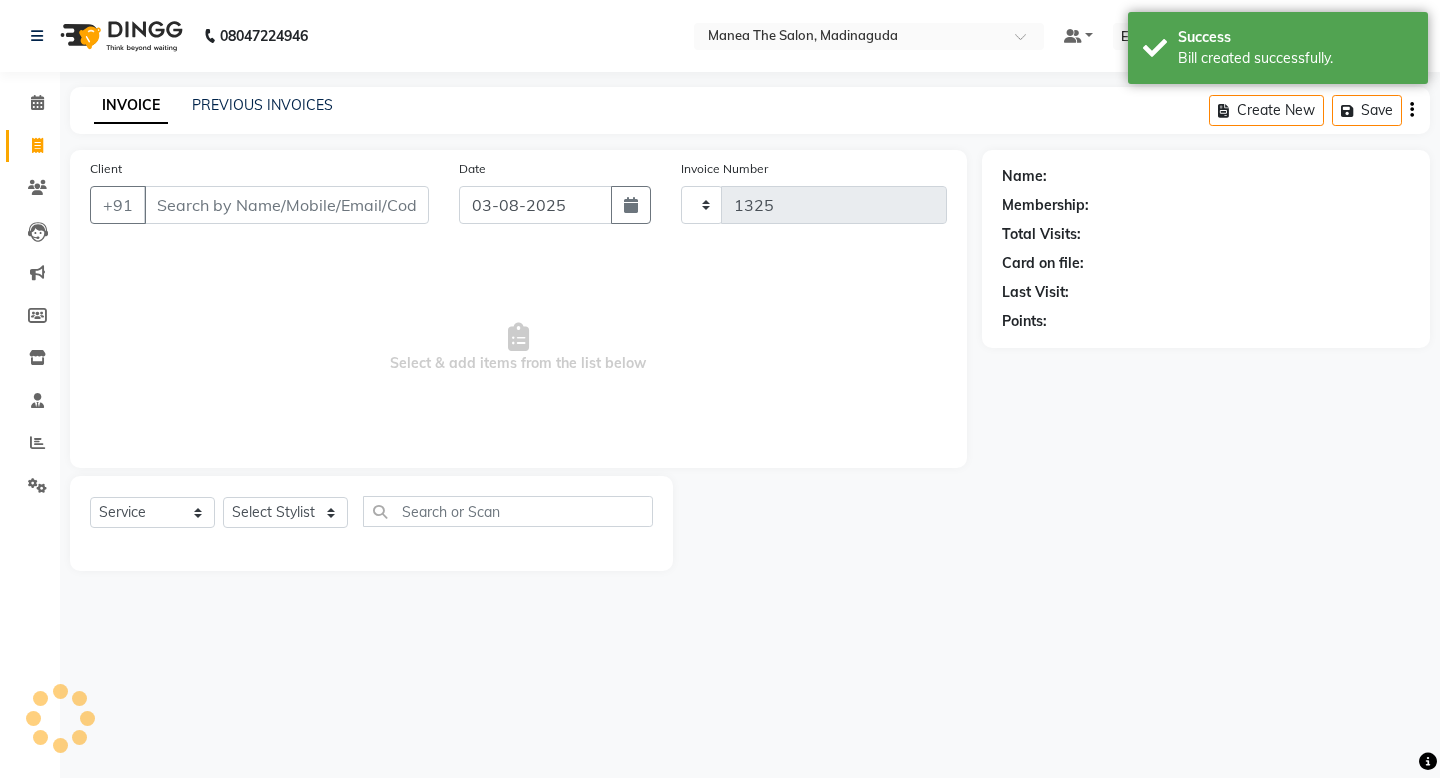 select on "5514" 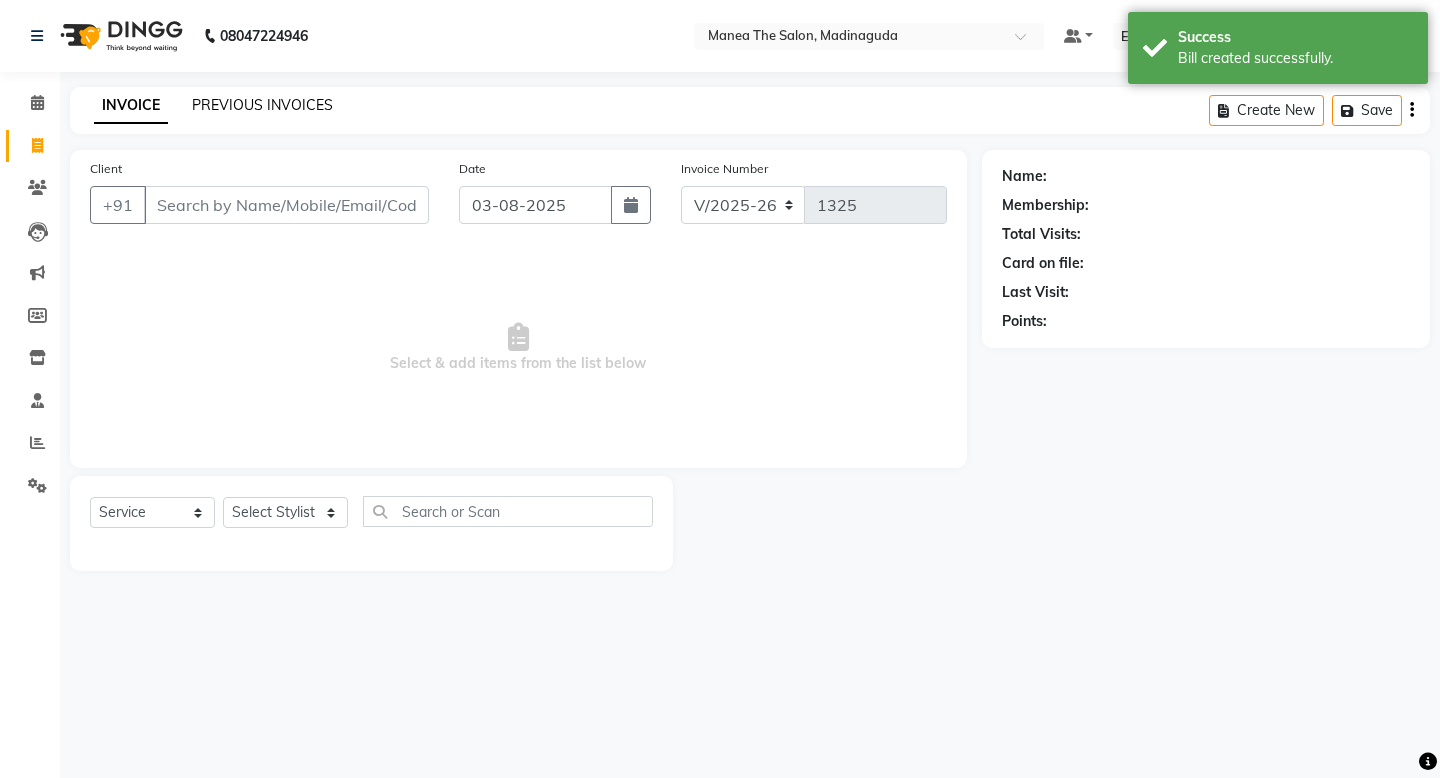 click on "PREVIOUS INVOICES" 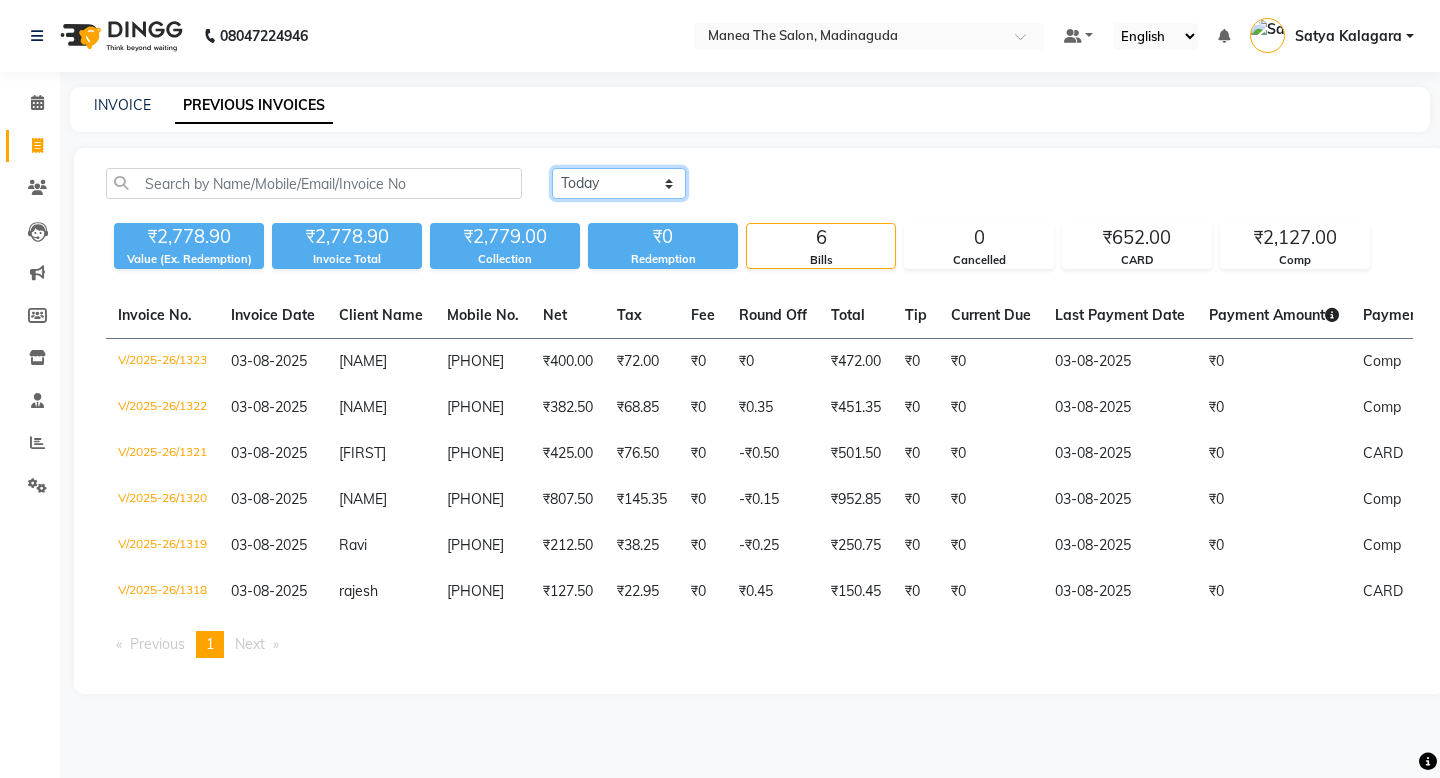click on "Today Yesterday Custom Range" 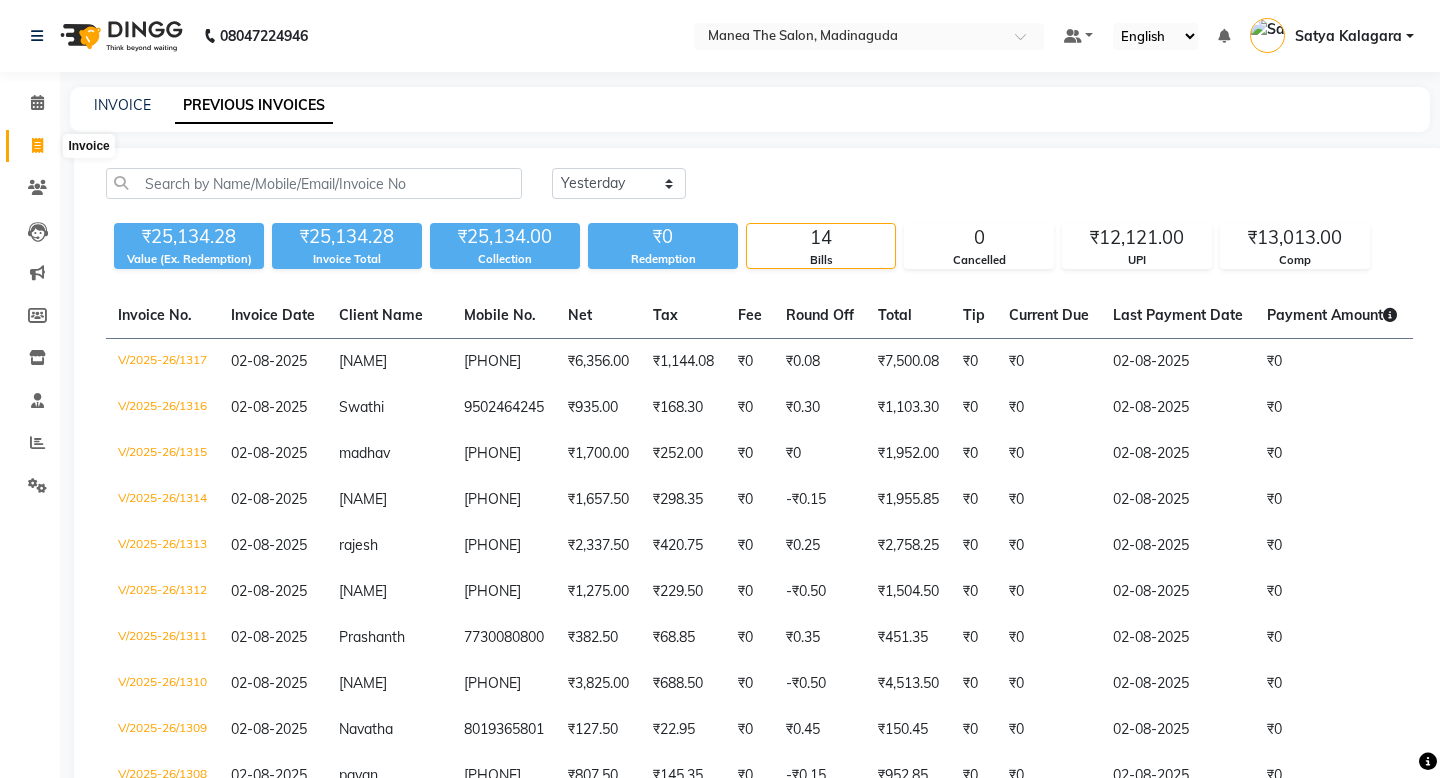 click 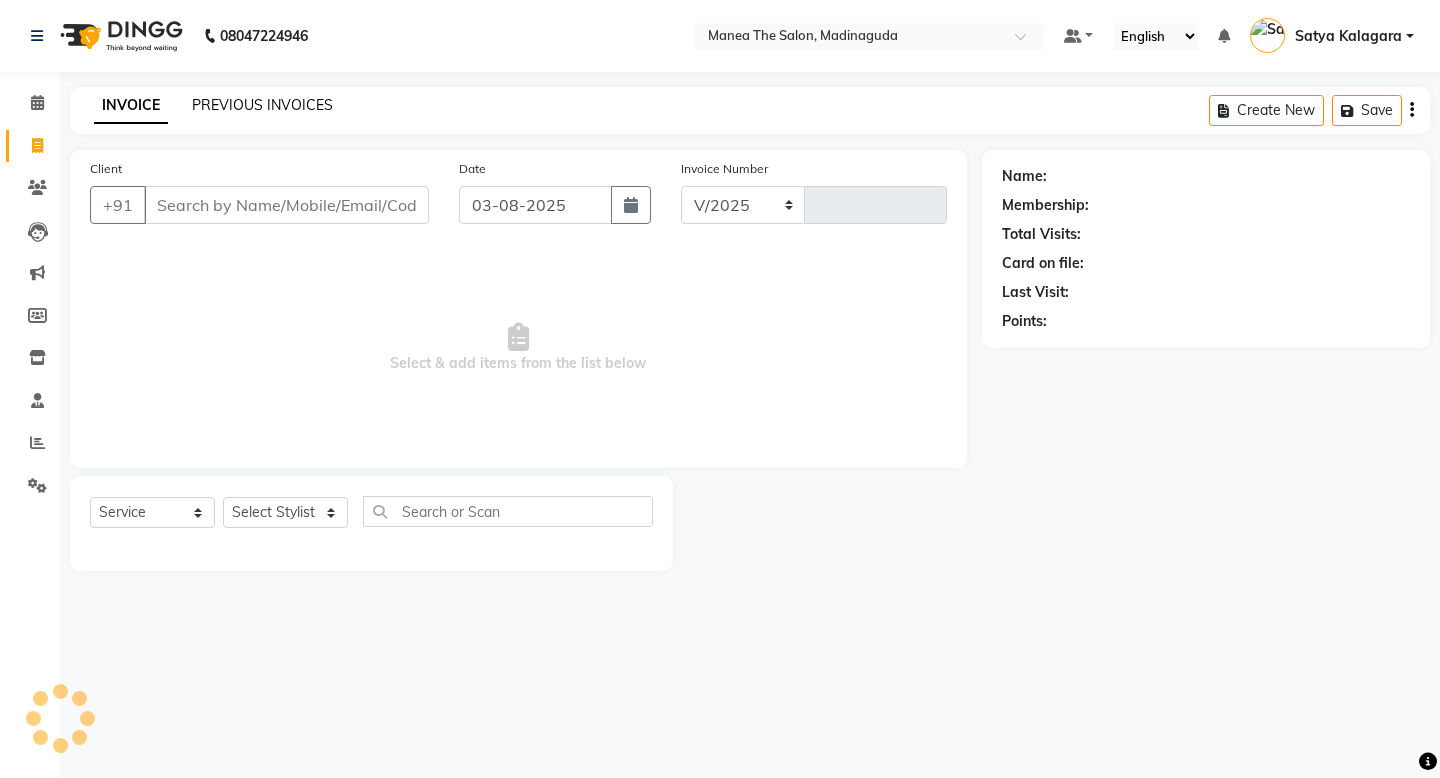 select on "5514" 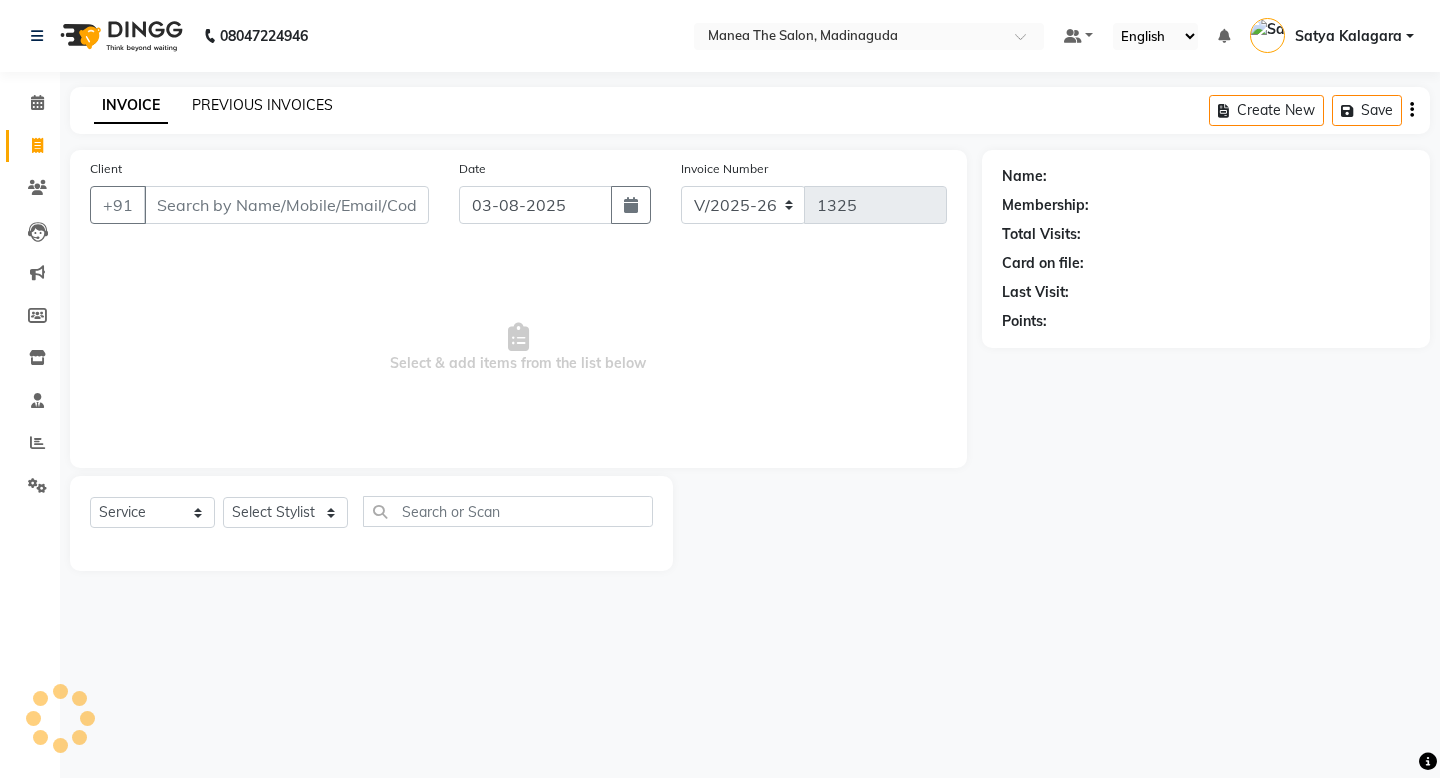 click on "PREVIOUS INVOICES" 